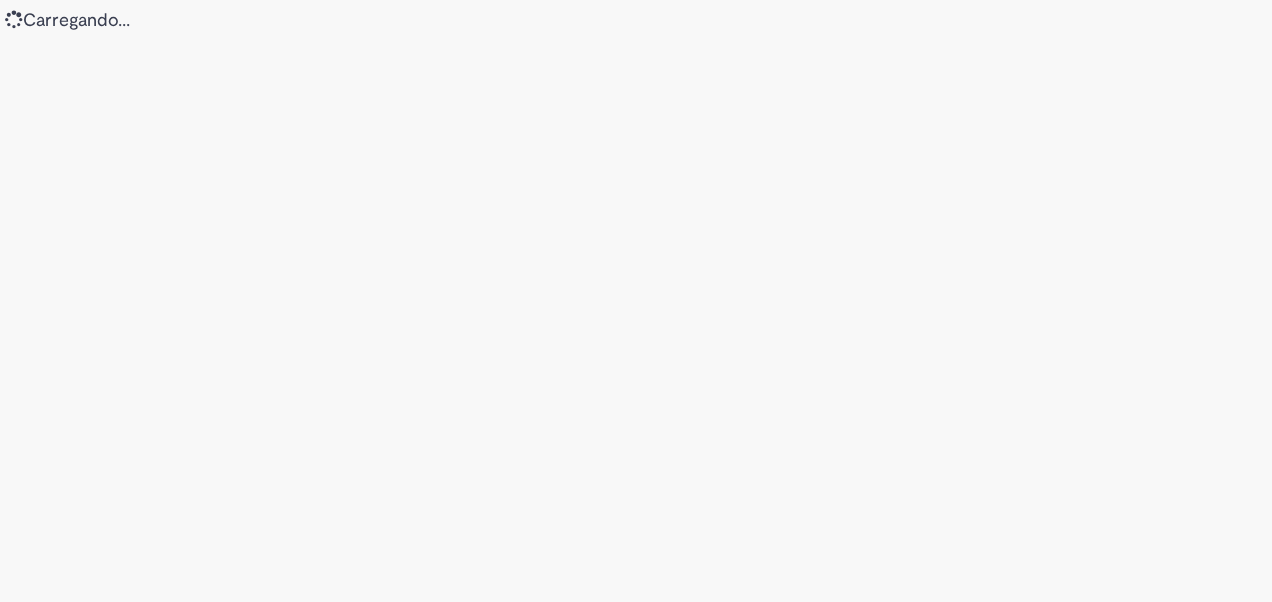scroll, scrollTop: 0, scrollLeft: 0, axis: both 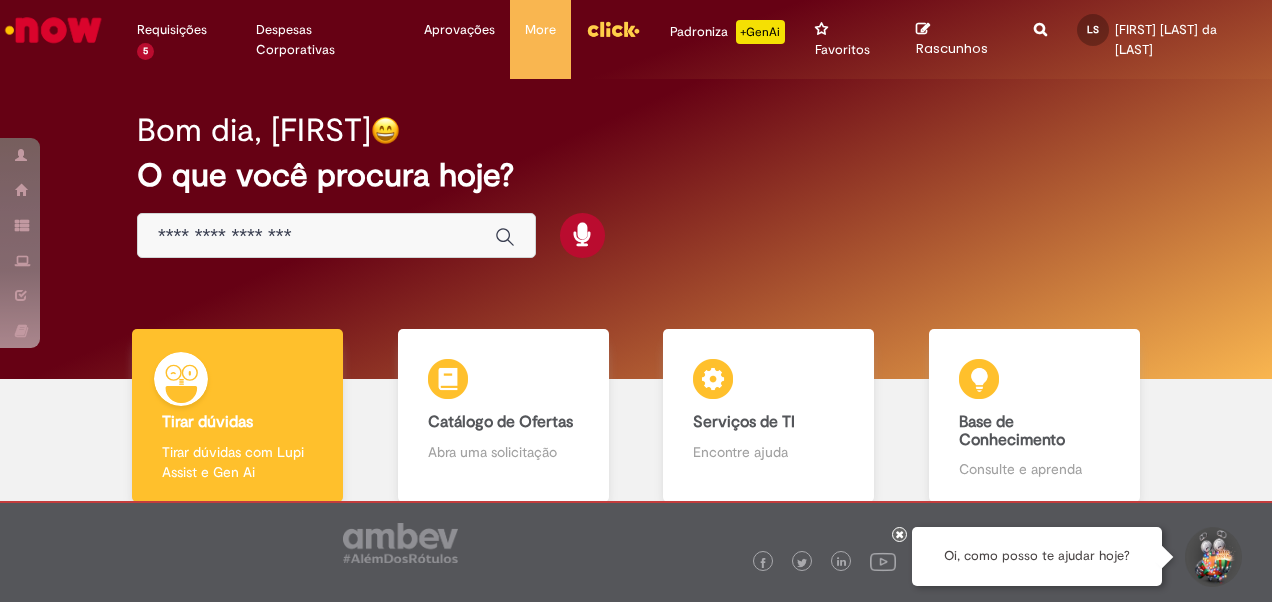 click at bounding box center [336, 235] 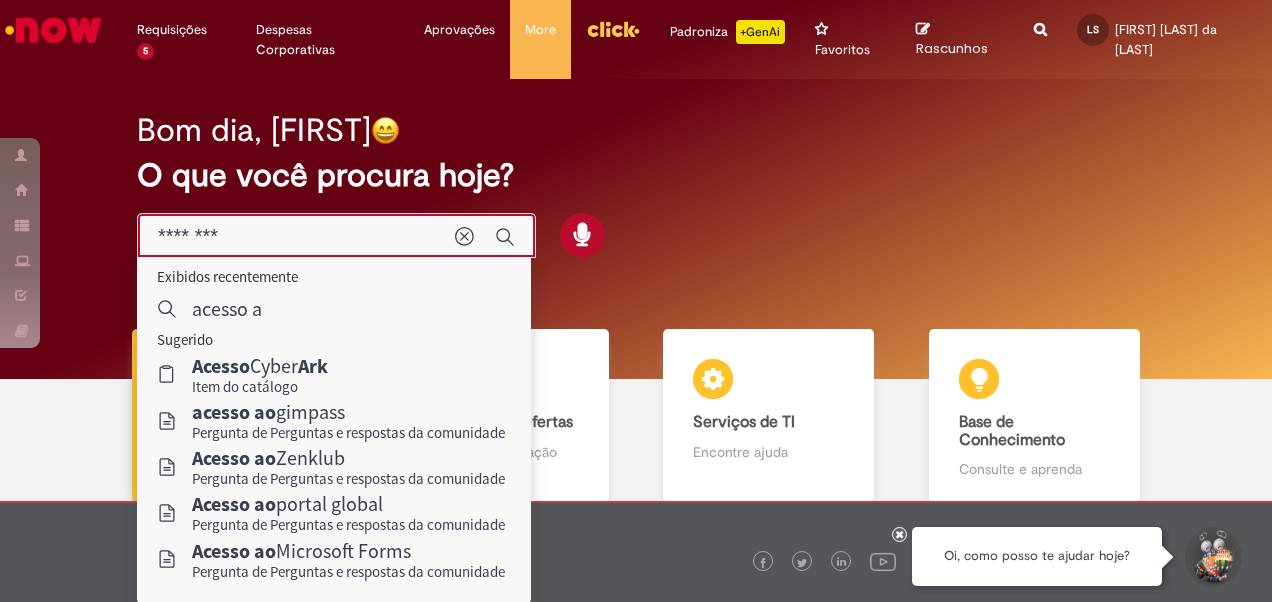 type on "*********" 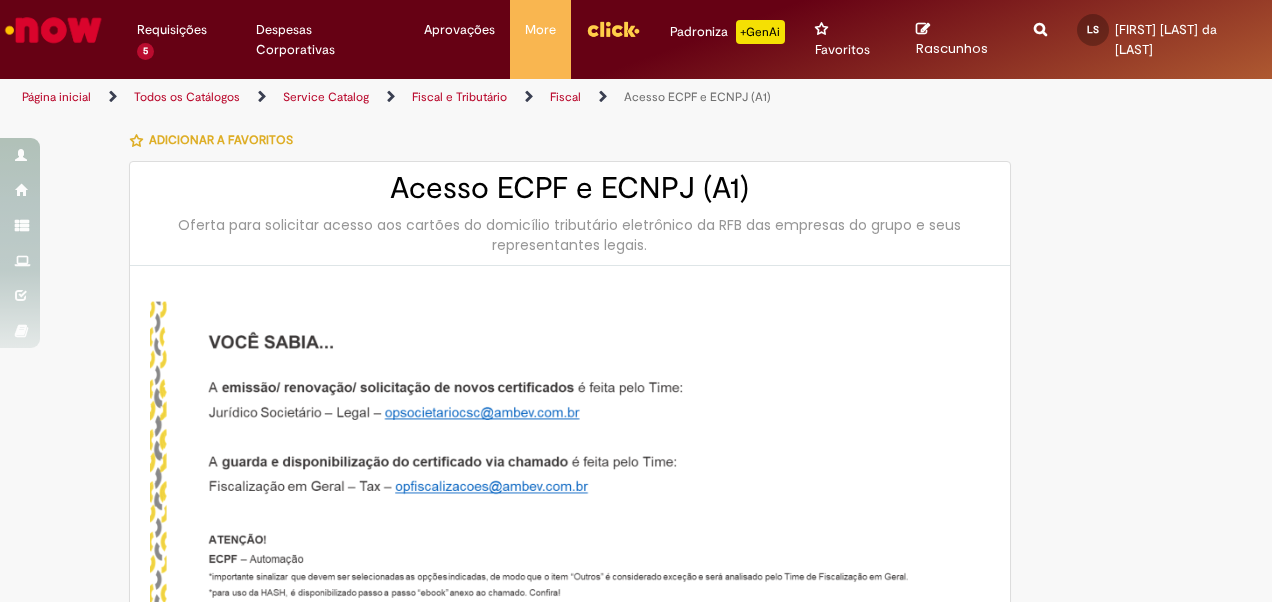type on "********" 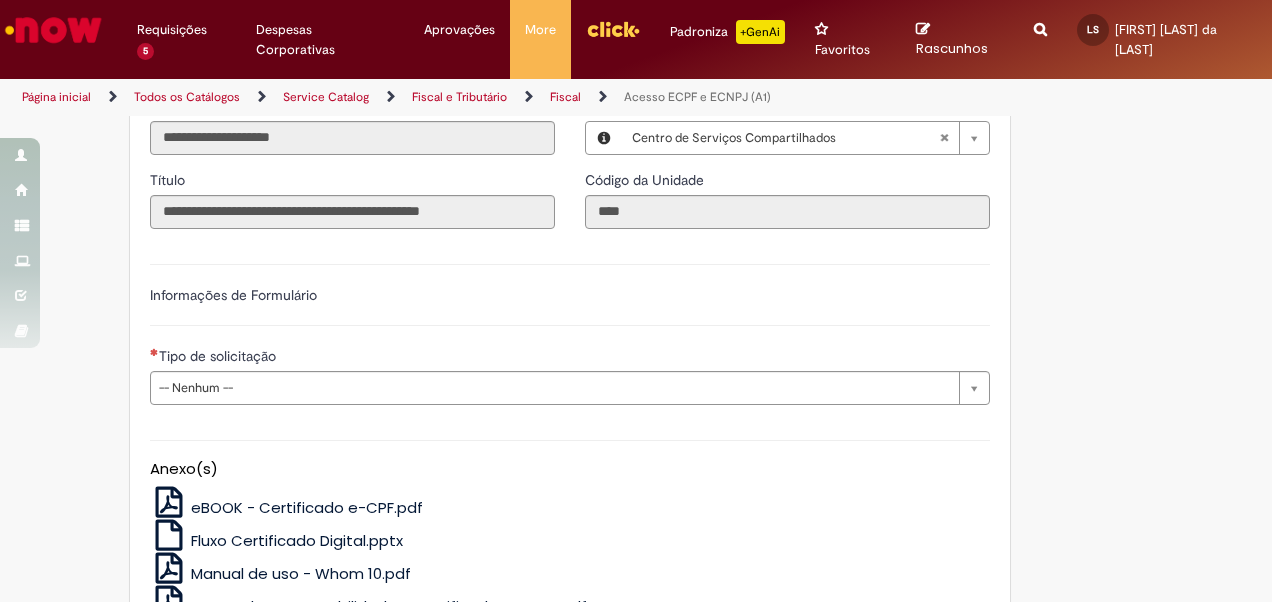 scroll, scrollTop: 863, scrollLeft: 0, axis: vertical 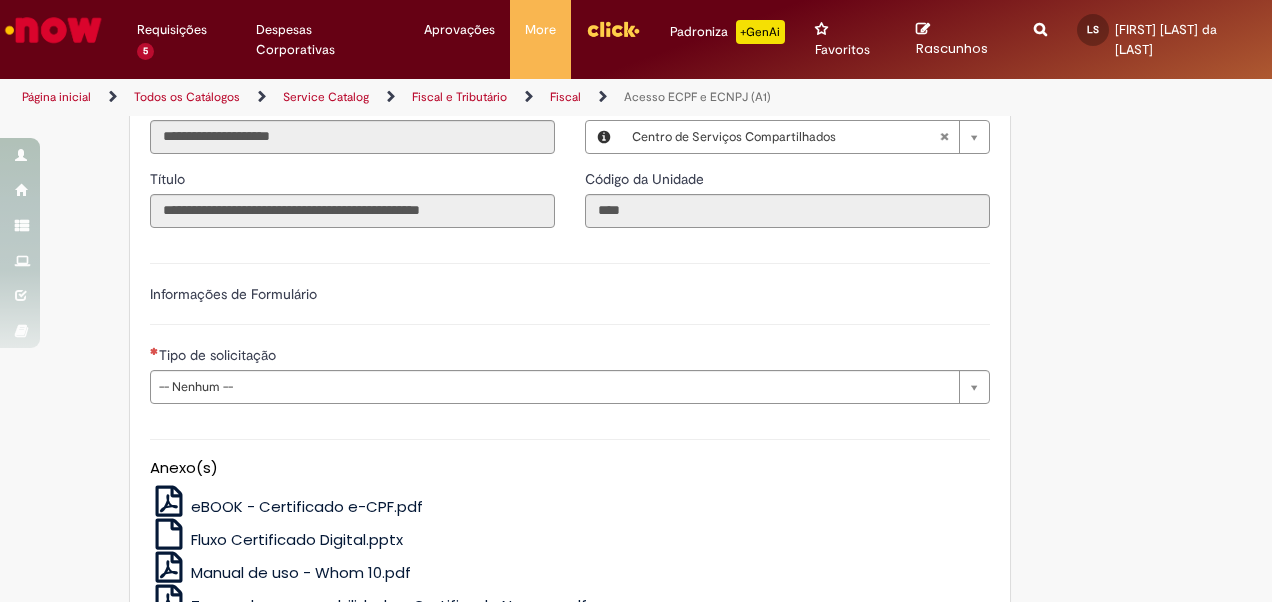 click on "**********" at bounding box center [570, 331] 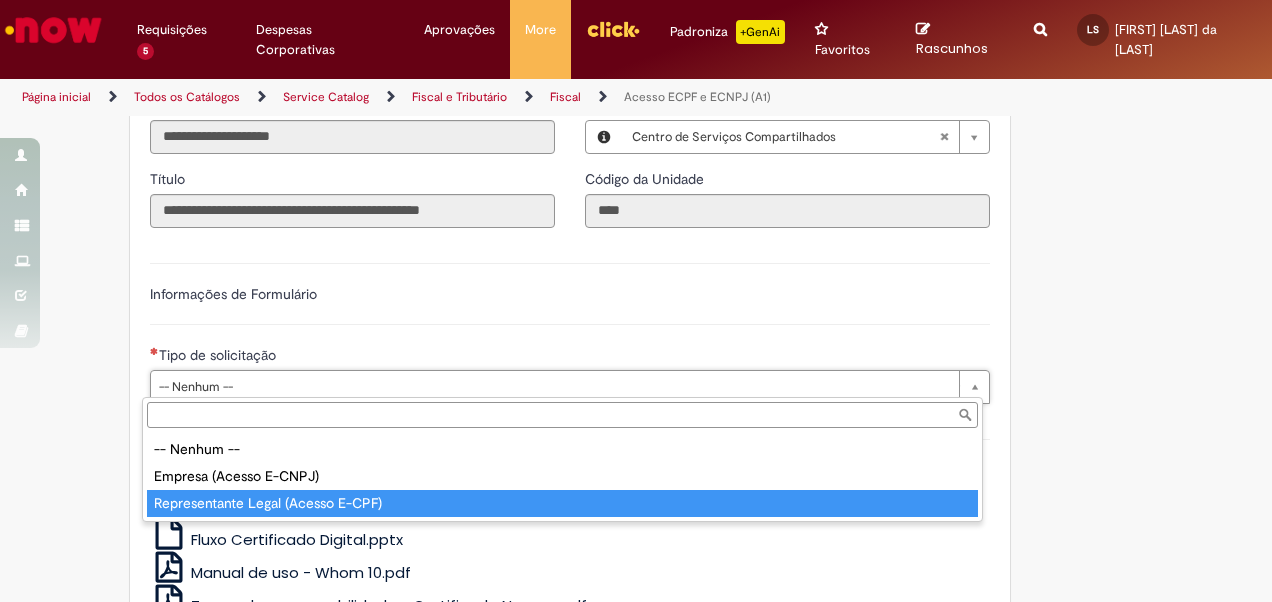 type on "**********" 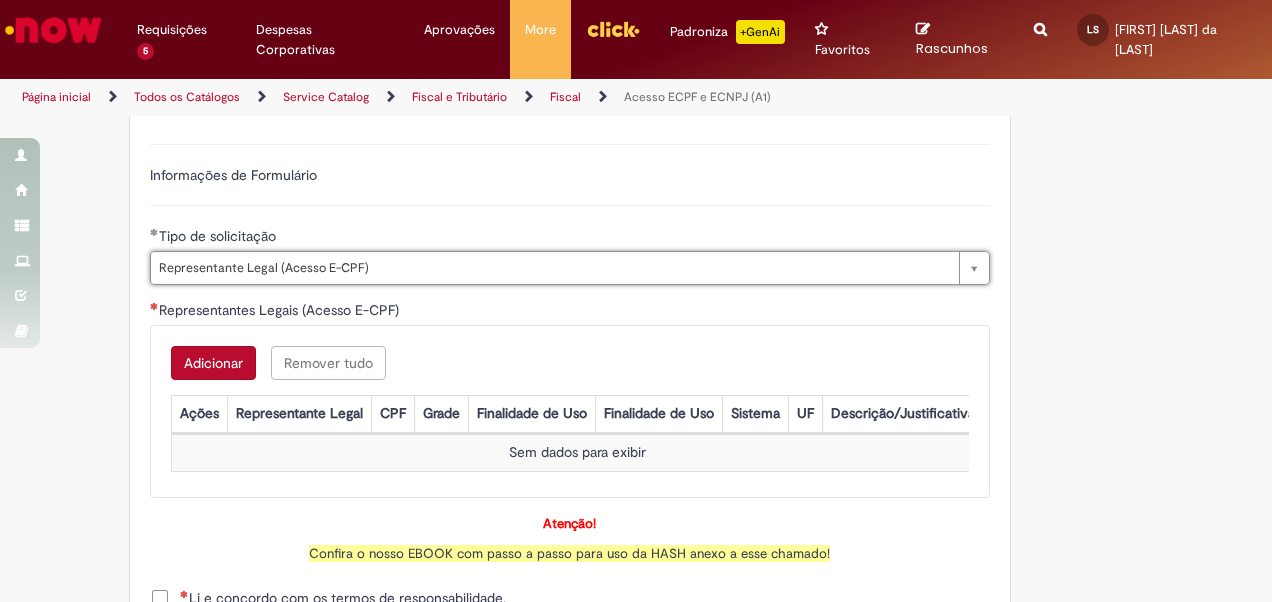 scroll, scrollTop: 984, scrollLeft: 0, axis: vertical 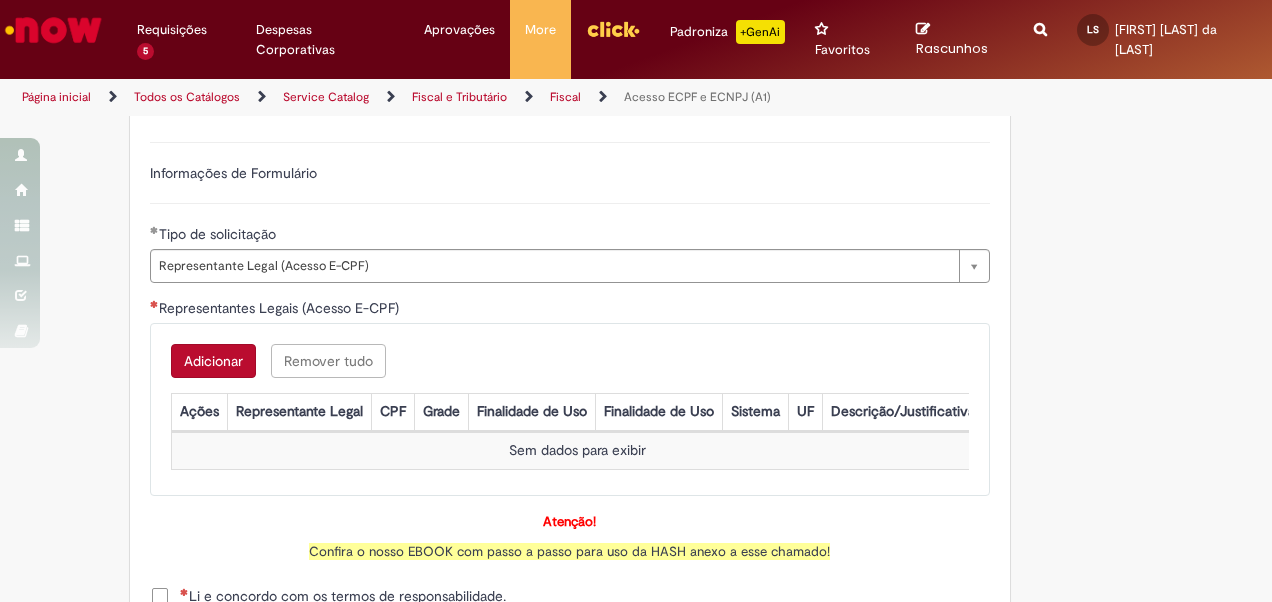 click on "Adicionar" at bounding box center (213, 361) 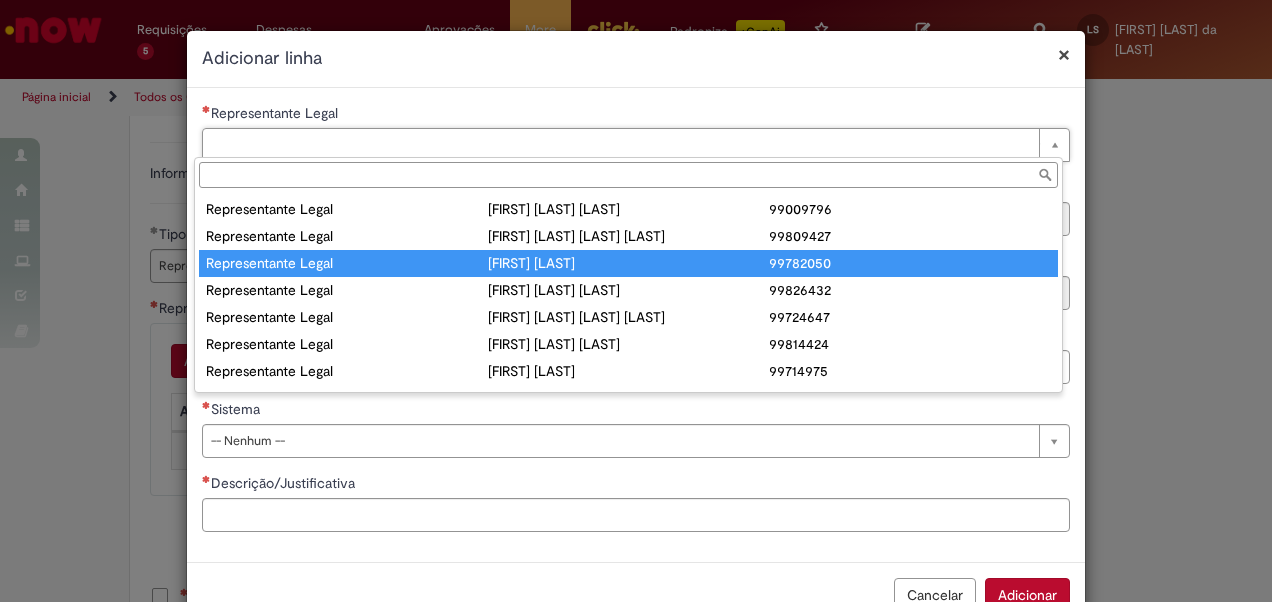 scroll, scrollTop: 240, scrollLeft: 0, axis: vertical 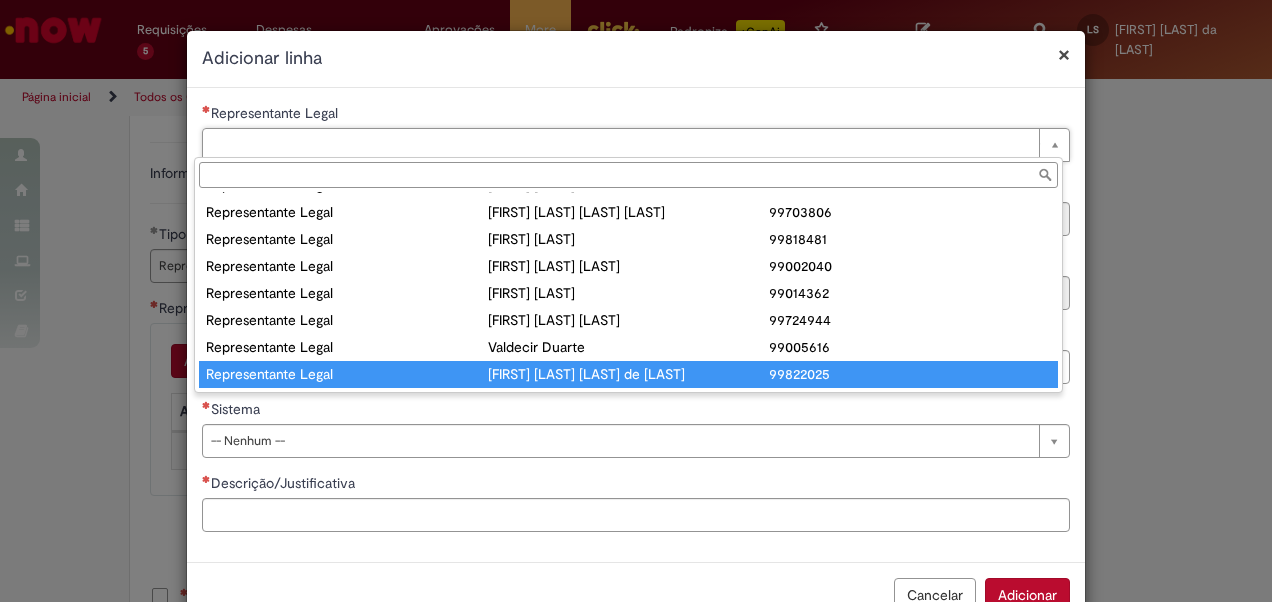 type on "**********" 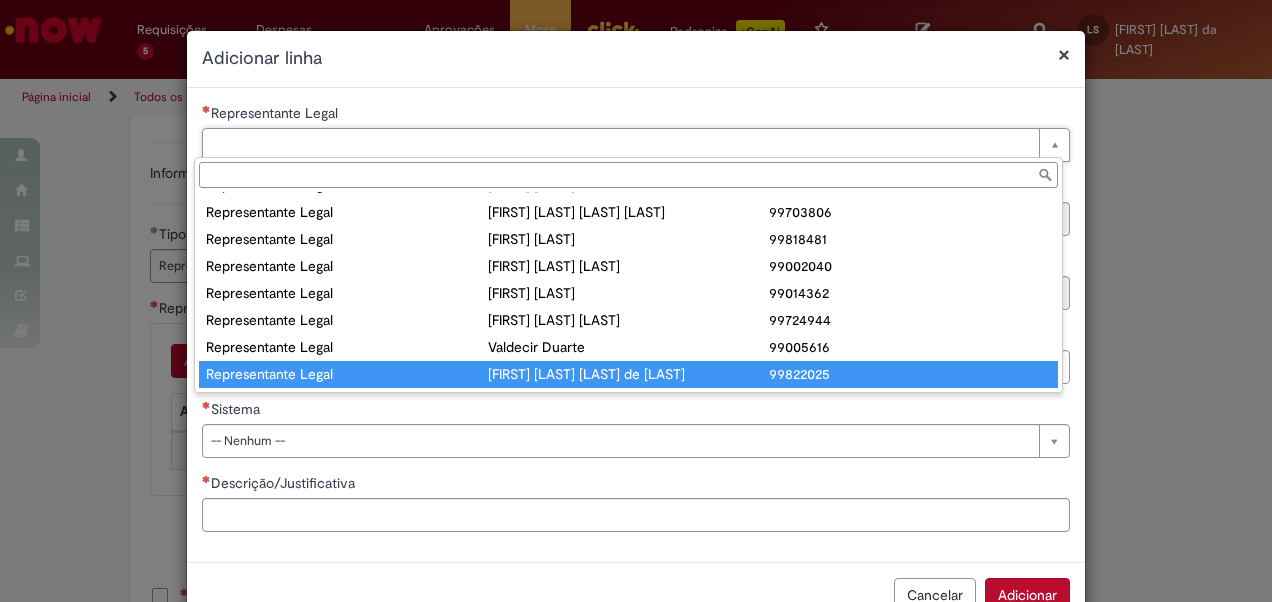 type on "**" 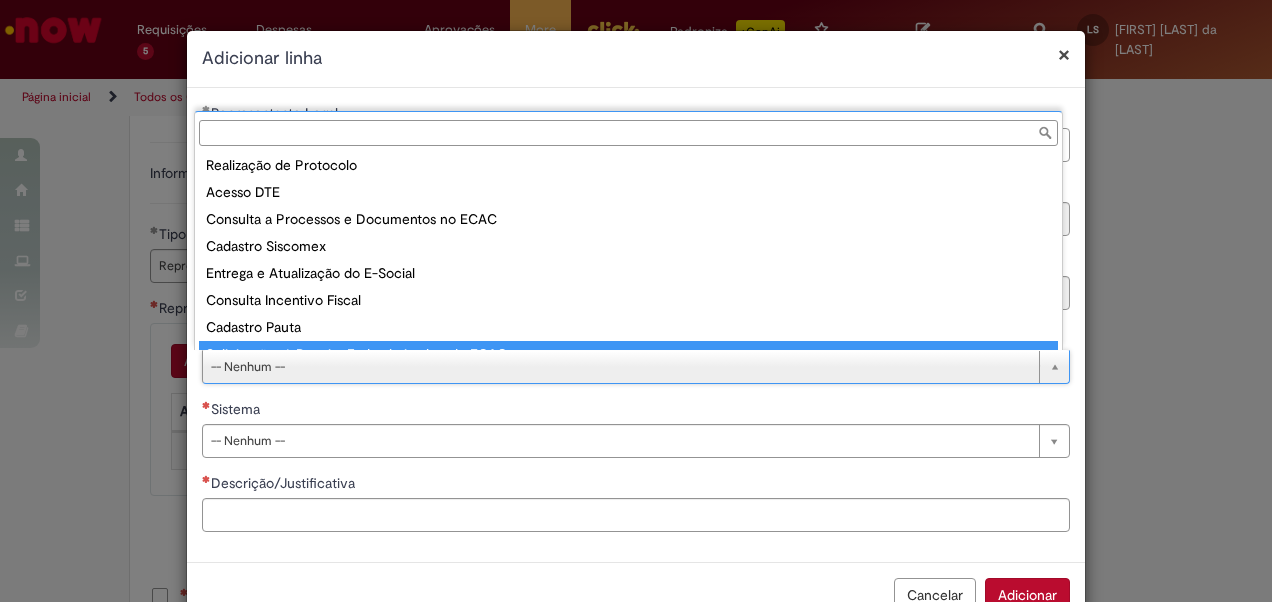 scroll, scrollTop: 124, scrollLeft: 0, axis: vertical 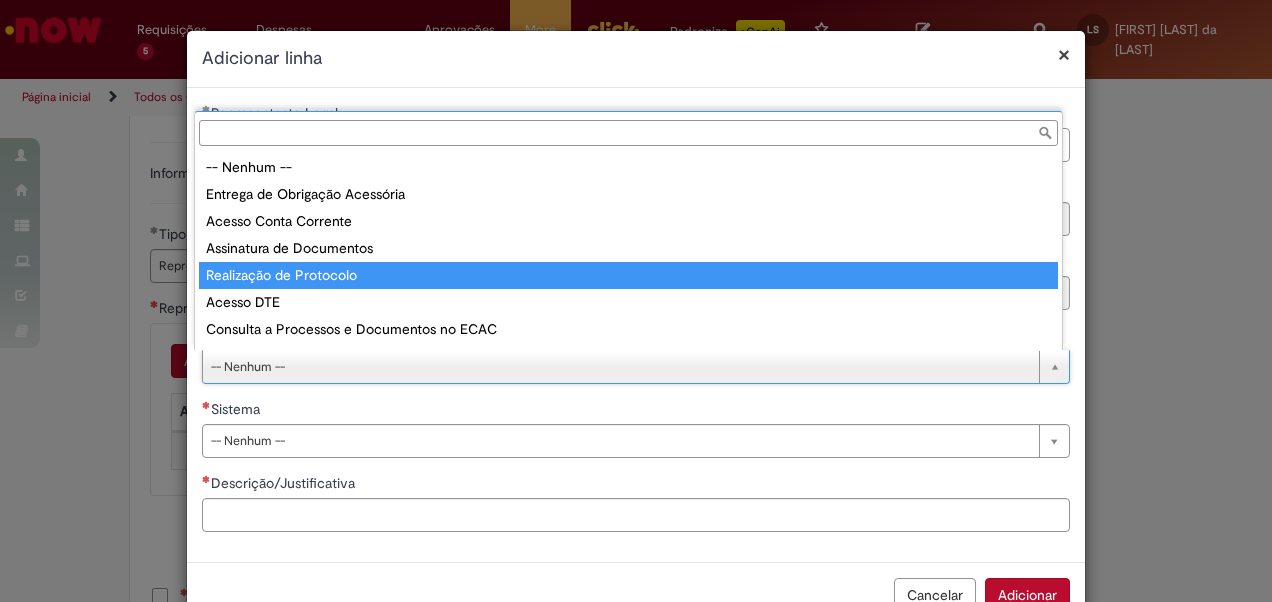 type on "**********" 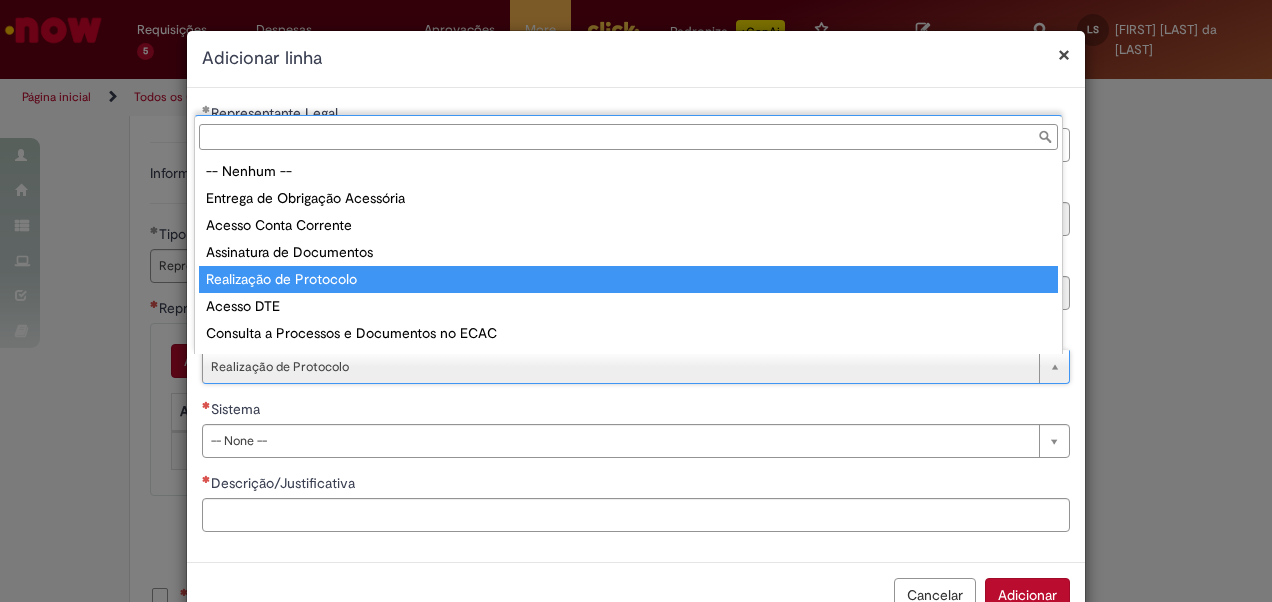 type on "**********" 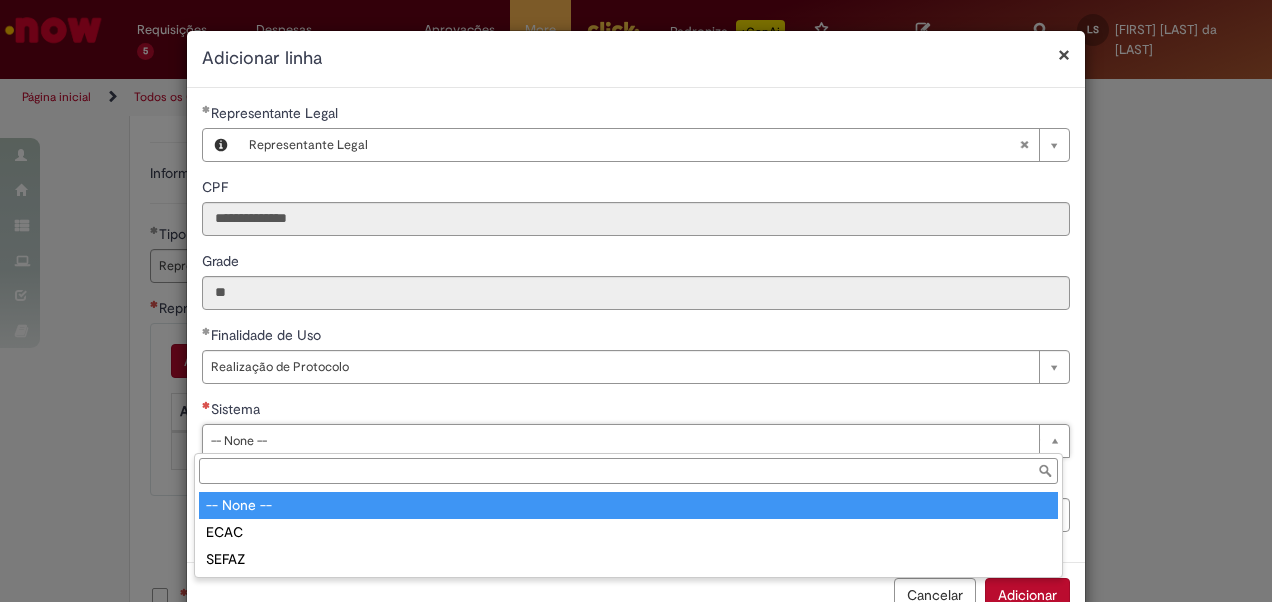 scroll, scrollTop: 0, scrollLeft: 0, axis: both 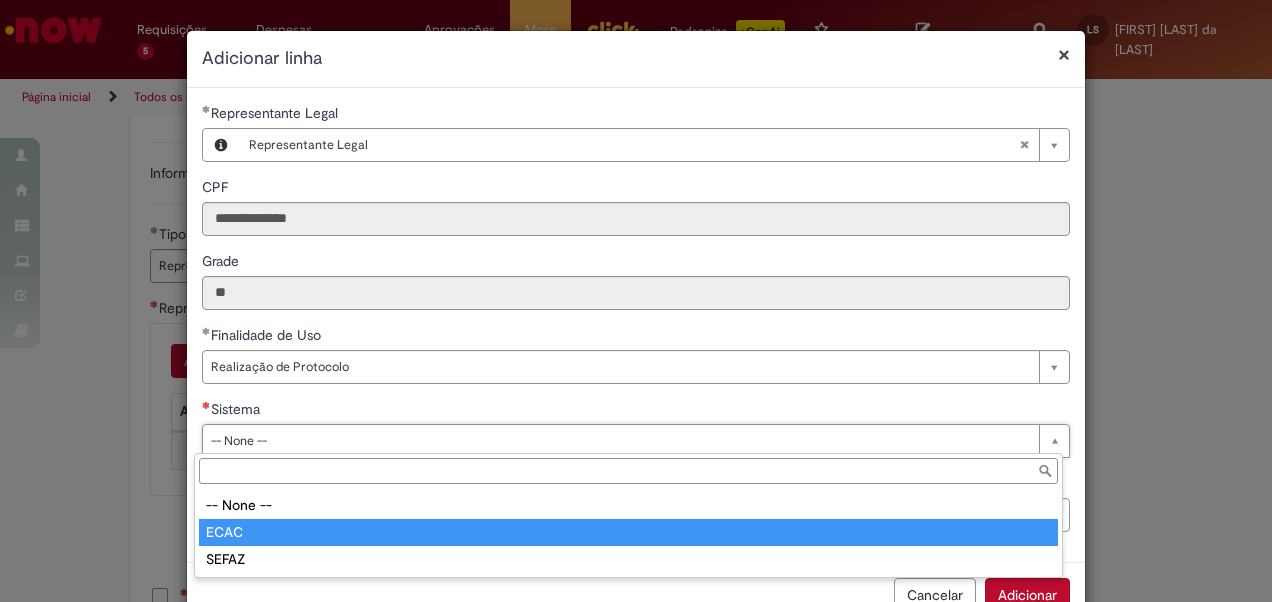 type on "****" 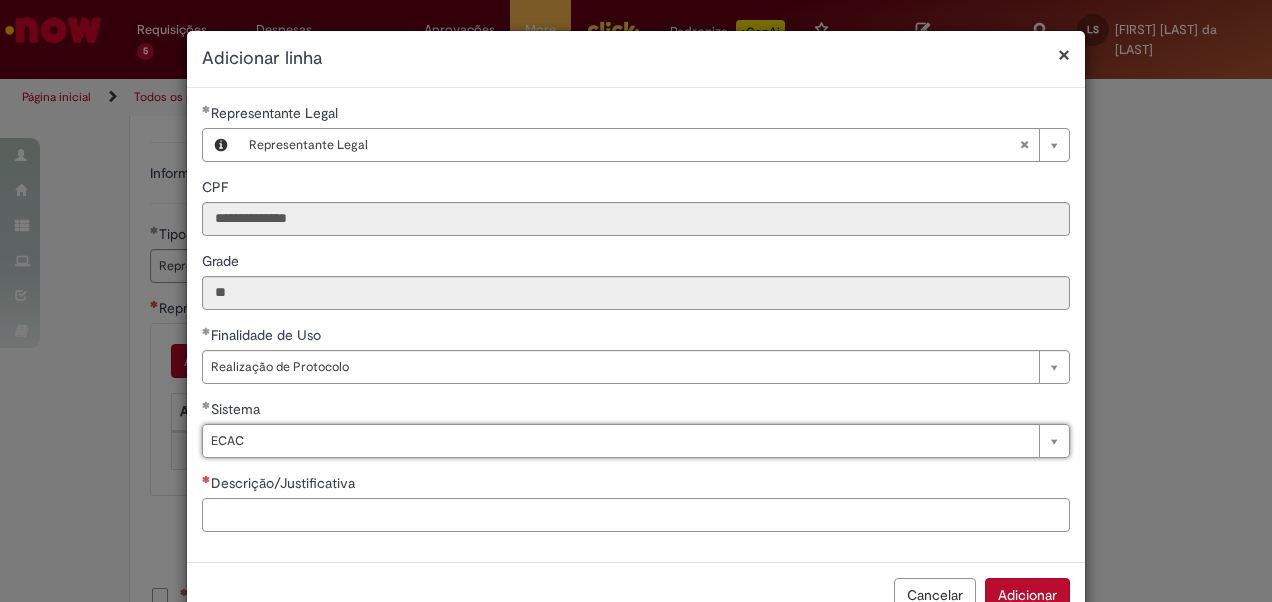 click on "Descrição/Justificativa" at bounding box center (636, 515) 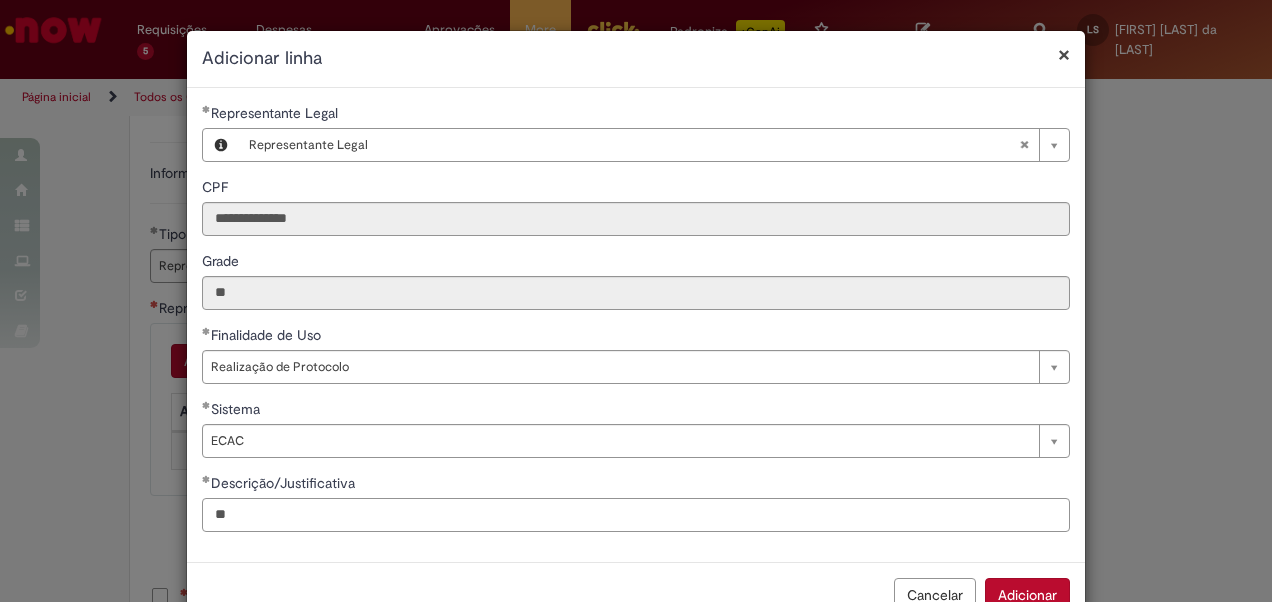 type on "*" 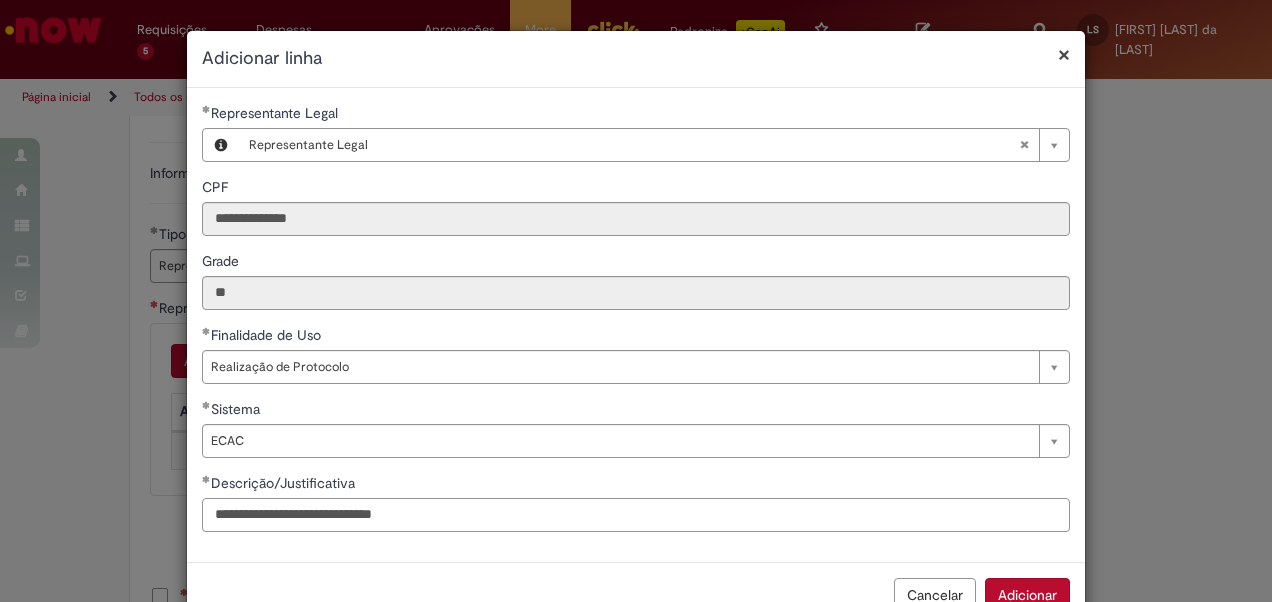 scroll, scrollTop: 54, scrollLeft: 0, axis: vertical 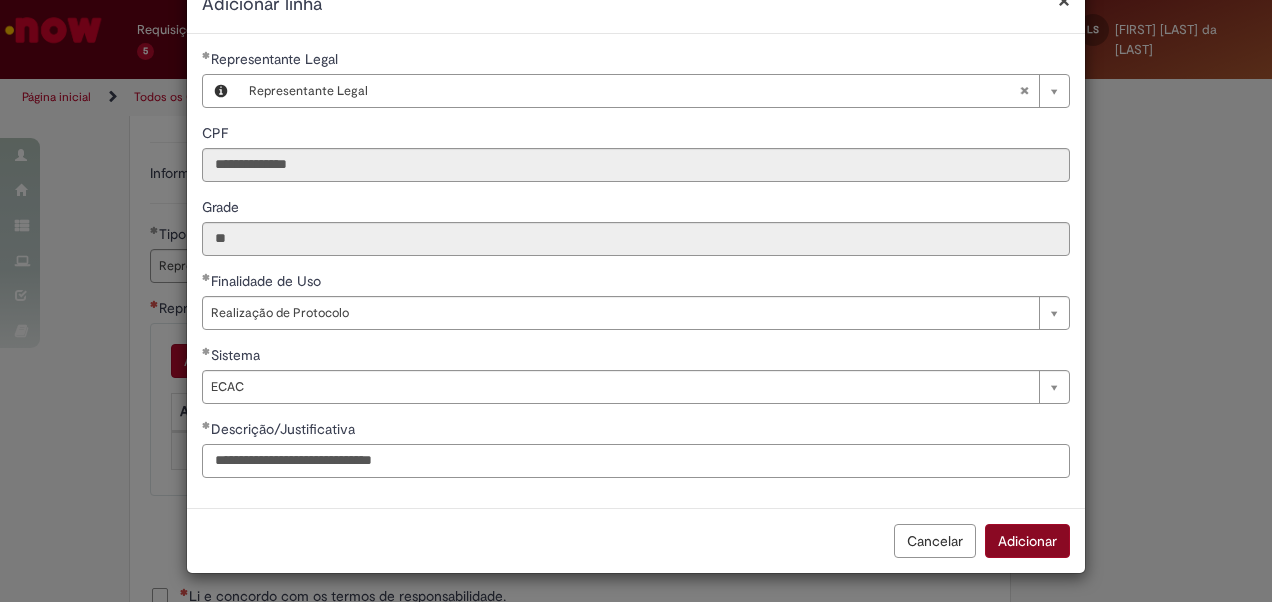 type on "**********" 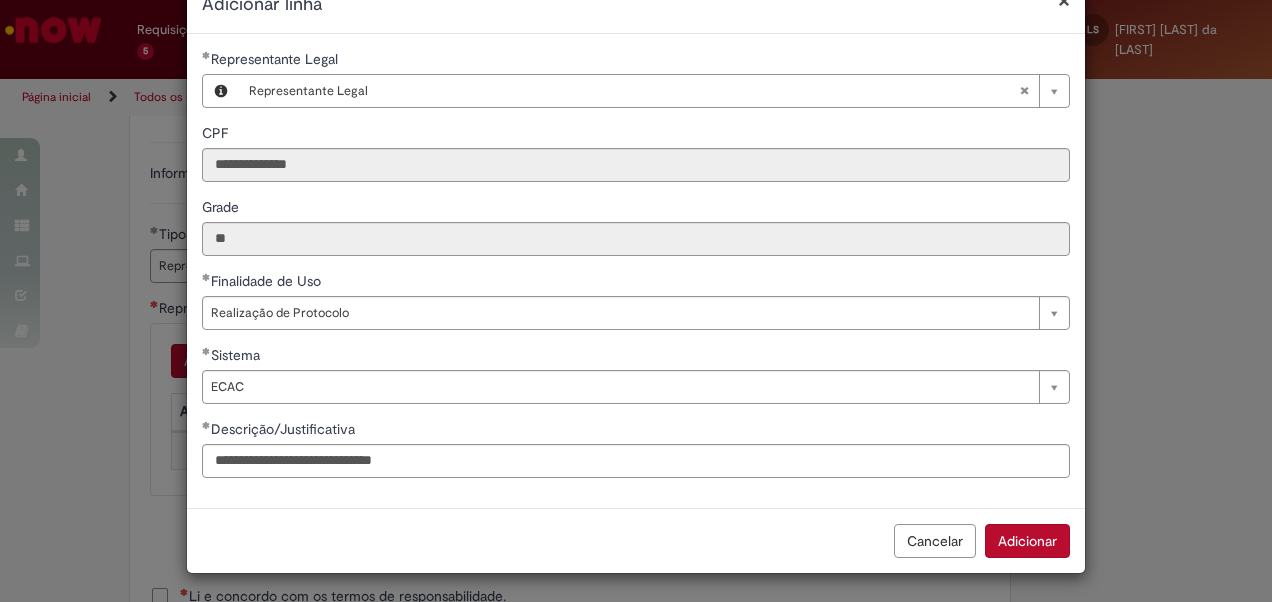 click on "Adicionar" at bounding box center (1027, 541) 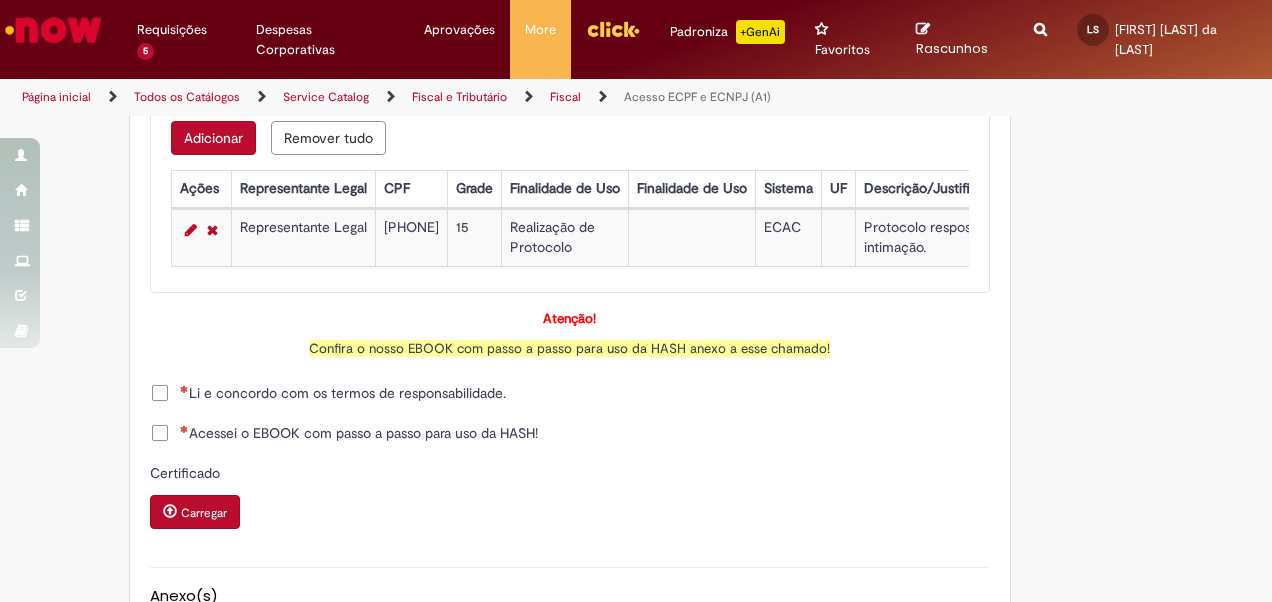 scroll, scrollTop: 1208, scrollLeft: 0, axis: vertical 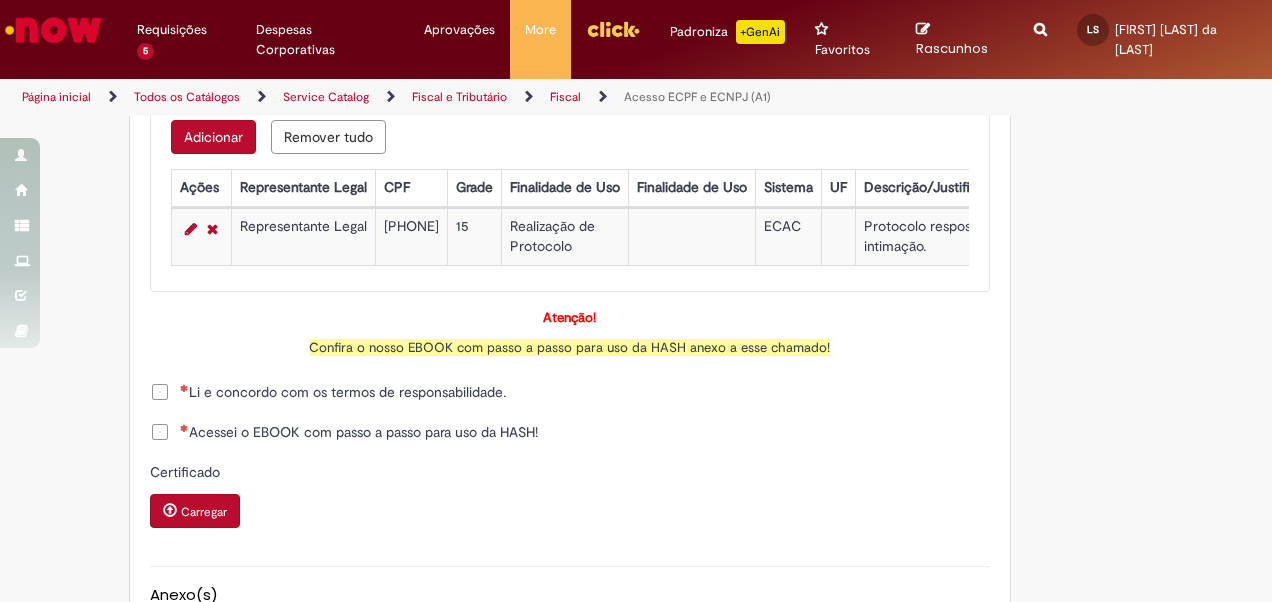 click on "Li e concordo com os termos de responsabilidade." at bounding box center [570, 394] 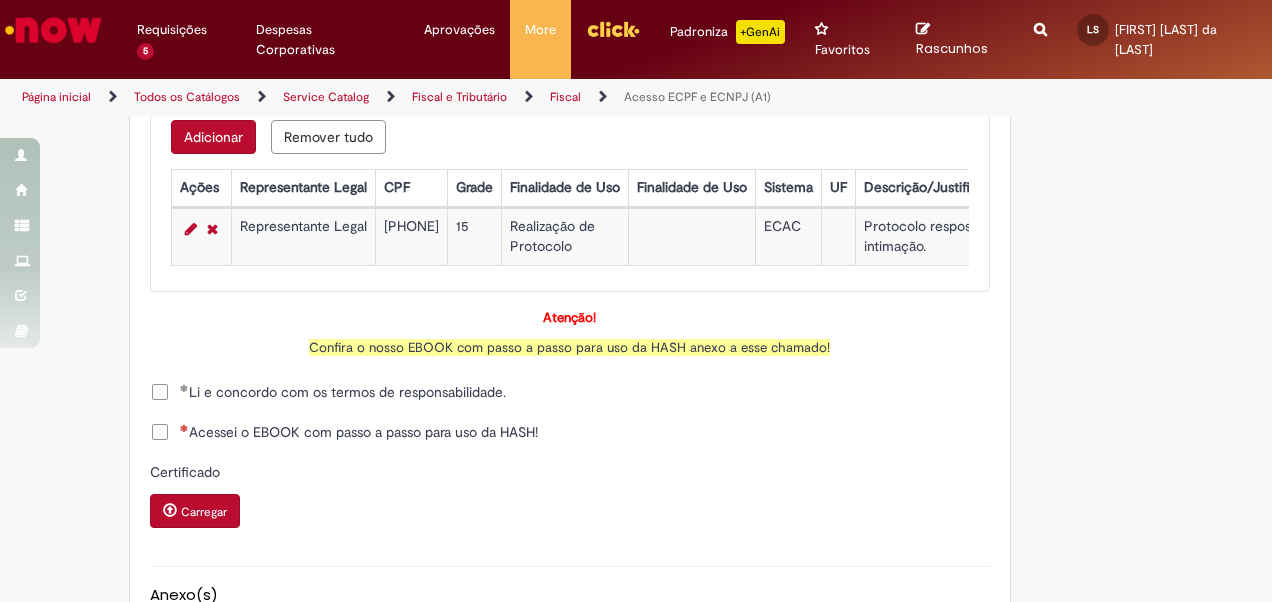click on "Acessei o EBOOK com passo a passo para uso da HASH!" at bounding box center [344, 432] 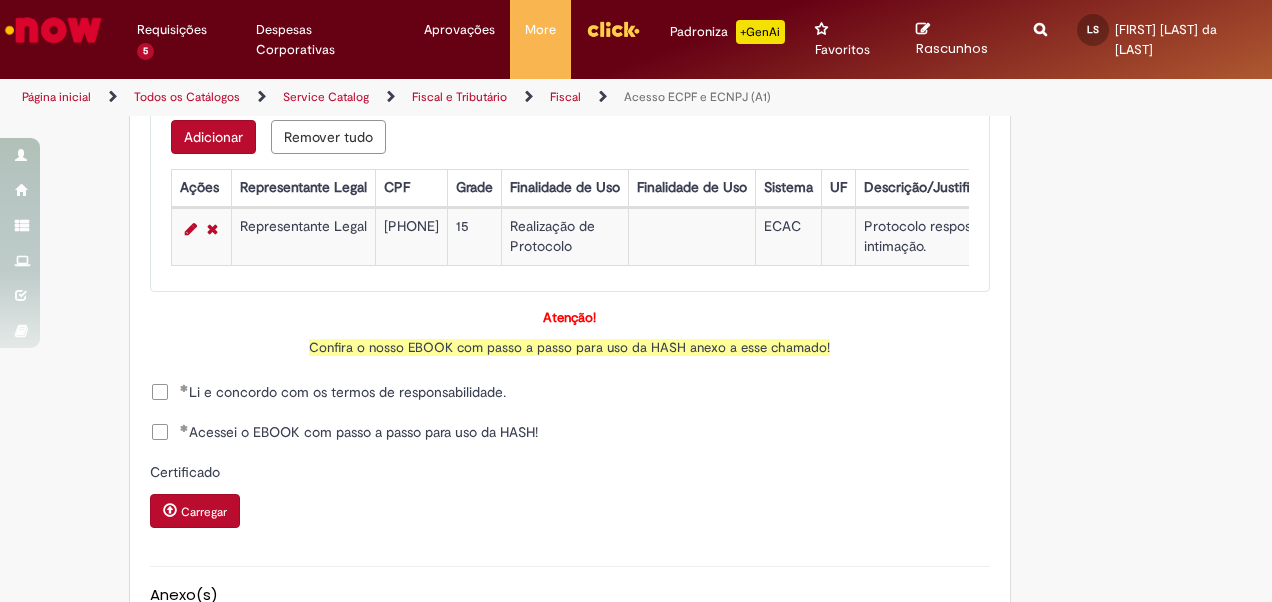 click at bounding box center [170, 510] 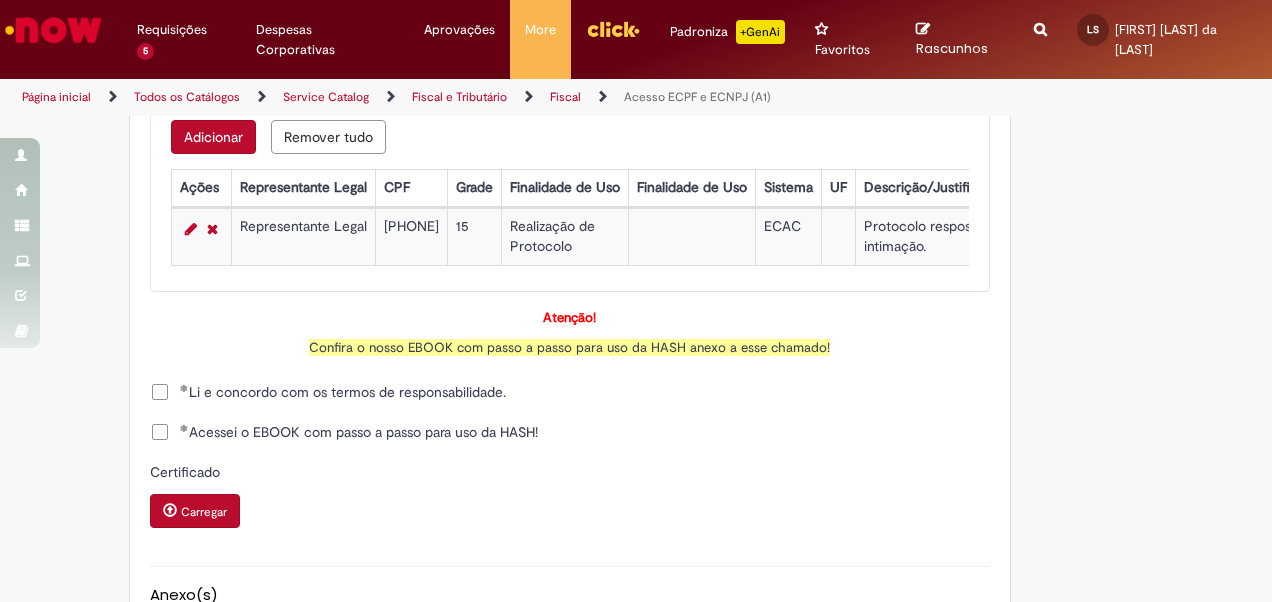 type 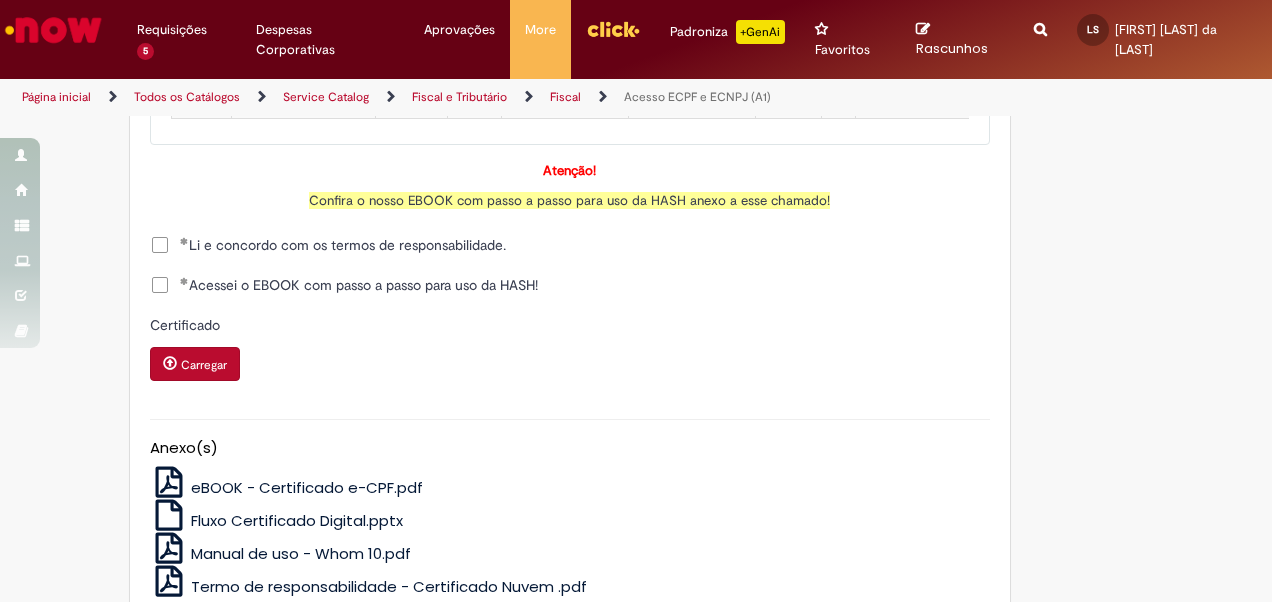 scroll, scrollTop: 1578, scrollLeft: 0, axis: vertical 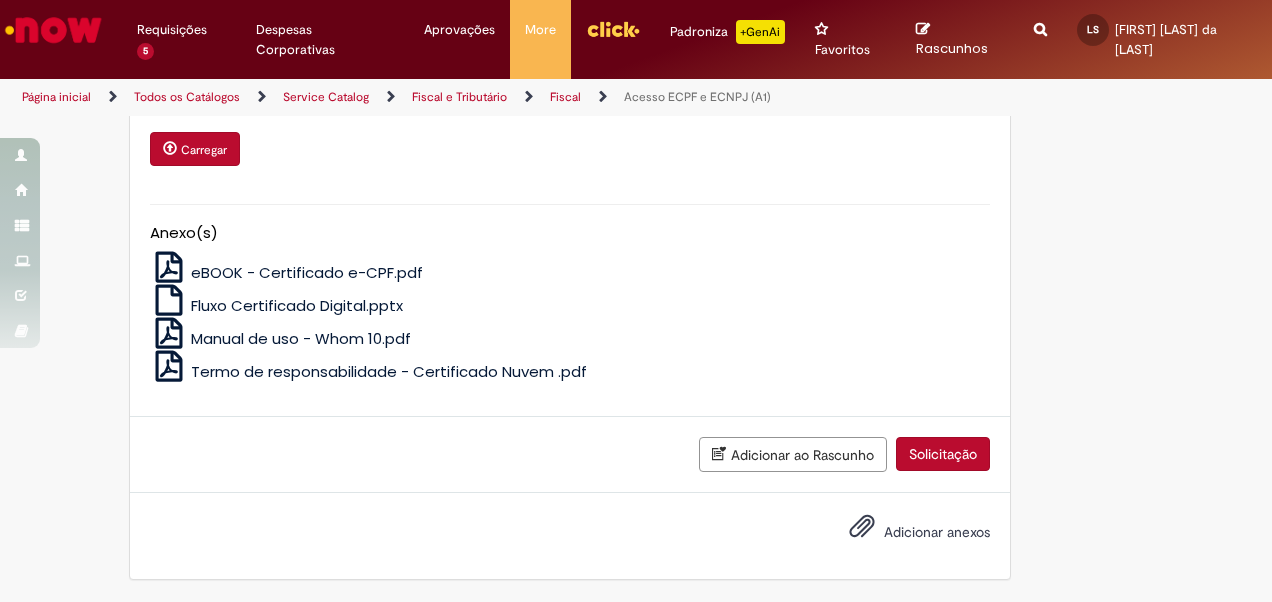 click on "Solicitação" at bounding box center (943, 454) 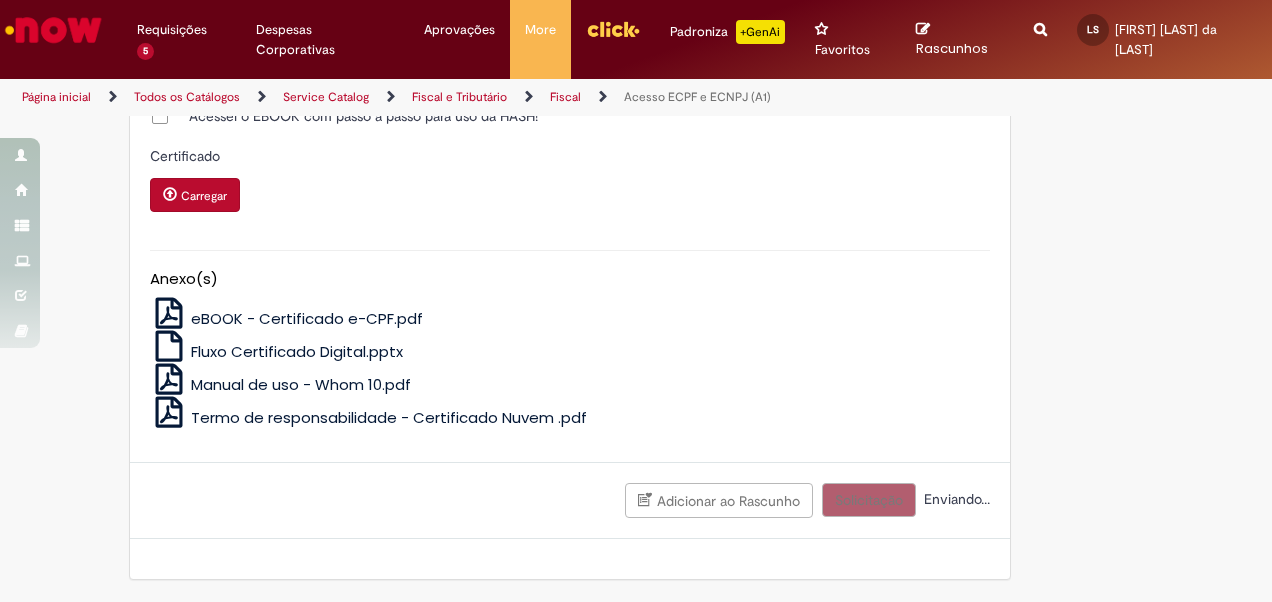 scroll, scrollTop: 1532, scrollLeft: 0, axis: vertical 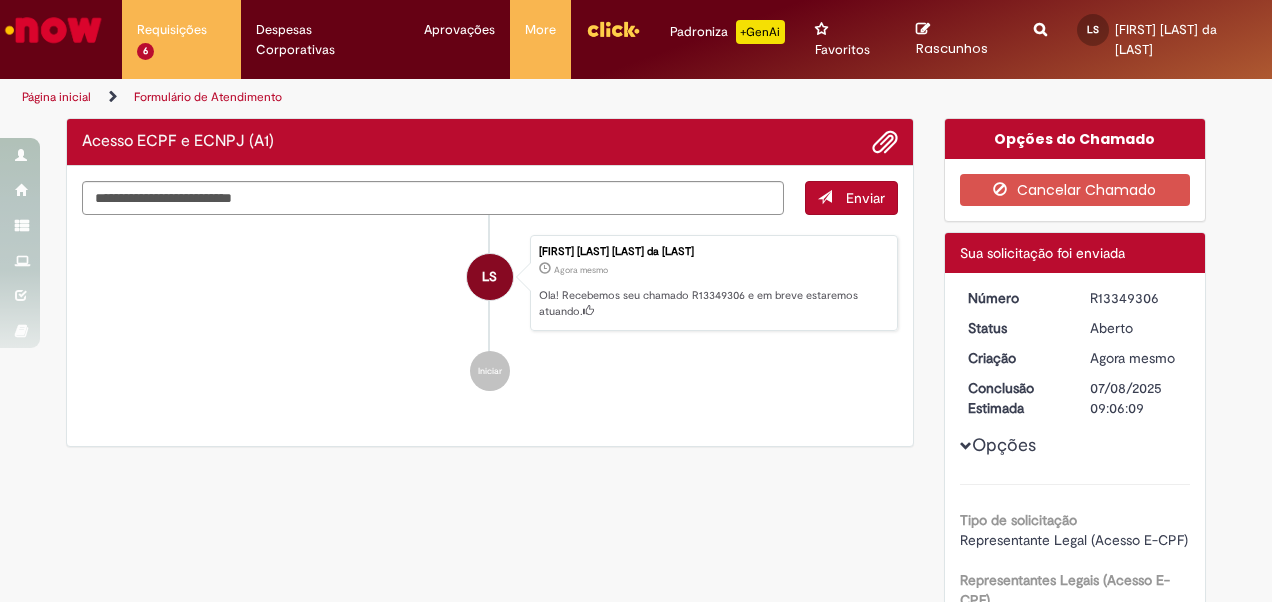 click on "Acesso ECPF e ECNPJ (A1)" at bounding box center (178, 142) 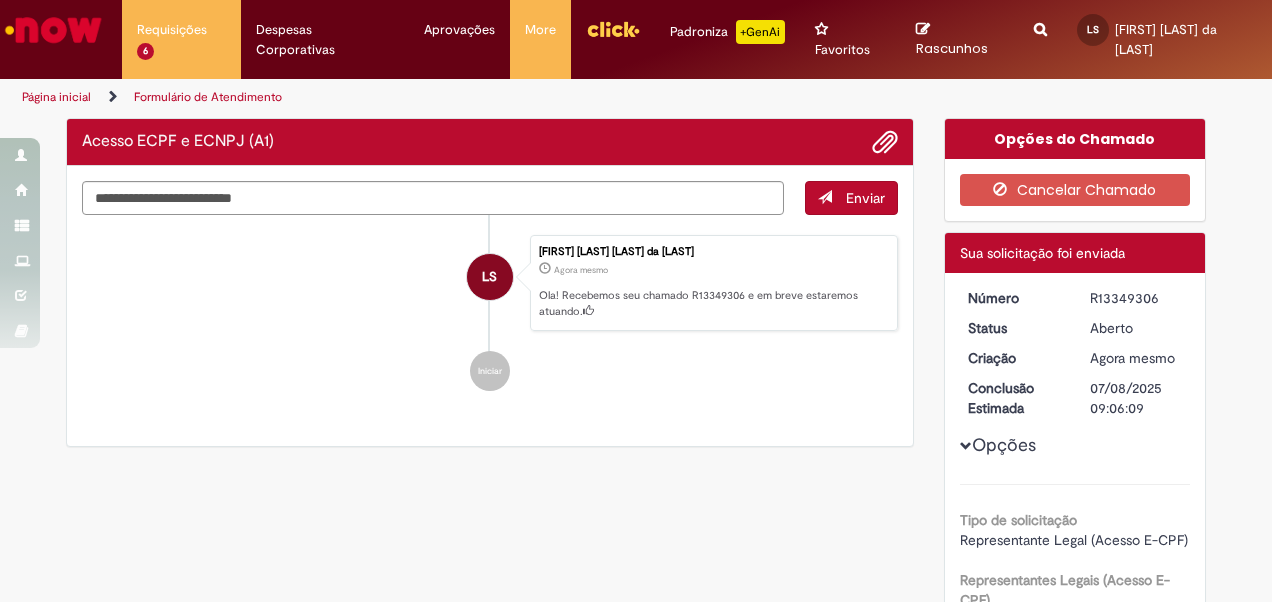 click on "Verificar Código de Barras
Acesso ECPF e ECNPJ (A1)
Enviar
LS
Leonardo Eleuterio Ribeiro Soares da Silva
Agora mesmo Agora mesmo
Ola! Recebemos seu chamado R13349306 e em breve estaremos atuando.
Iniciar" at bounding box center [490, 287] 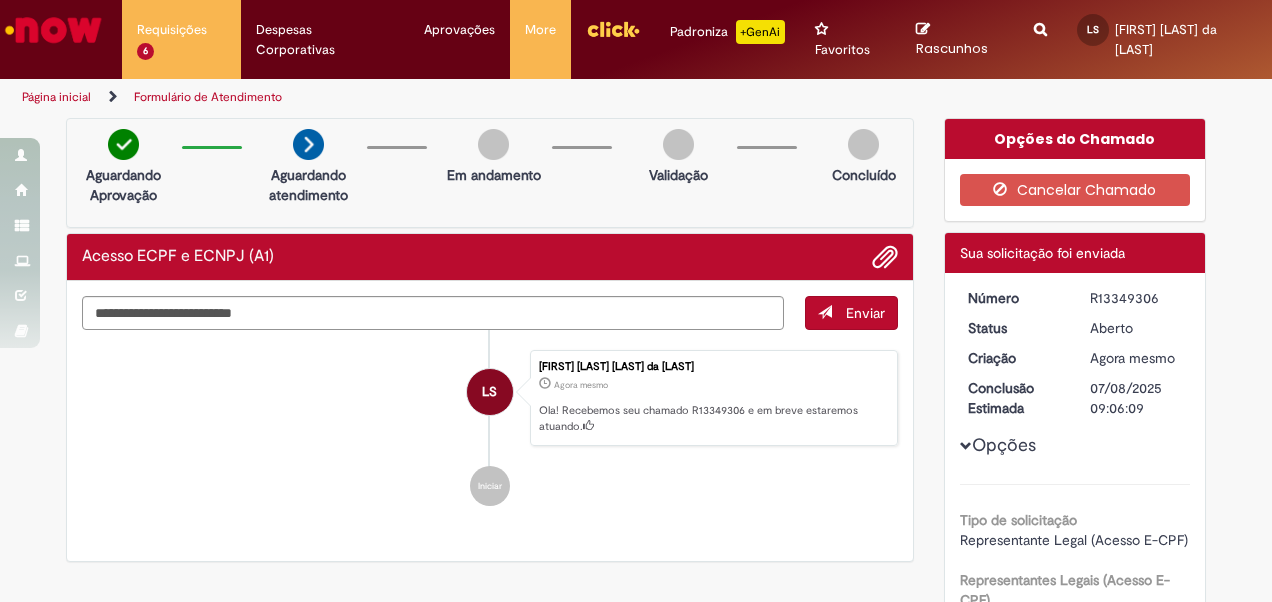 click on "Acesso ECPF e ECNPJ (A1)" at bounding box center (178, 257) 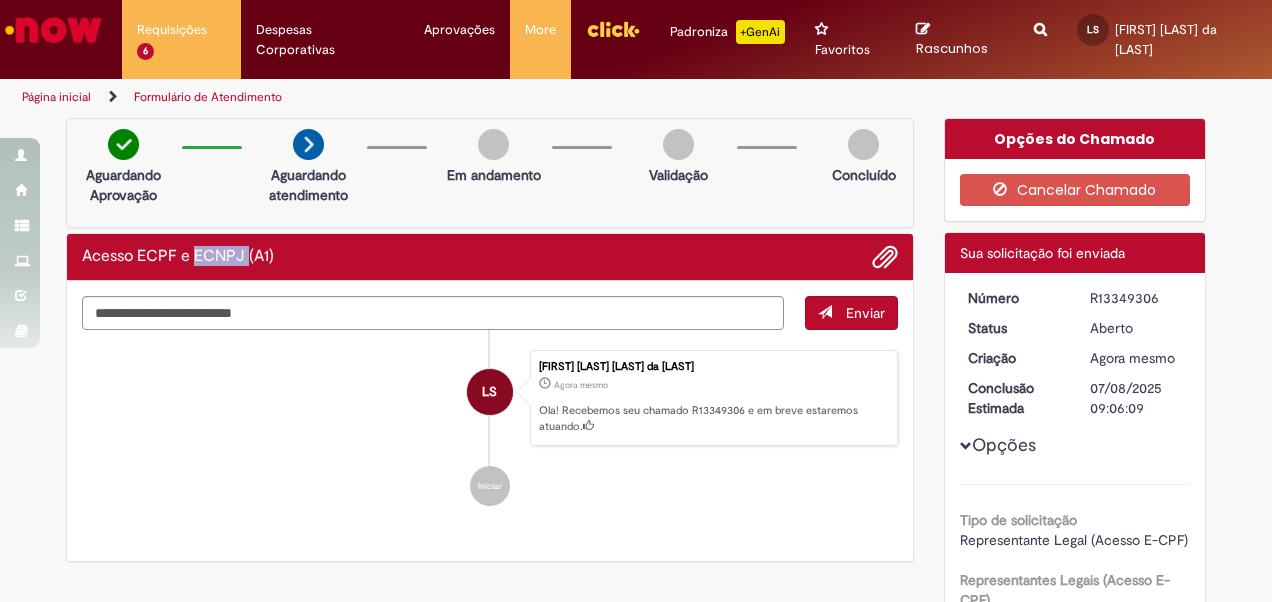 click on "Acesso ECPF e ECNPJ (A1)" at bounding box center (178, 257) 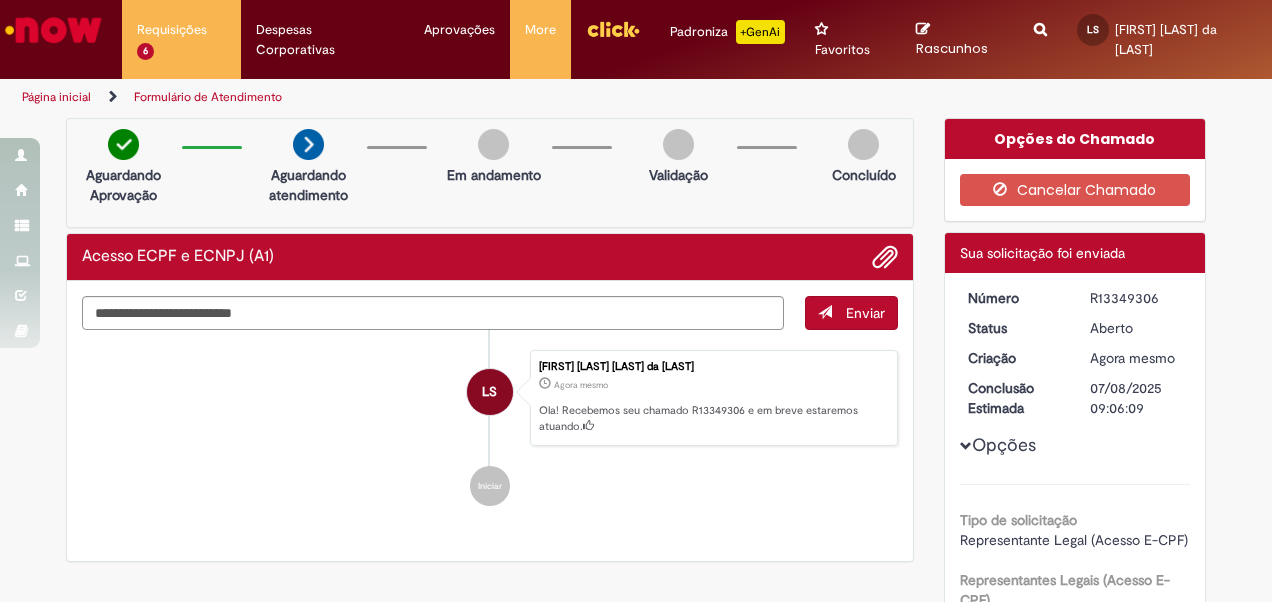 drag, startPoint x: 216, startPoint y: 259, endPoint x: 130, endPoint y: 253, distance: 86.209045 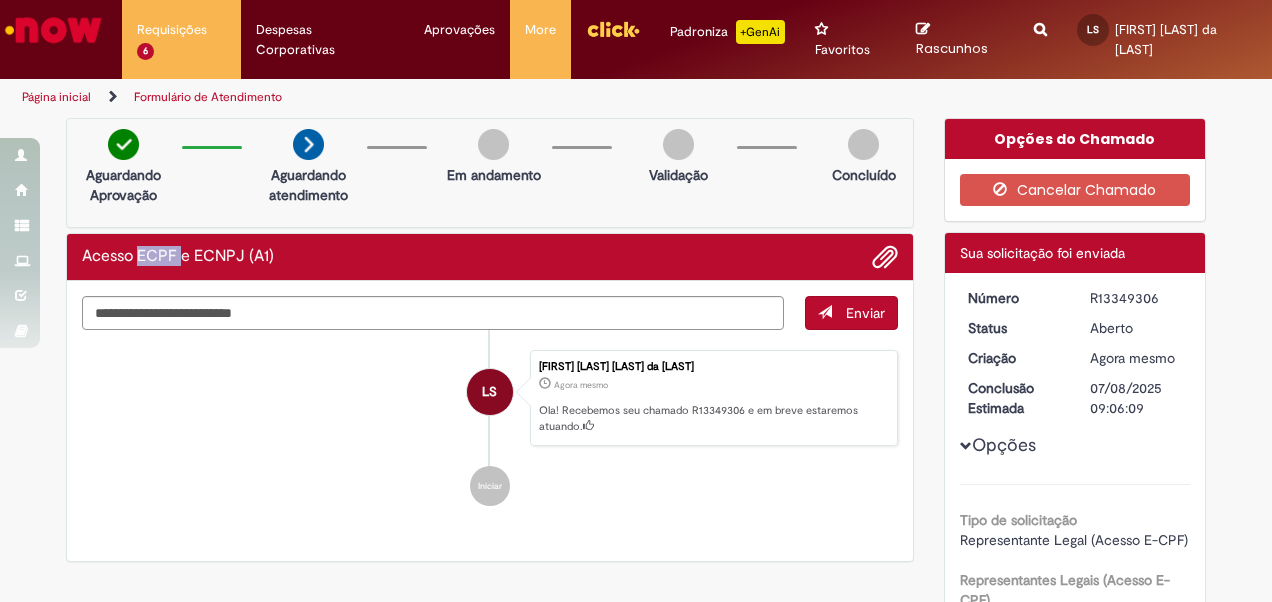 click on "Acesso ECPF e ECNPJ (A1)" at bounding box center [178, 257] 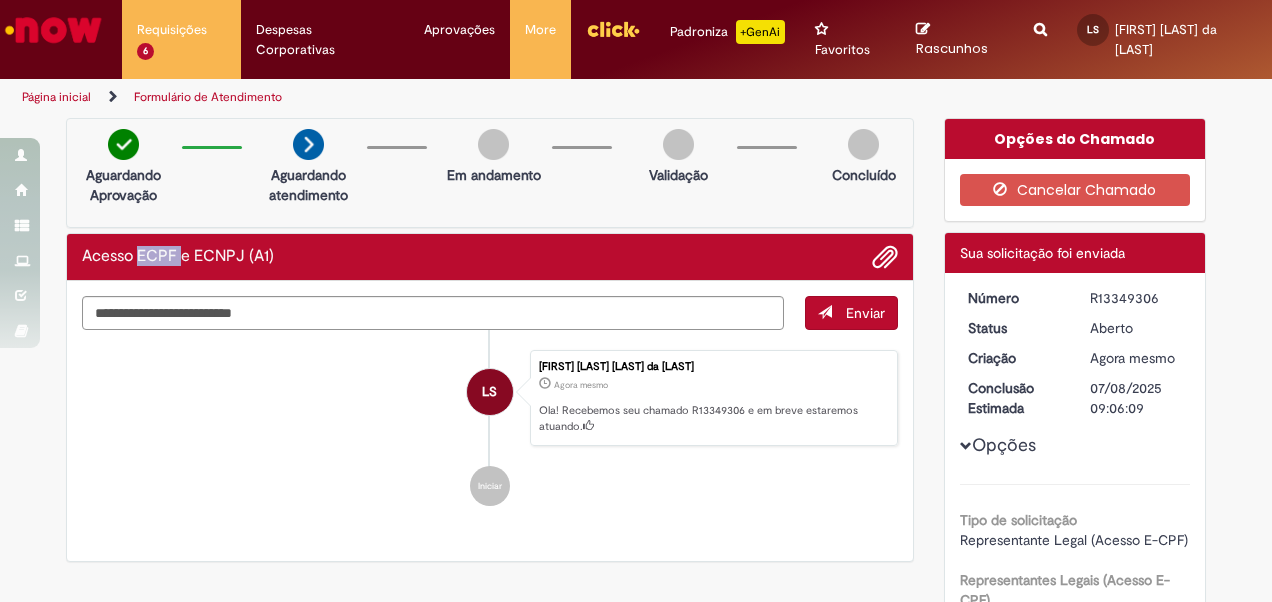 click on "Acesso ECPF e ECNPJ (A1)" at bounding box center (178, 257) 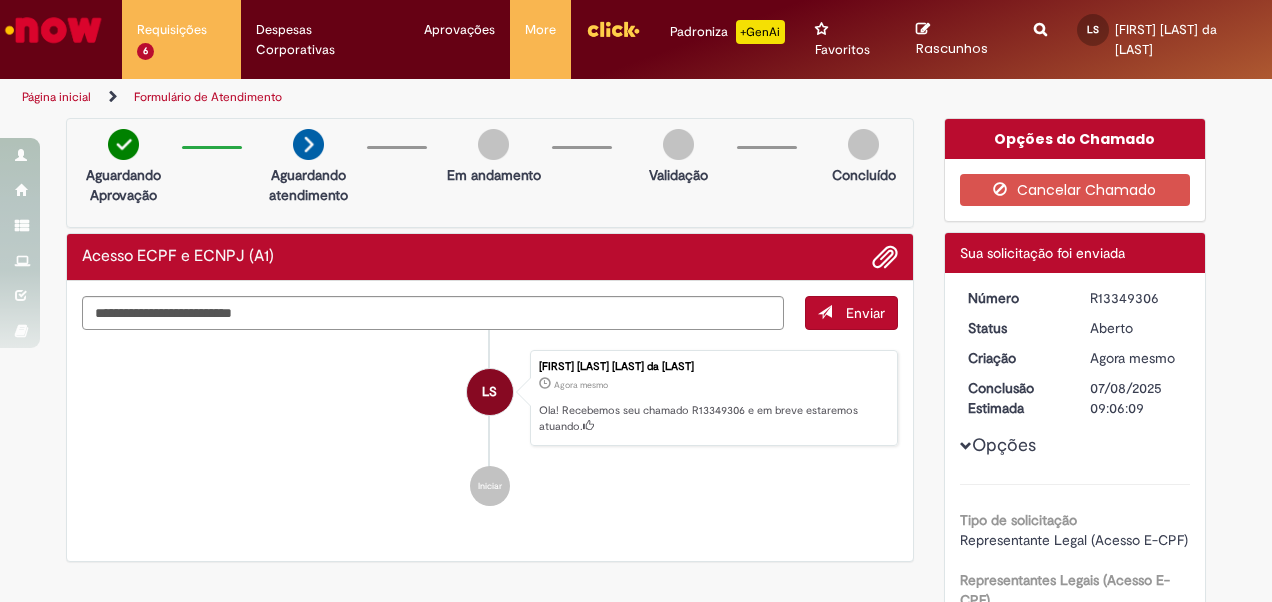 click on "Acesso ECPF e ECNPJ (A1)" at bounding box center [178, 257] 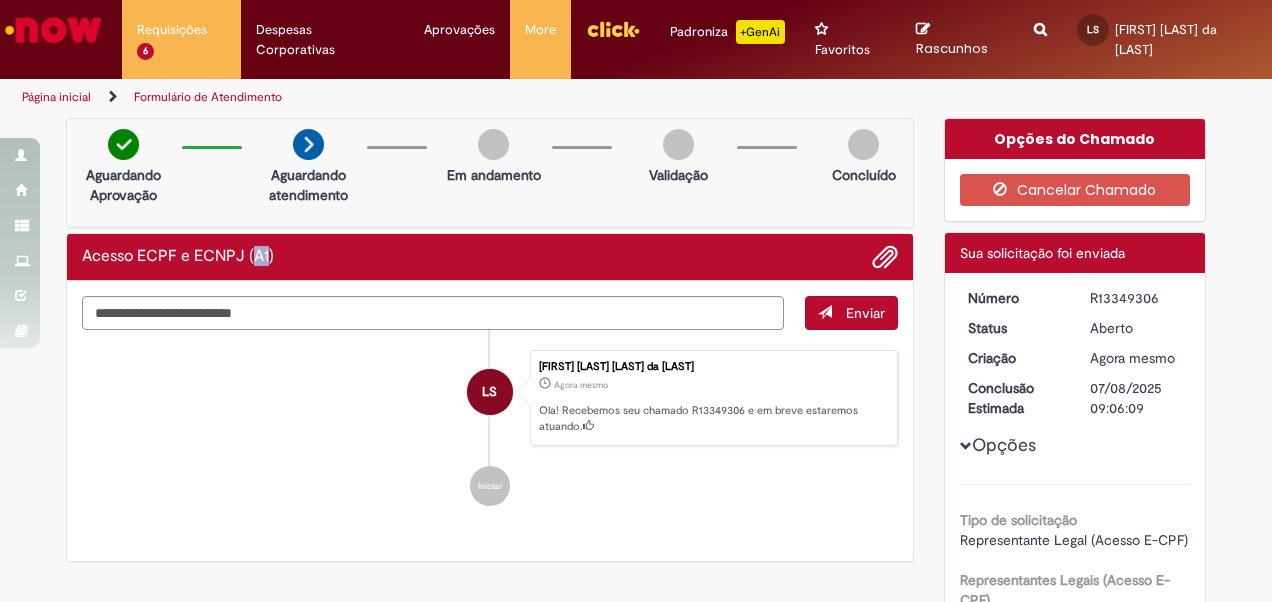 click on "Acesso ECPF e ECNPJ (A1)" at bounding box center (178, 257) 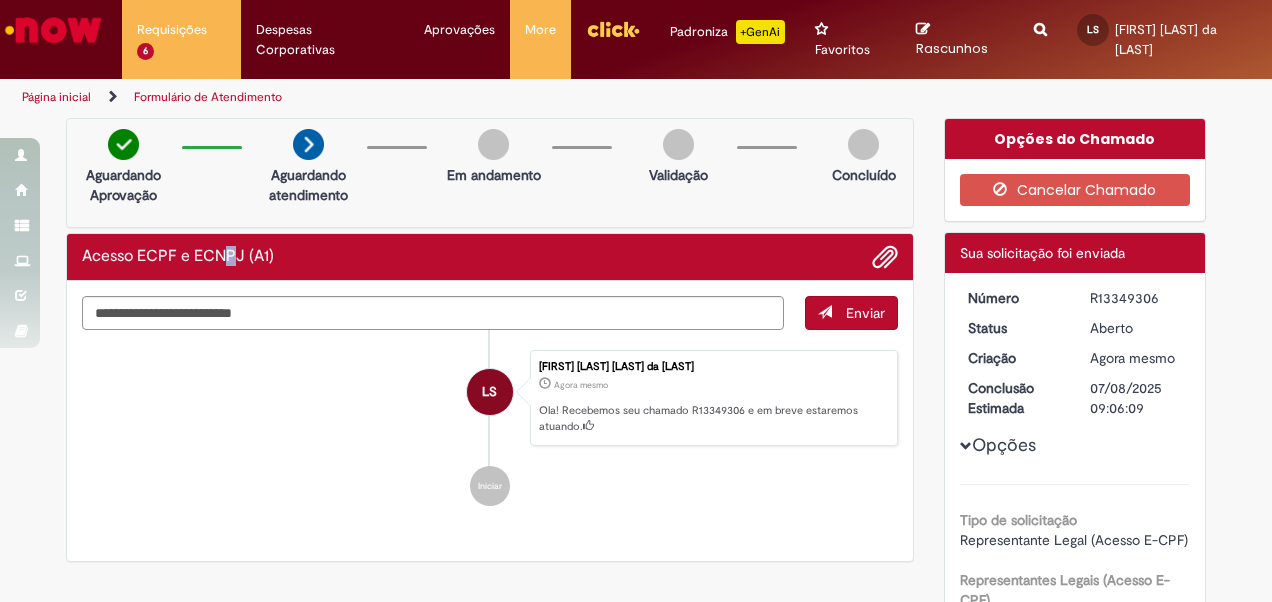 drag, startPoint x: 251, startPoint y: 264, endPoint x: 223, endPoint y: 256, distance: 29.12044 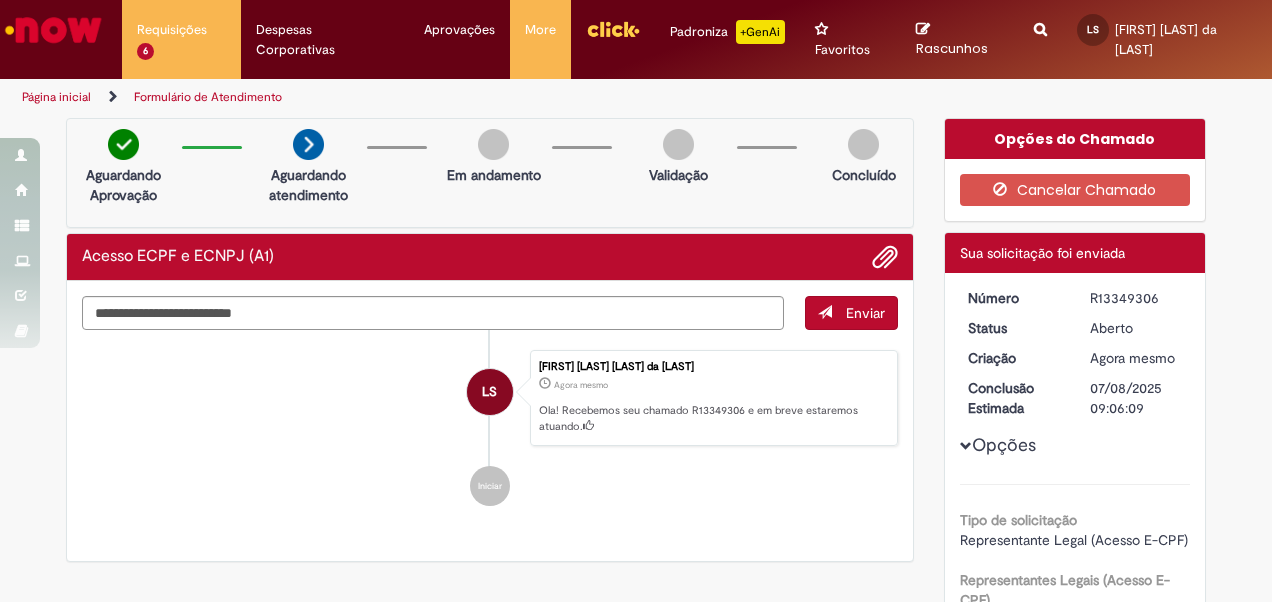 drag, startPoint x: 223, startPoint y: 256, endPoint x: 249, endPoint y: 263, distance: 26.925823 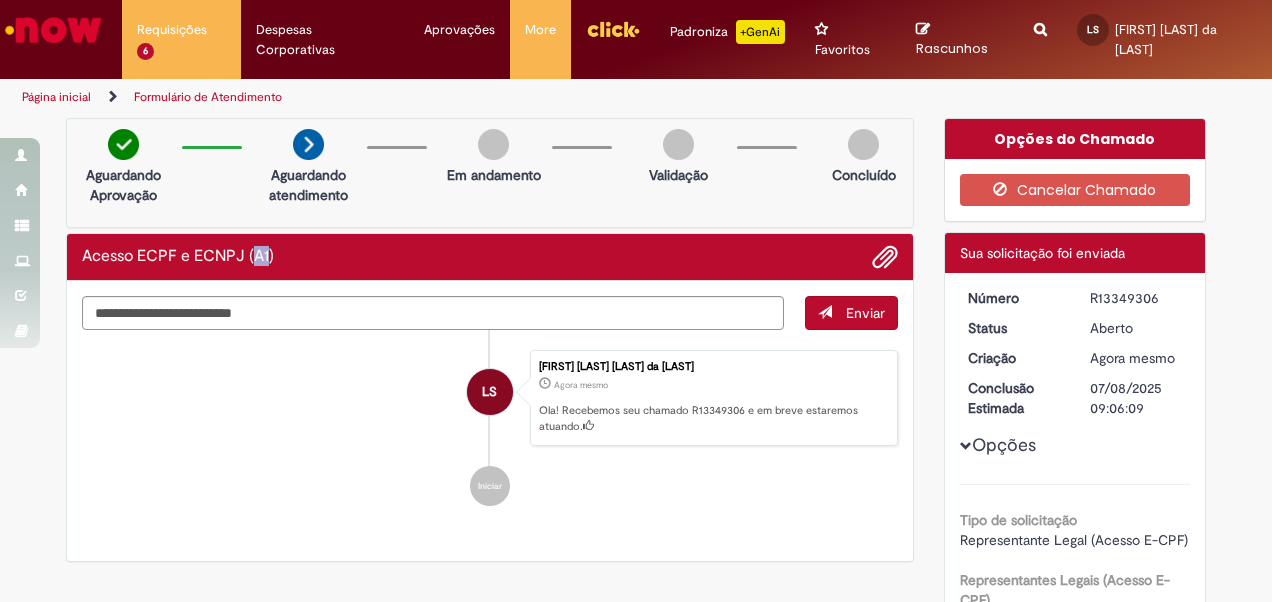 click on "Acesso ECPF e ECNPJ (A1)" at bounding box center [178, 257] 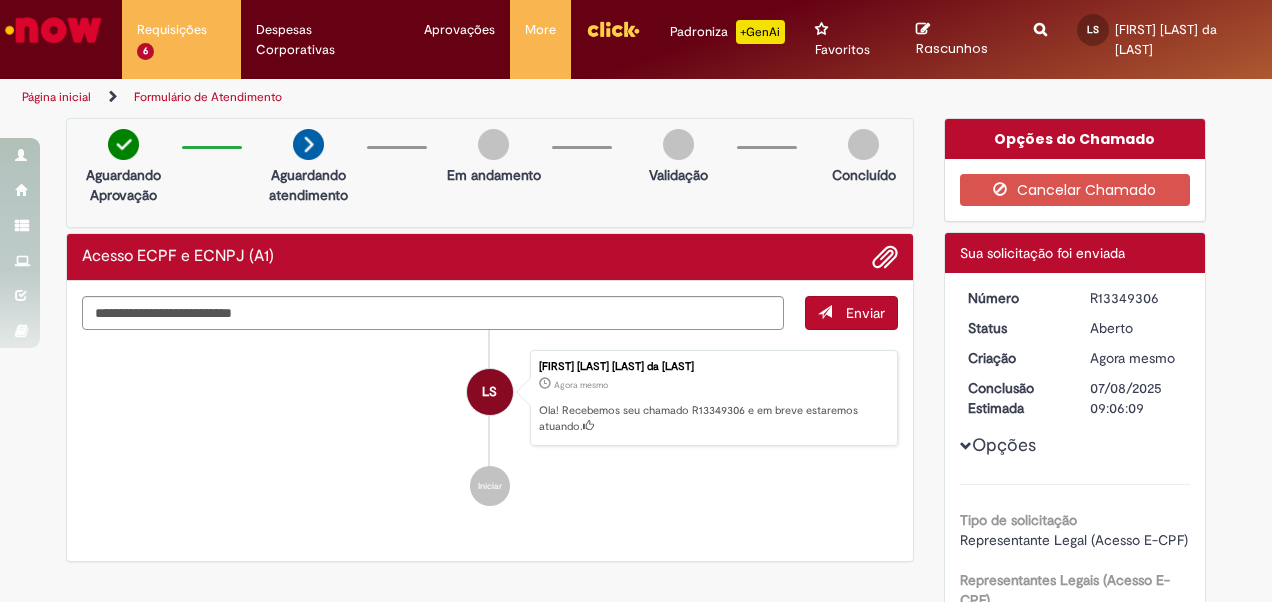 drag, startPoint x: 249, startPoint y: 263, endPoint x: 220, endPoint y: 259, distance: 29.274563 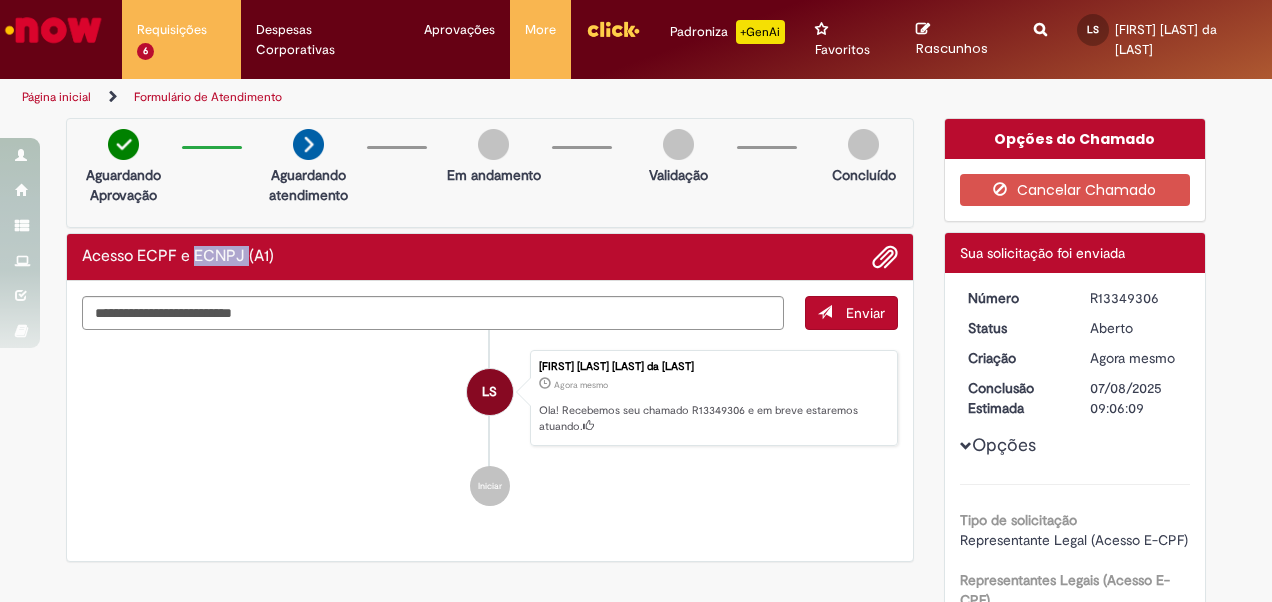 click on "Acesso ECPF e ECNPJ (A1)" at bounding box center [178, 257] 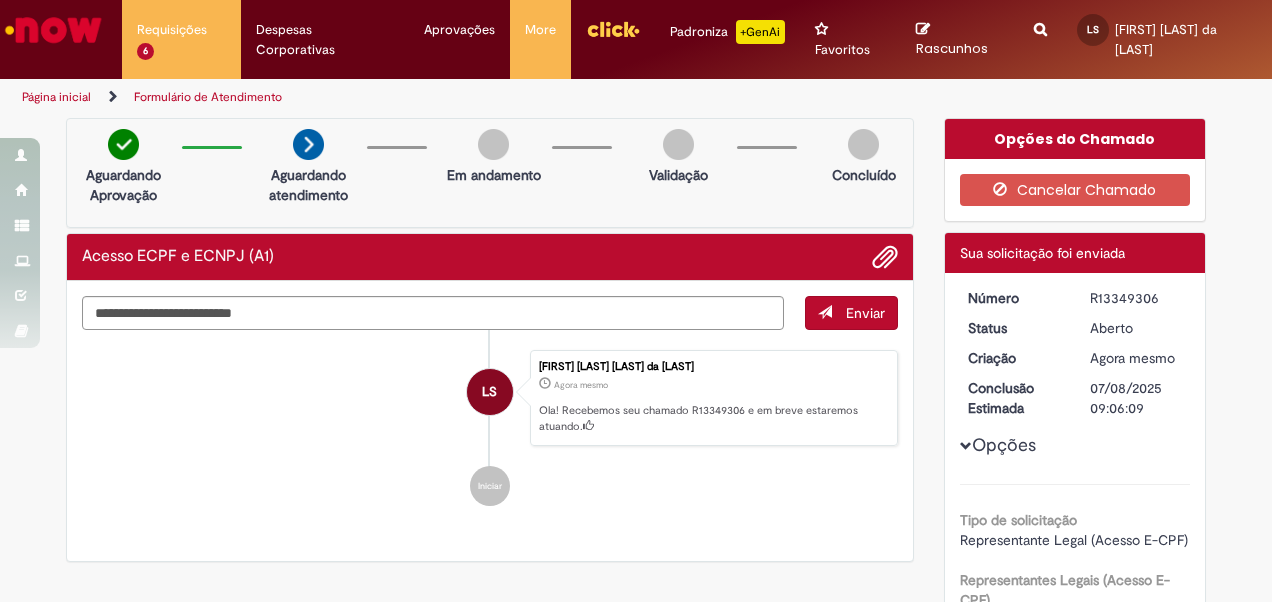 drag, startPoint x: 220, startPoint y: 259, endPoint x: 141, endPoint y: 244, distance: 80.411446 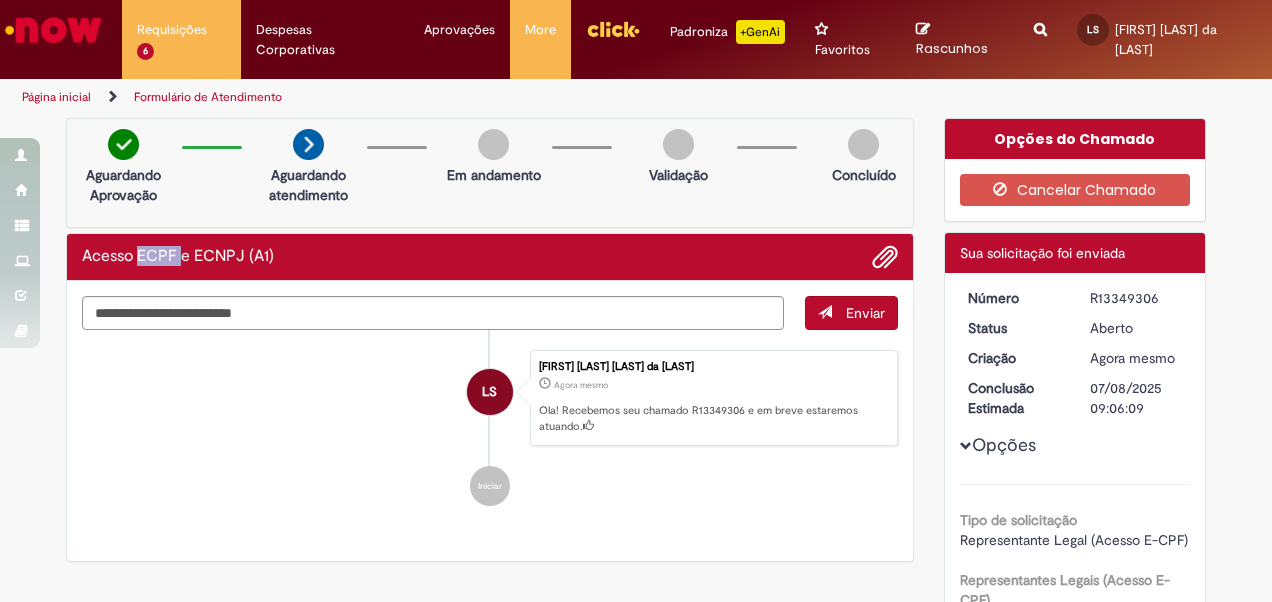 click on "Acesso ECPF e ECNPJ (A1)" at bounding box center (490, 257) 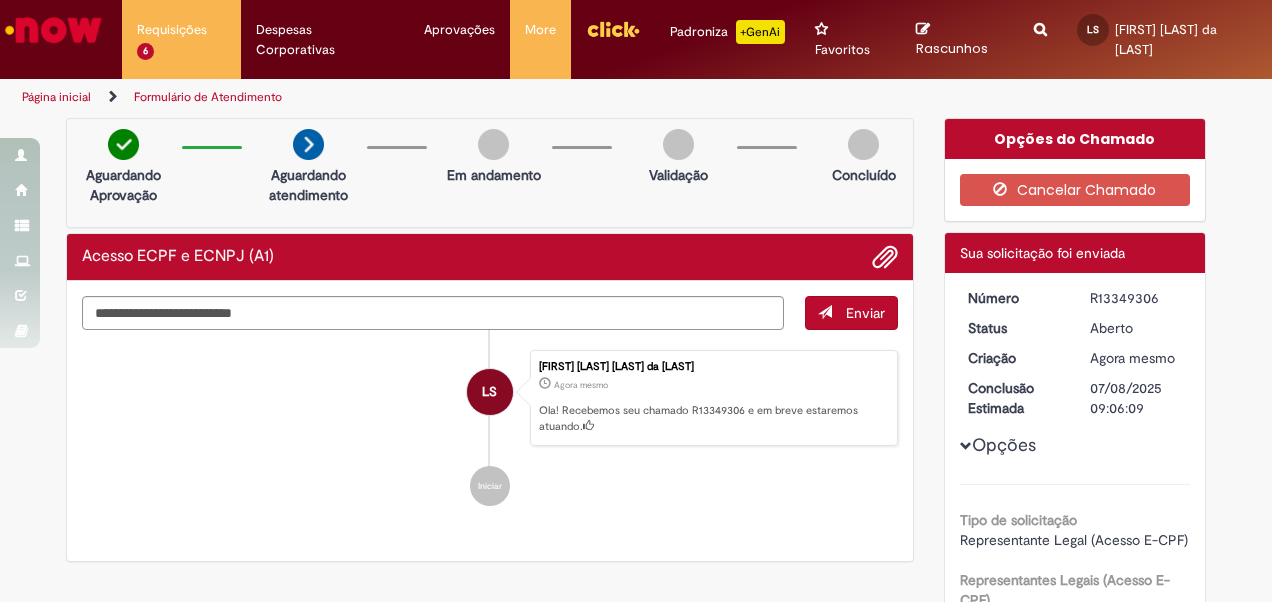 drag, startPoint x: 141, startPoint y: 244, endPoint x: 251, endPoint y: 281, distance: 116.05602 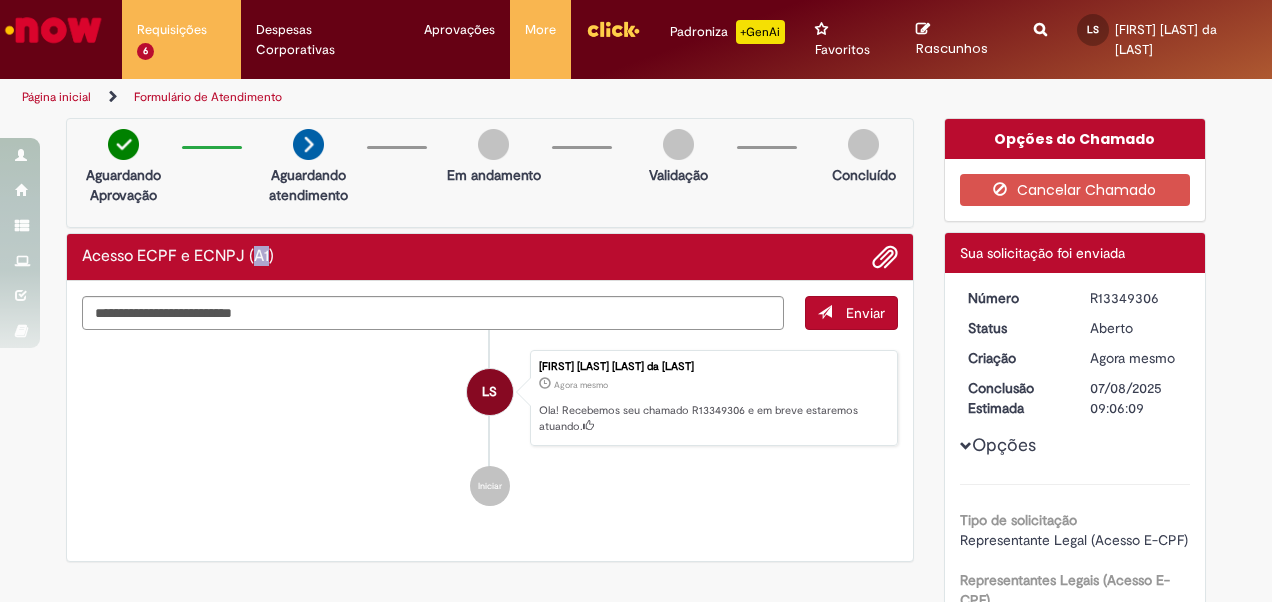 click on "Acesso ECPF e ECNPJ (A1)" at bounding box center (178, 257) 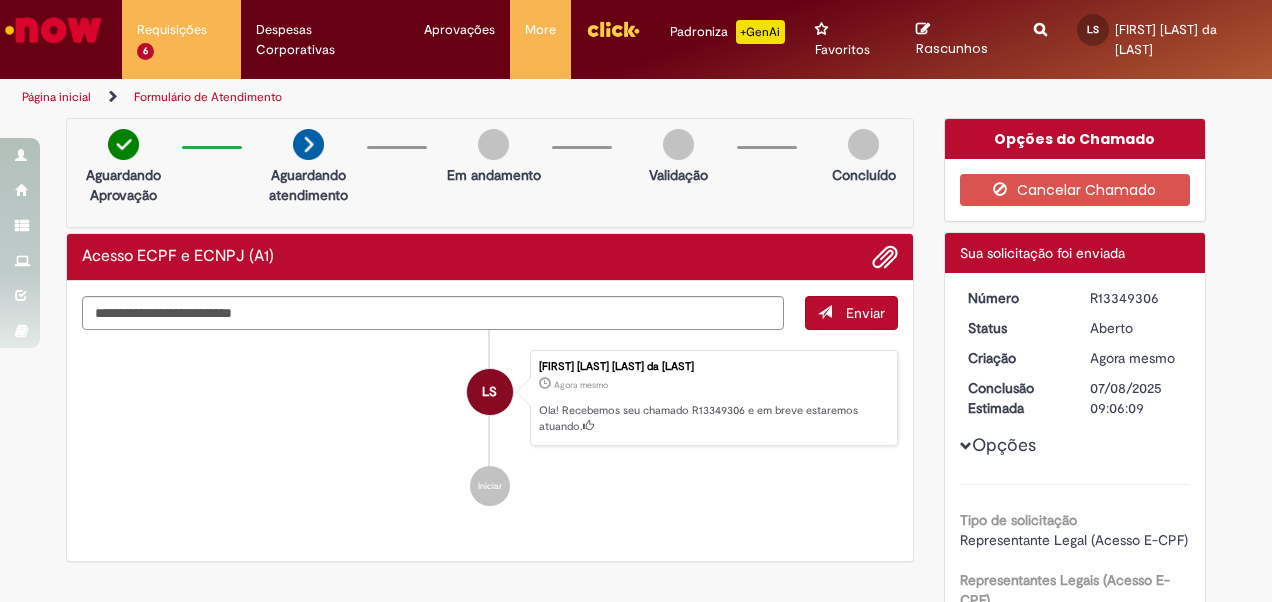 drag, startPoint x: 248, startPoint y: 264, endPoint x: 208, endPoint y: 260, distance: 40.1995 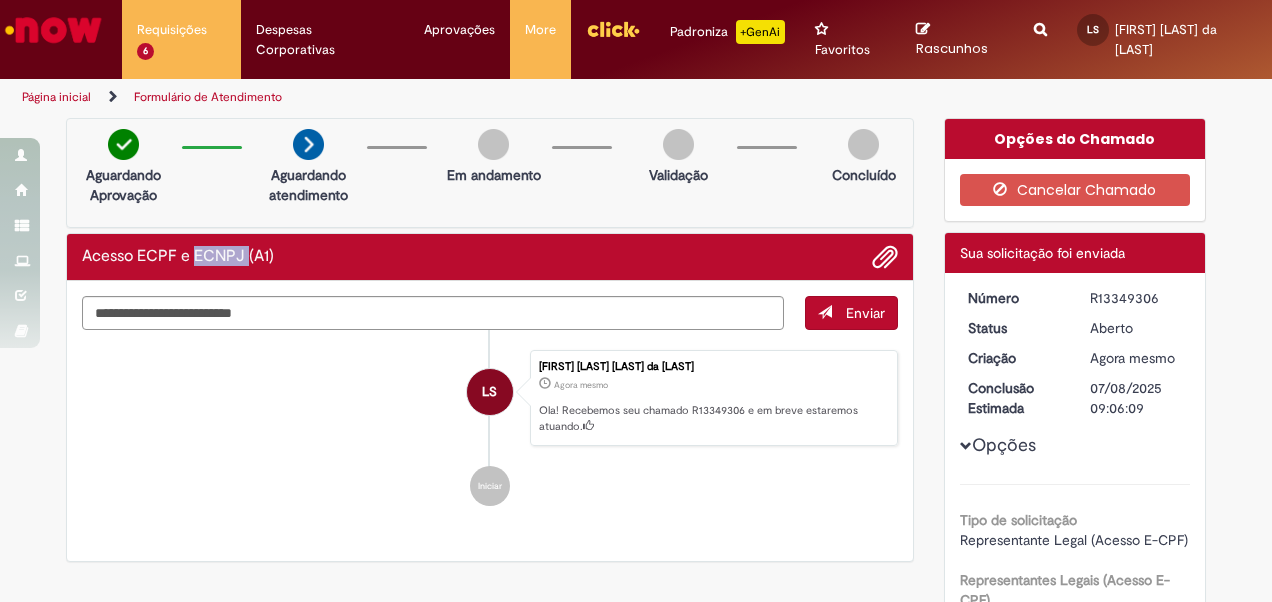 click on "Acesso ECPF e ECNPJ (A1)" at bounding box center [178, 257] 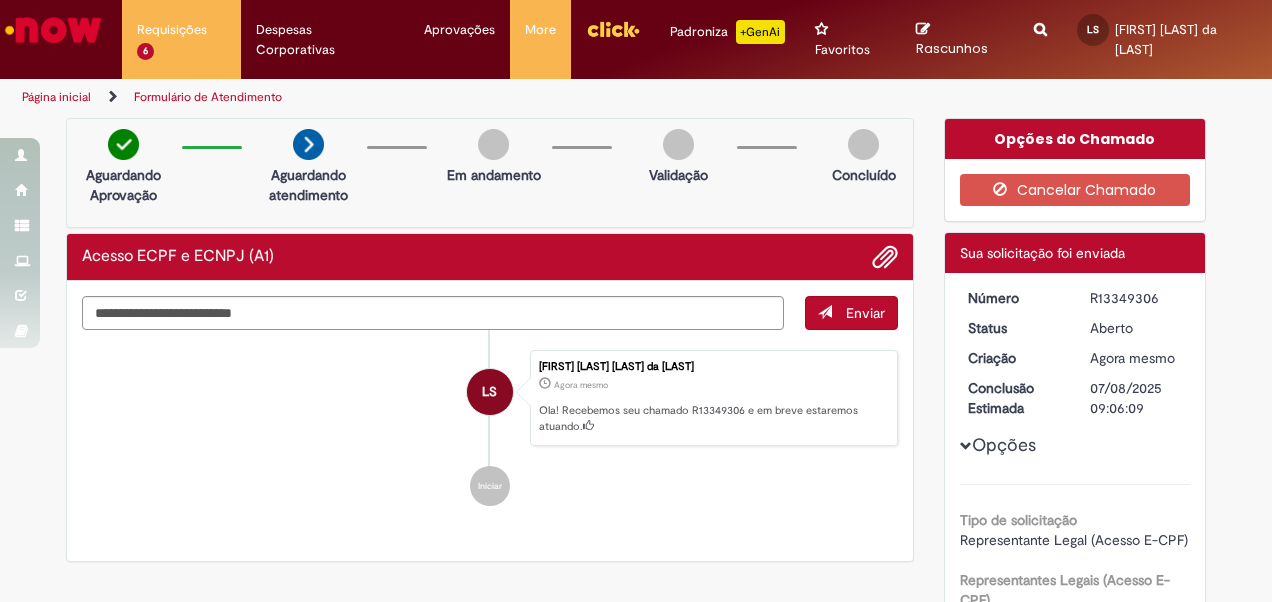 drag, startPoint x: 205, startPoint y: 260, endPoint x: 152, endPoint y: 255, distance: 53.235325 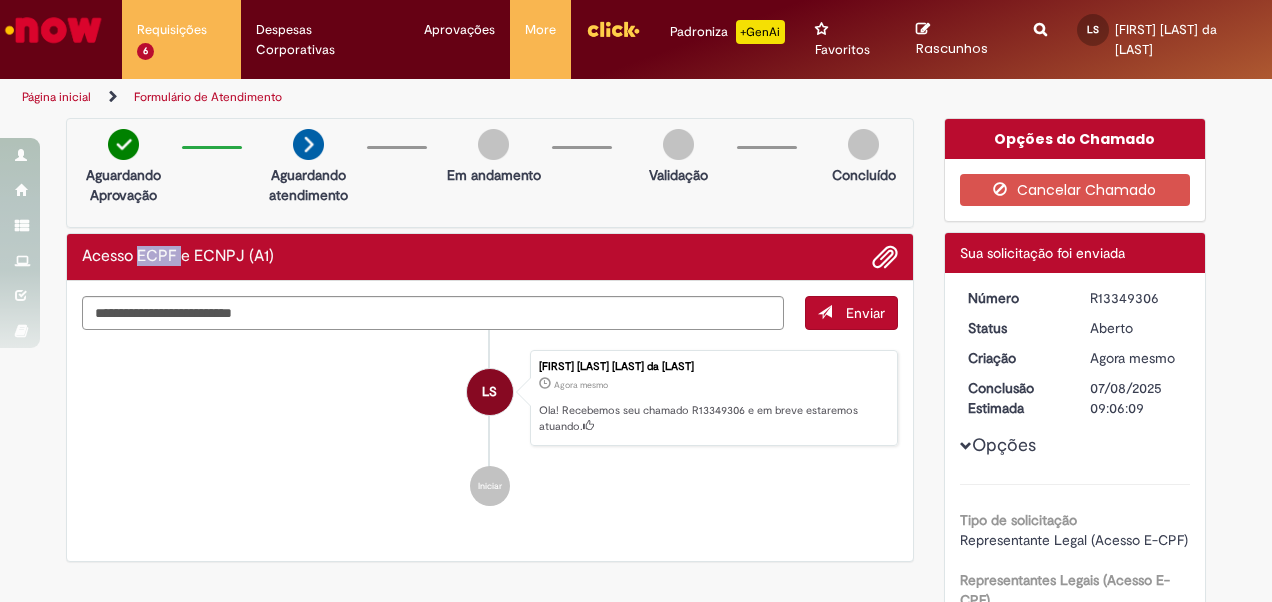 click on "Acesso ECPF e ECNPJ (A1)" at bounding box center (178, 257) 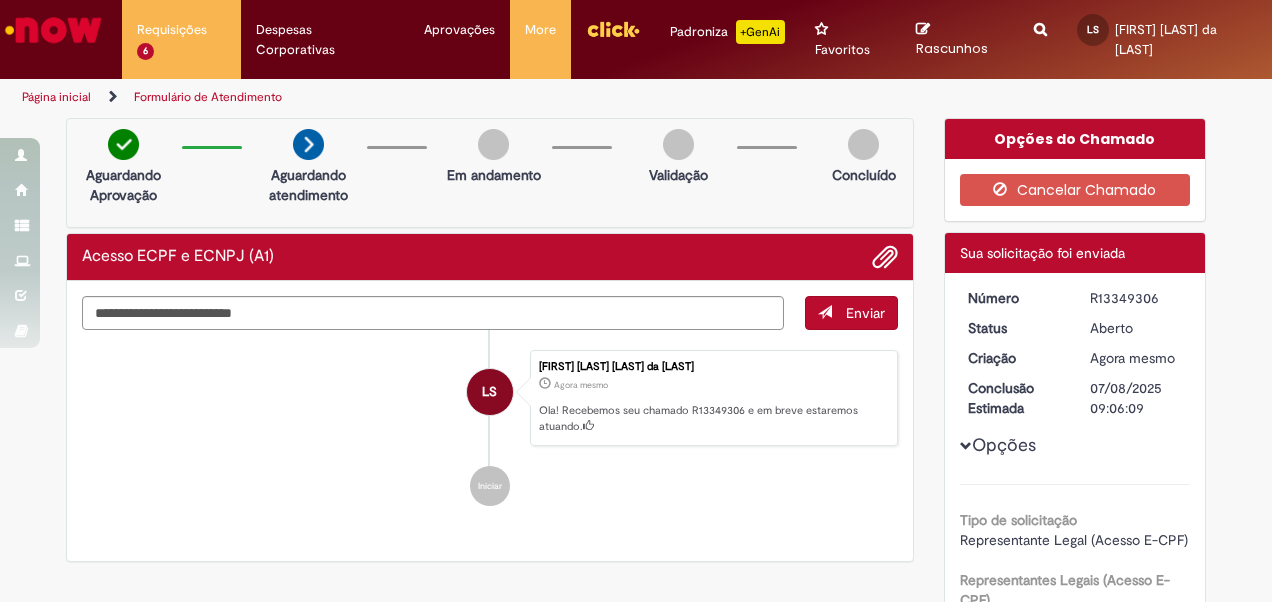 drag, startPoint x: 152, startPoint y: 255, endPoint x: 248, endPoint y: 269, distance: 97.015465 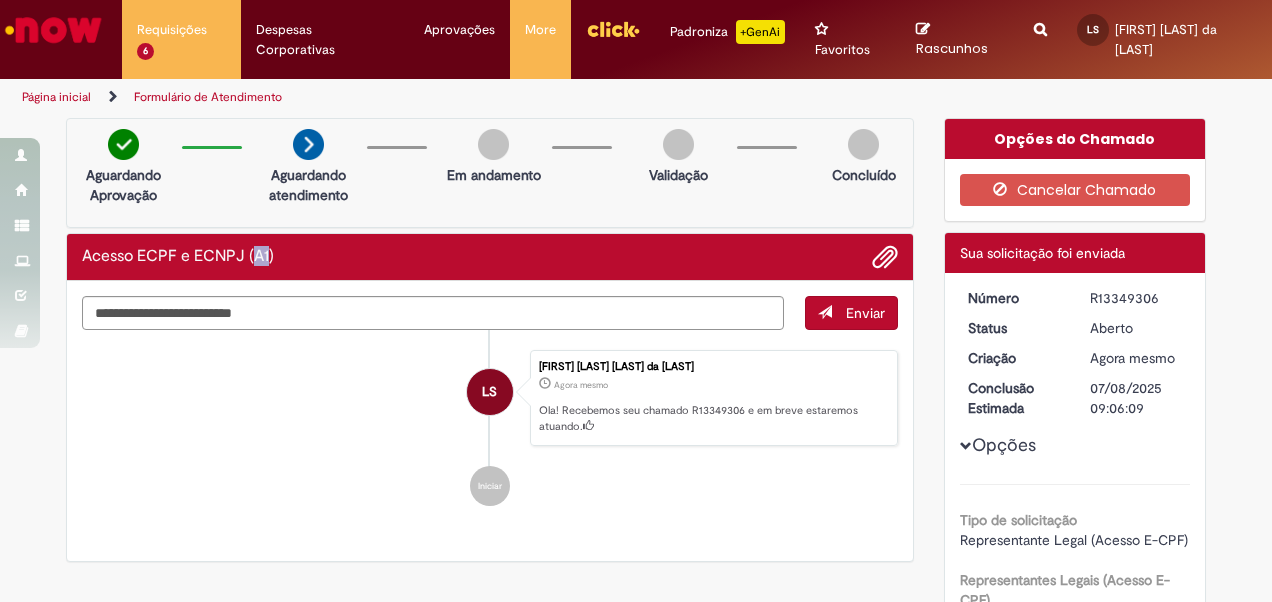 click on "Acesso ECPF e ECNPJ (A1)" at bounding box center [490, 257] 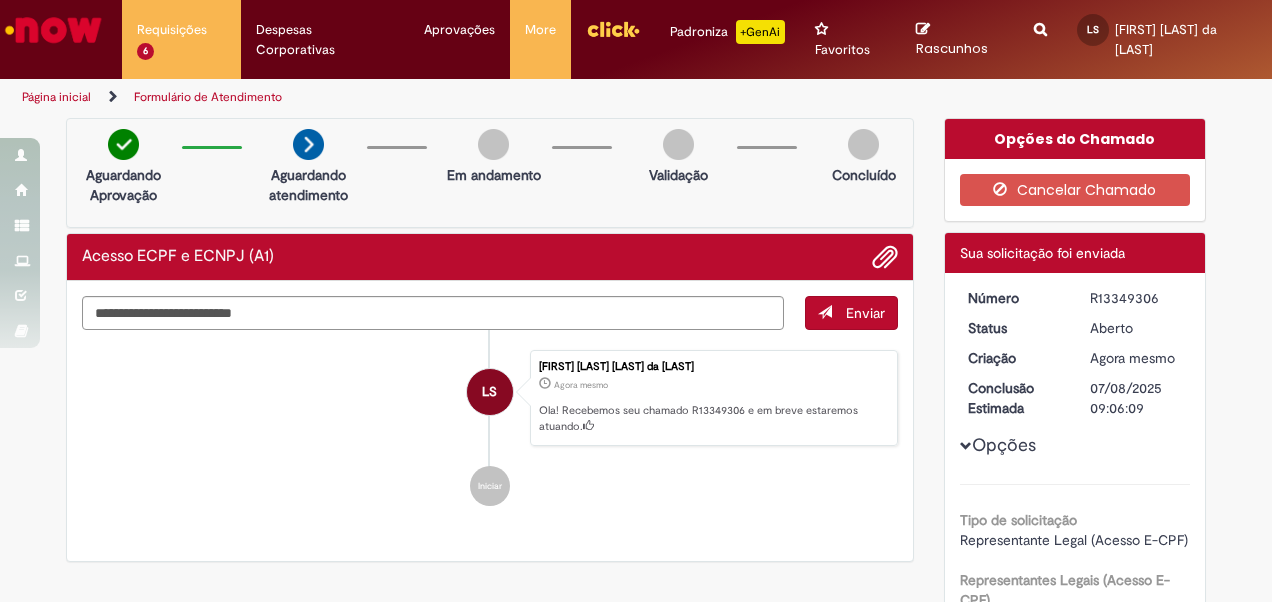drag, startPoint x: 248, startPoint y: 269, endPoint x: 238, endPoint y: 268, distance: 10.049875 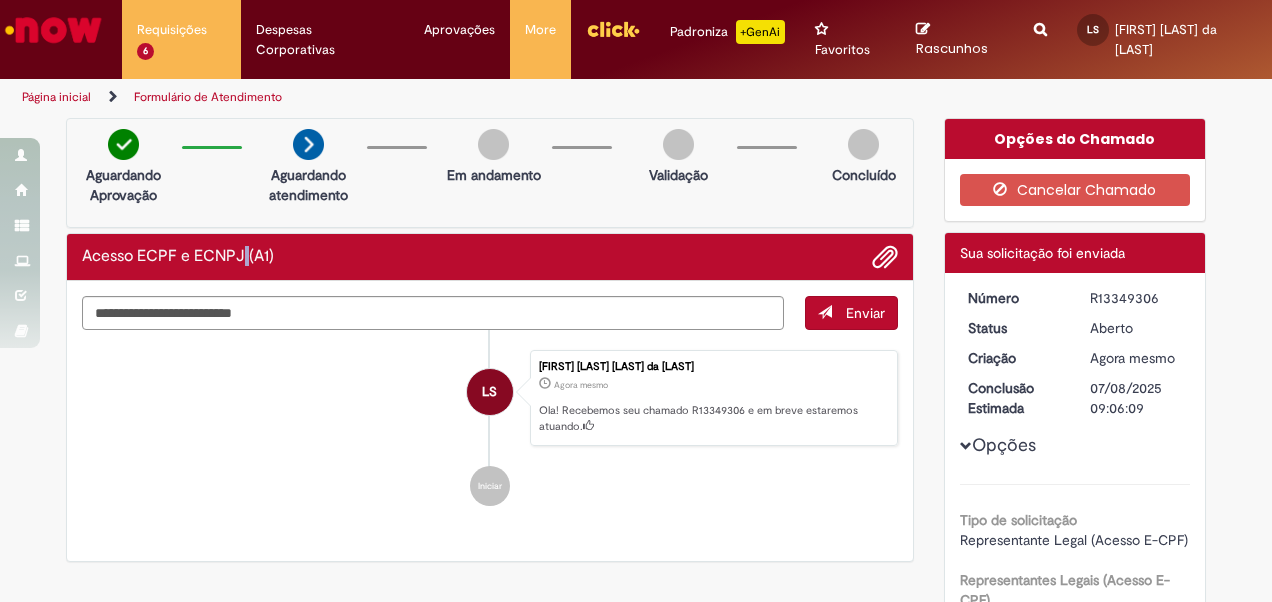 click on "Acesso ECPF e ECNPJ (A1)" at bounding box center (490, 257) 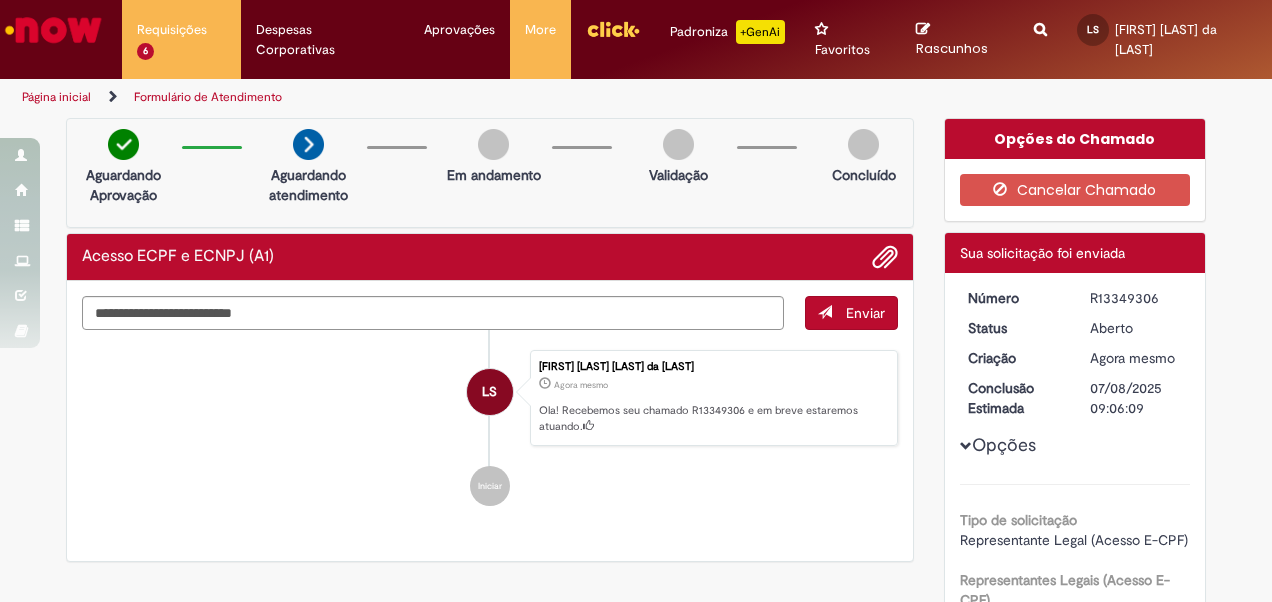 click on "Acesso ECPF e ECNPJ (A1)" at bounding box center (178, 257) 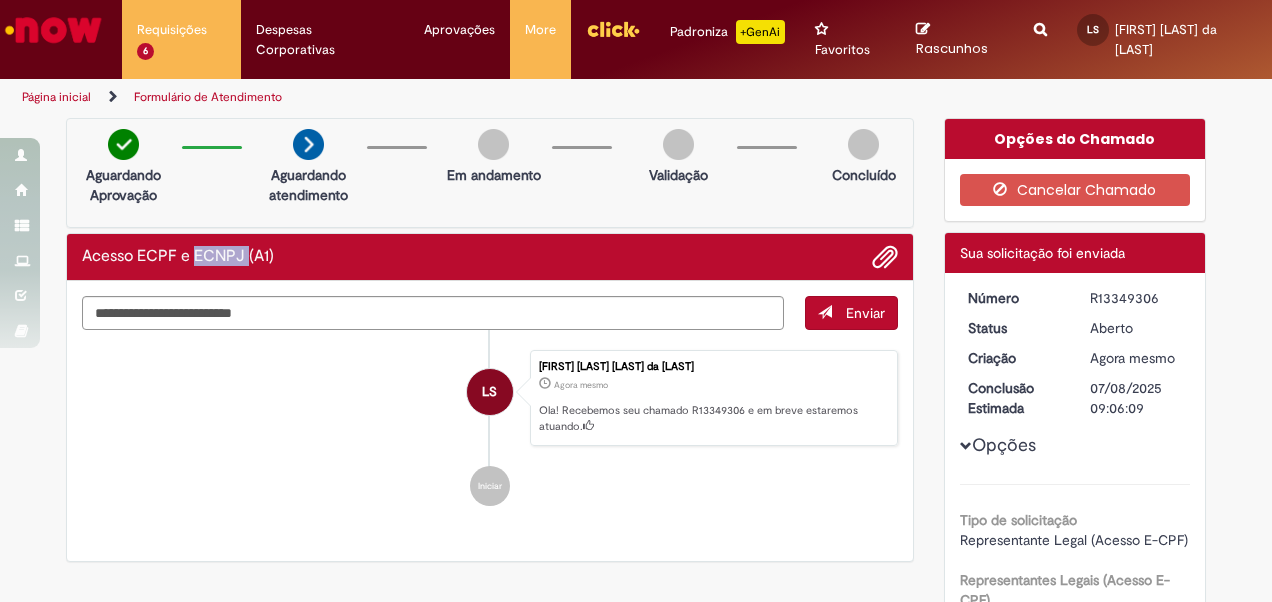 click on "Acesso ECPF e ECNPJ (A1)" at bounding box center [178, 257] 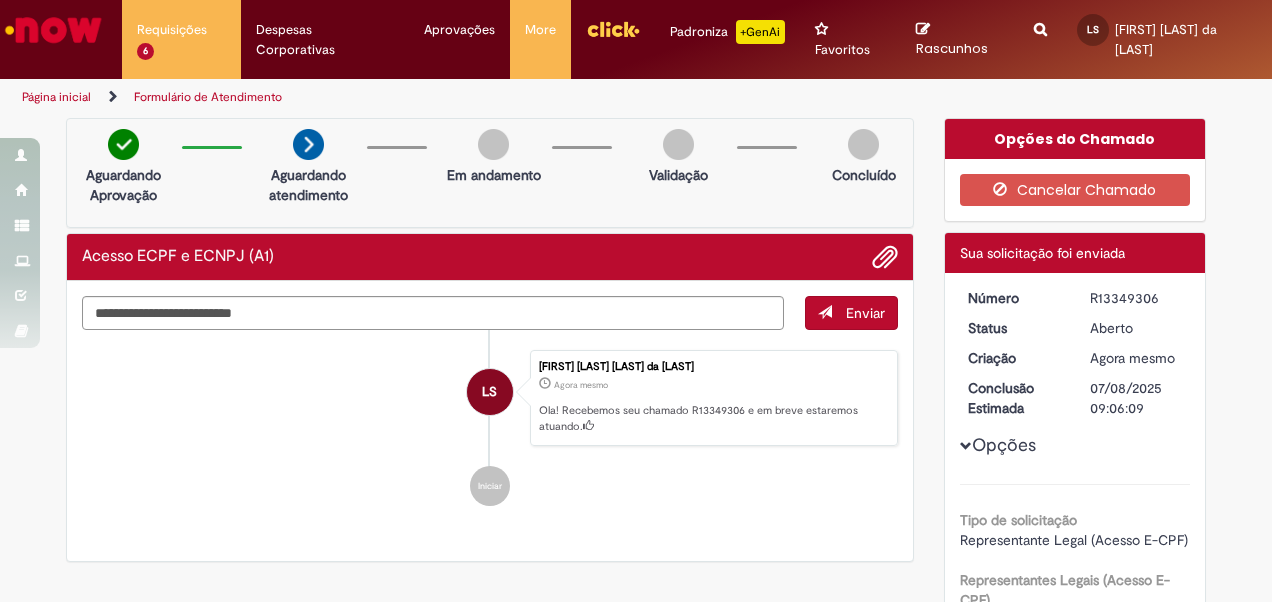 drag, startPoint x: 220, startPoint y: 264, endPoint x: 179, endPoint y: 252, distance: 42.72002 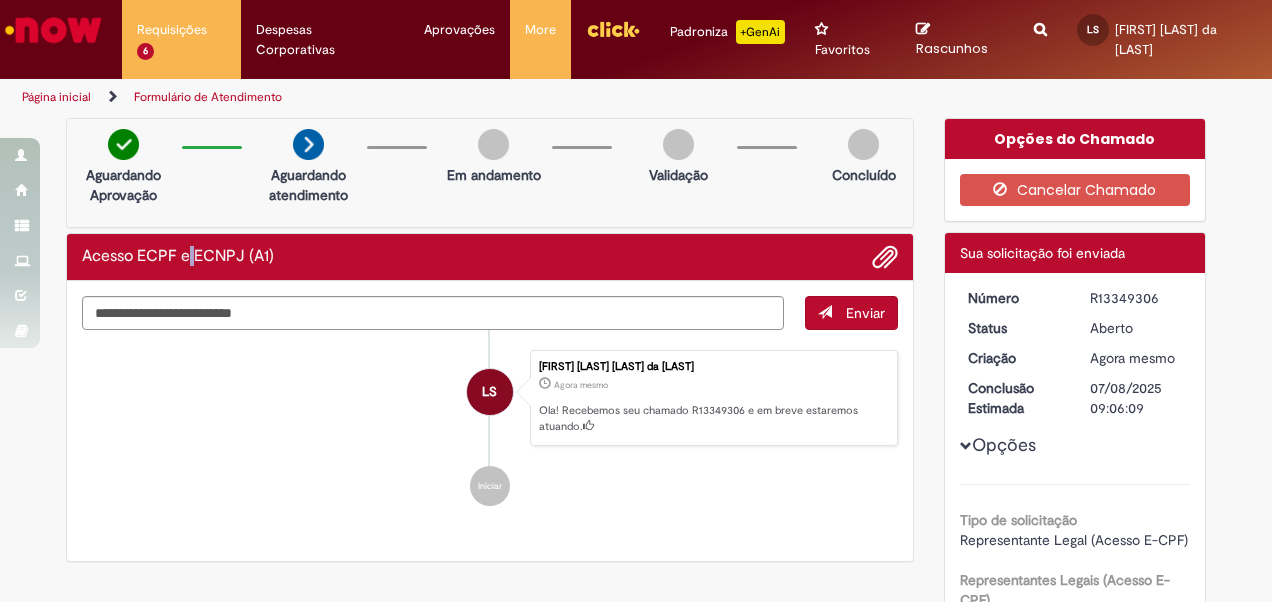 click on "Acesso ECPF e ECNPJ (A1)" at bounding box center (178, 257) 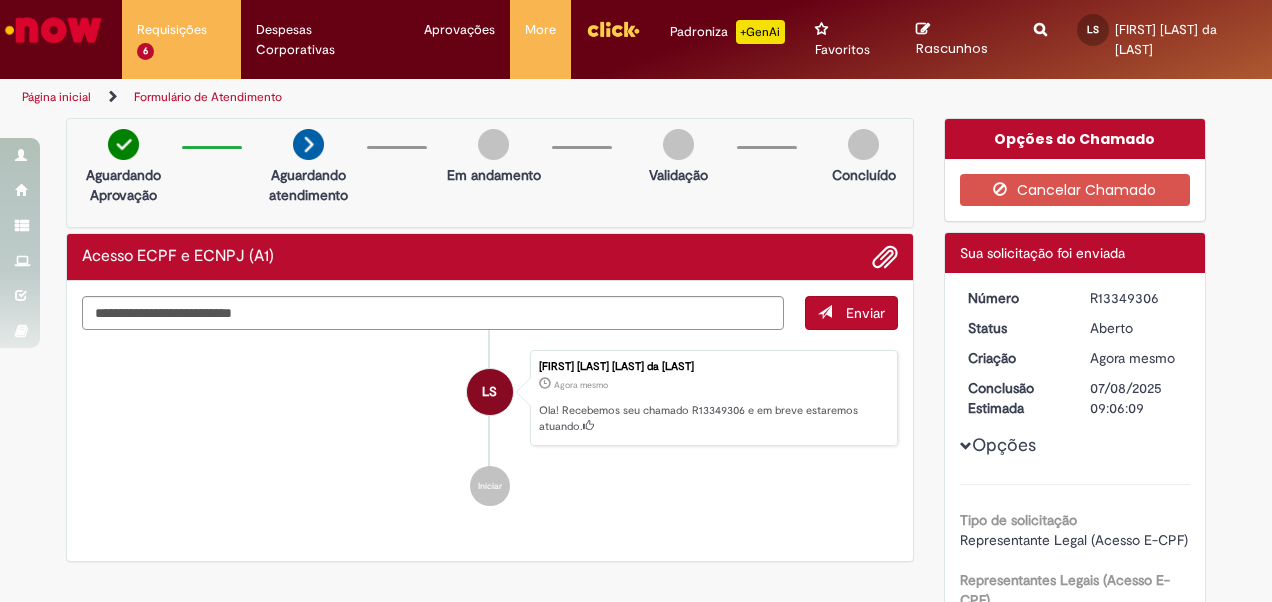 click on "Acesso ECPF e ECNPJ (A1)" at bounding box center (178, 257) 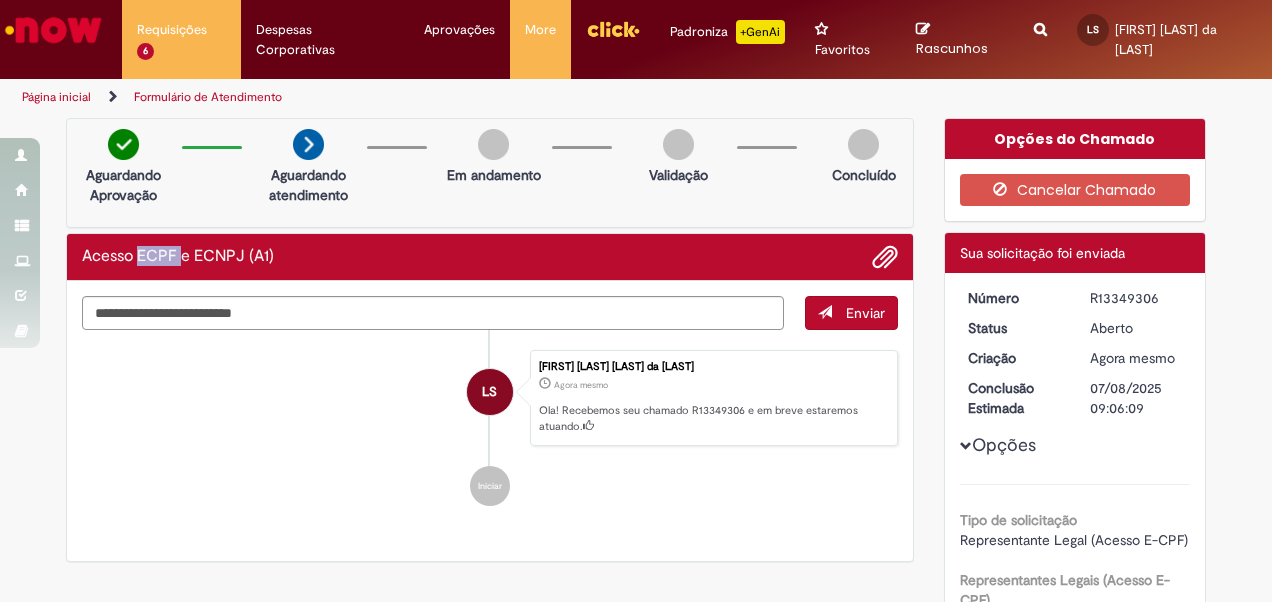 click on "Acesso ECPF e ECNPJ (A1)" at bounding box center (178, 257) 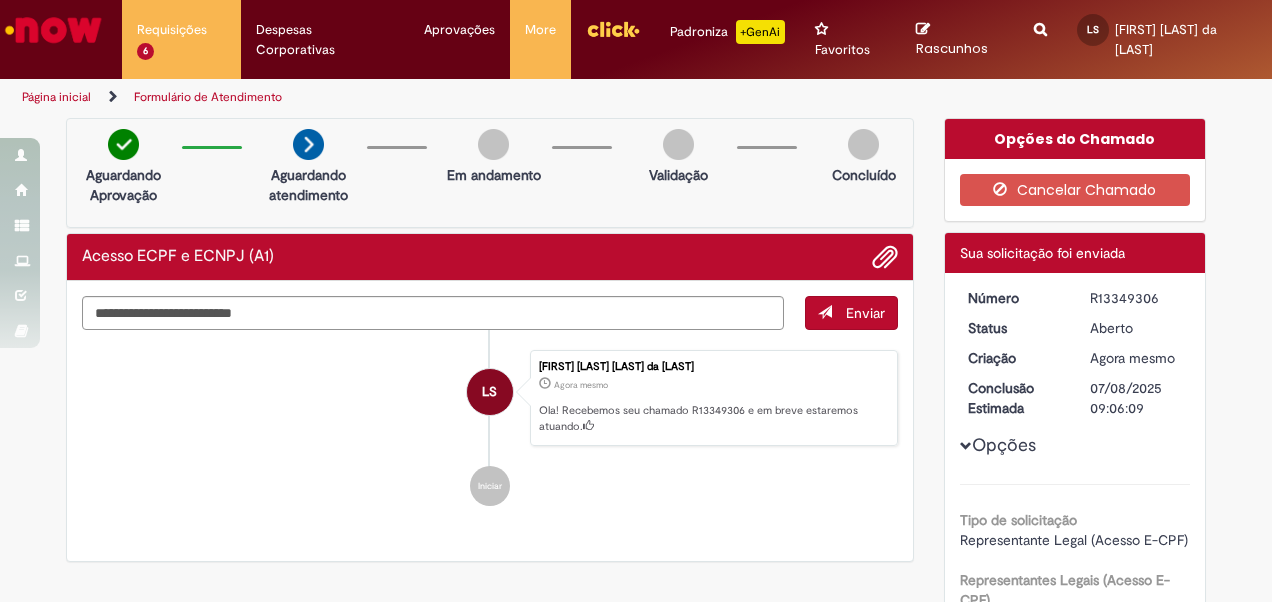 drag, startPoint x: 154, startPoint y: 254, endPoint x: 116, endPoint y: 254, distance: 38 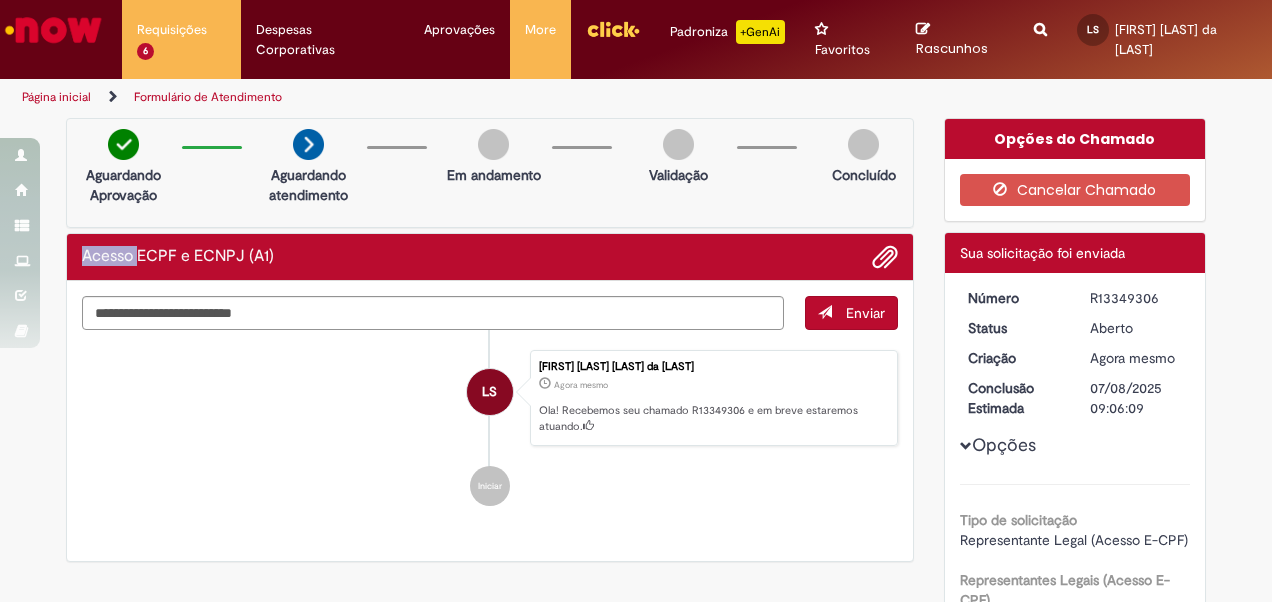 click on "Acesso ECPF e ECNPJ (A1)" at bounding box center [178, 257] 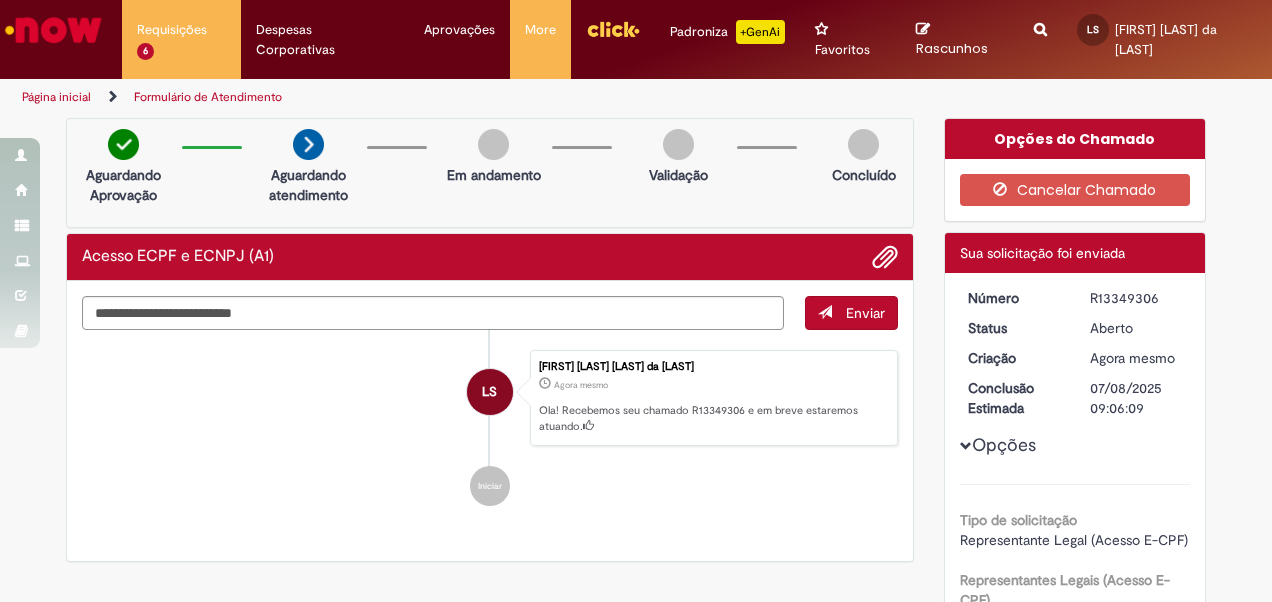 drag, startPoint x: 116, startPoint y: 254, endPoint x: 141, endPoint y: 256, distance: 25.079872 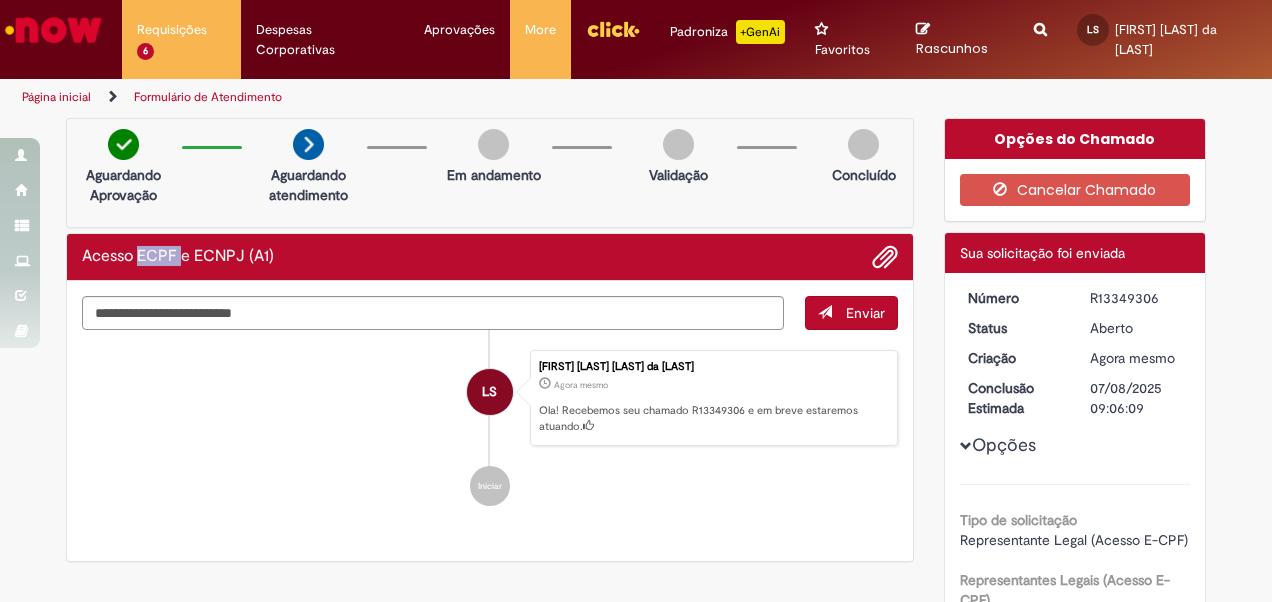 click on "Acesso ECPF e ECNPJ (A1)" at bounding box center (178, 257) 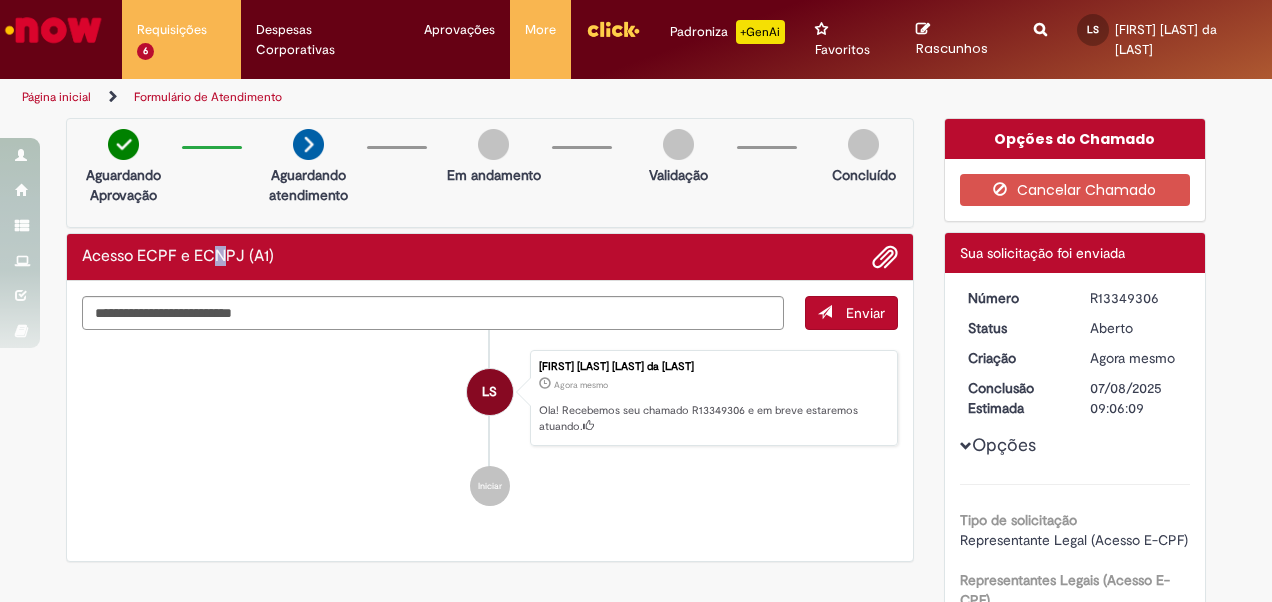 drag, startPoint x: 141, startPoint y: 256, endPoint x: 214, endPoint y: 260, distance: 73.109505 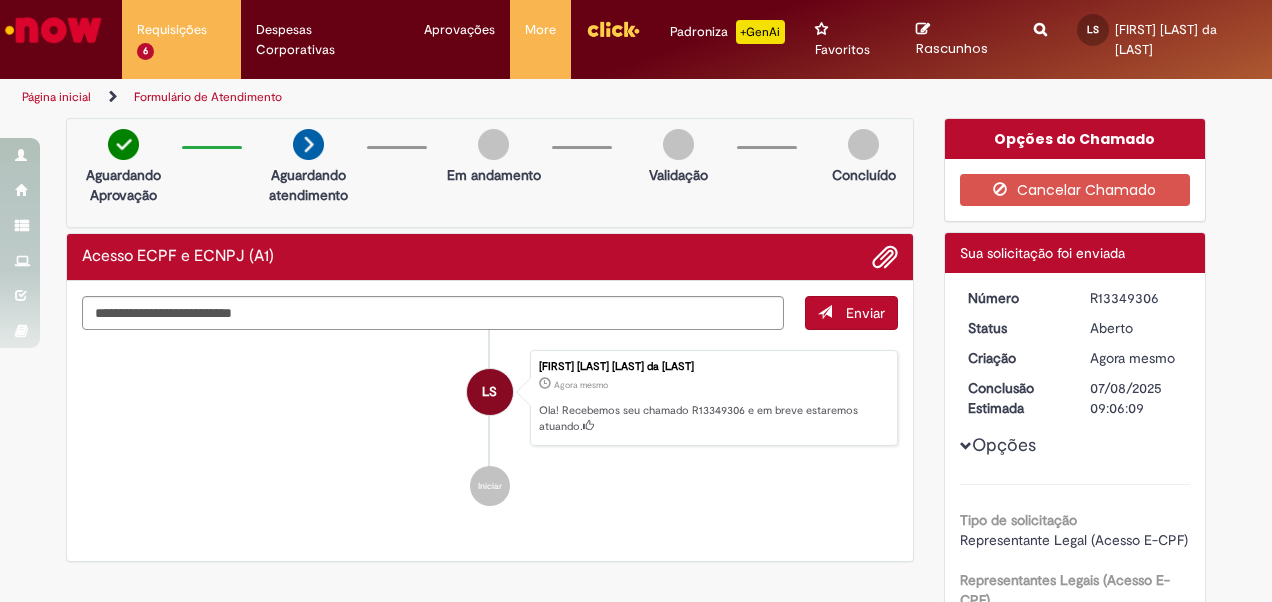 click on "Acesso ECPF e ECNPJ (A1)" at bounding box center [178, 257] 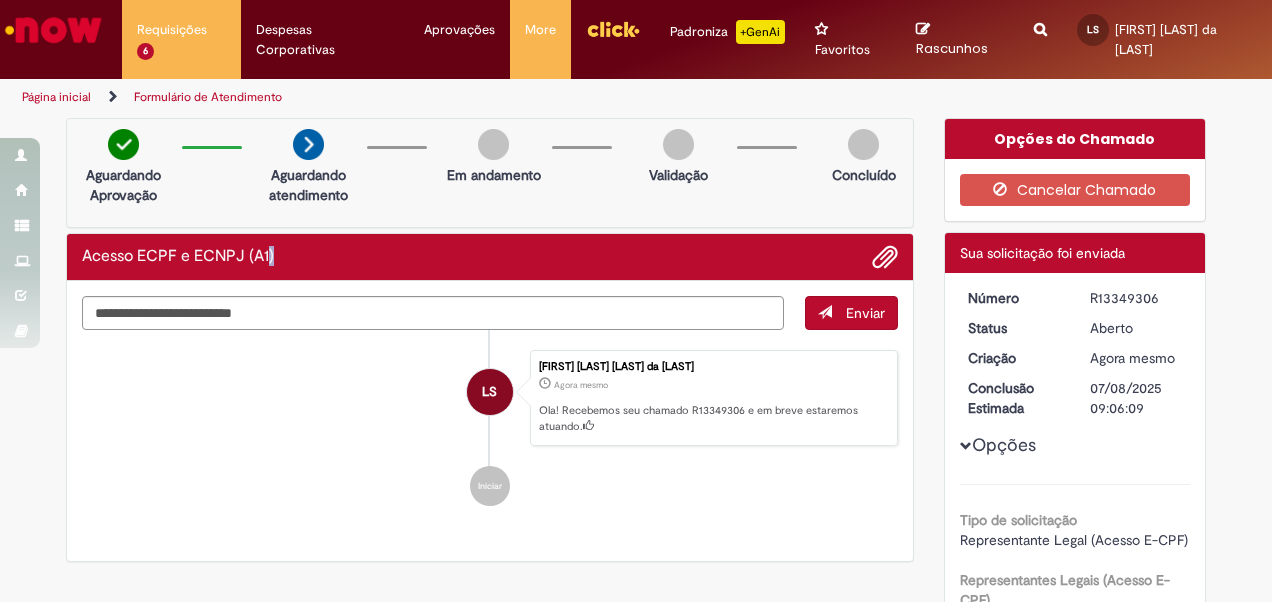 click on "Acesso ECPF e ECNPJ (A1)" at bounding box center (178, 257) 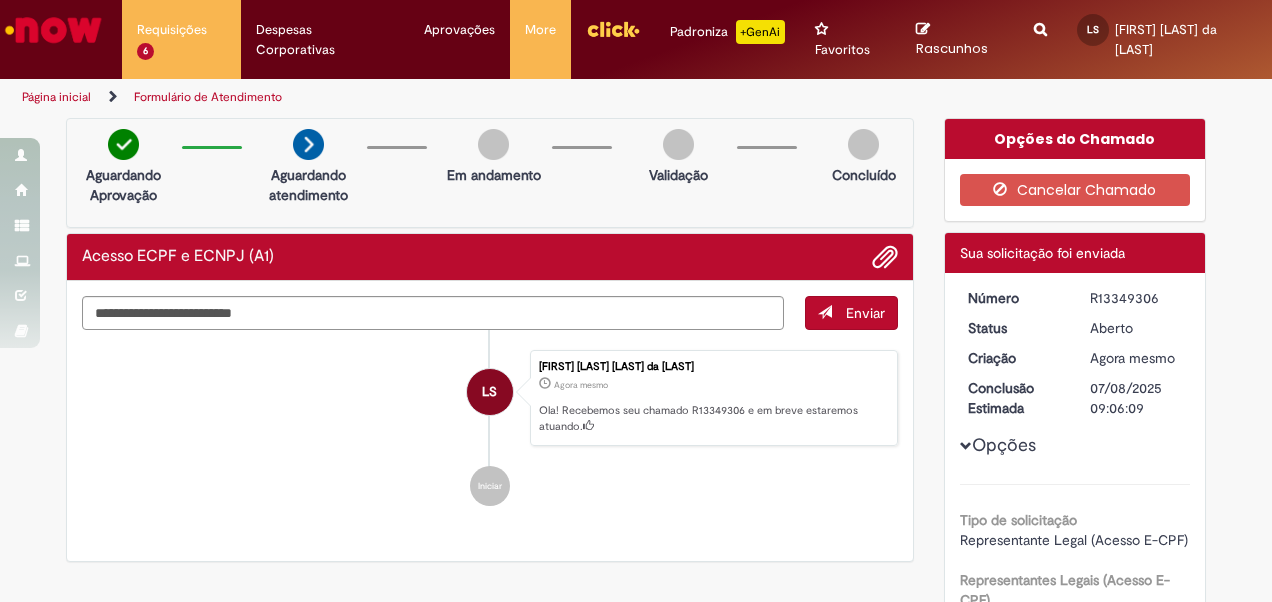 drag, startPoint x: 261, startPoint y: 261, endPoint x: 248, endPoint y: 261, distance: 13 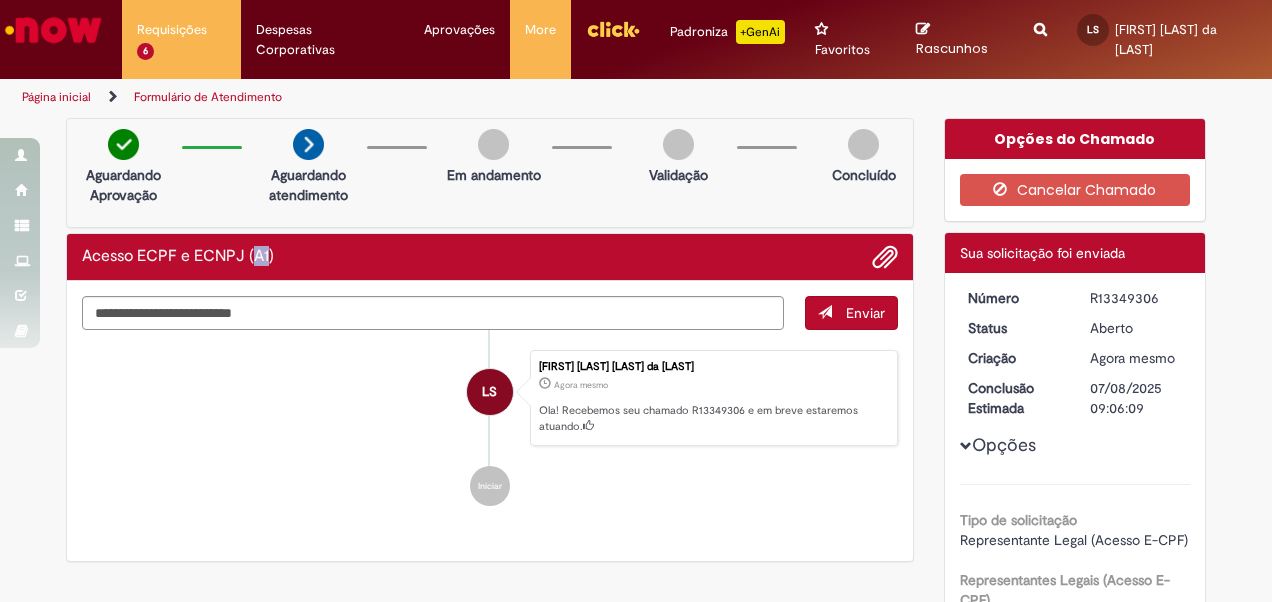 click on "Acesso ECPF e ECNPJ (A1)" at bounding box center (178, 257) 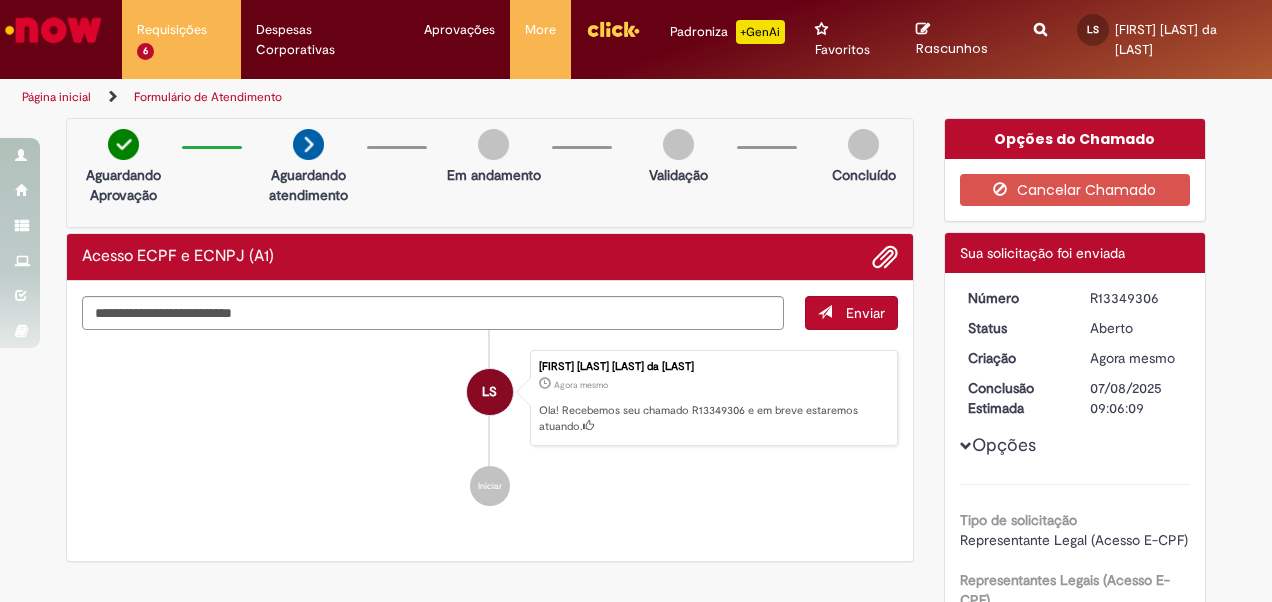 drag, startPoint x: 254, startPoint y: 262, endPoint x: 208, endPoint y: 260, distance: 46.043457 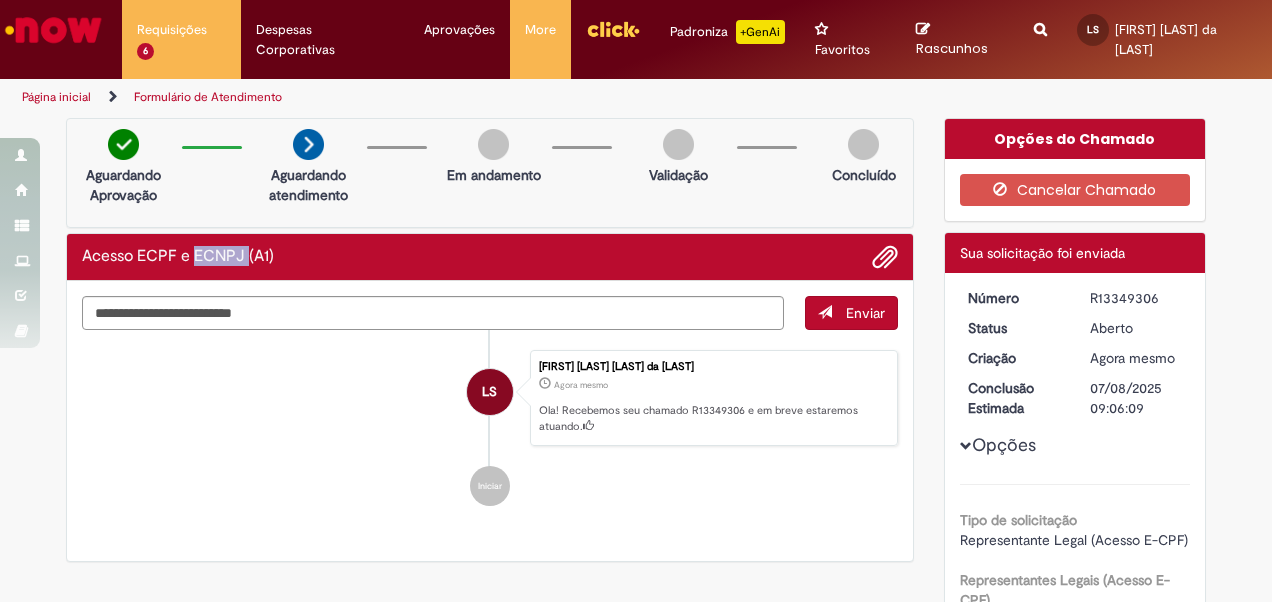 click on "Acesso ECPF e ECNPJ (A1)" at bounding box center [178, 257] 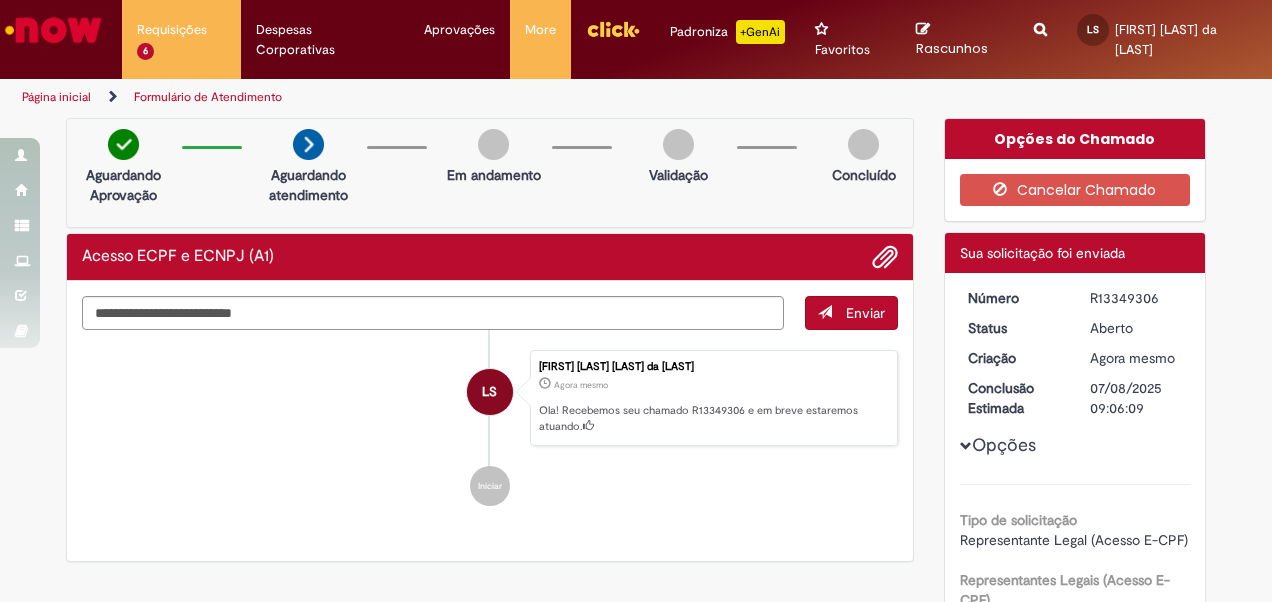 drag, startPoint x: 237, startPoint y: 260, endPoint x: 254, endPoint y: 262, distance: 17.117243 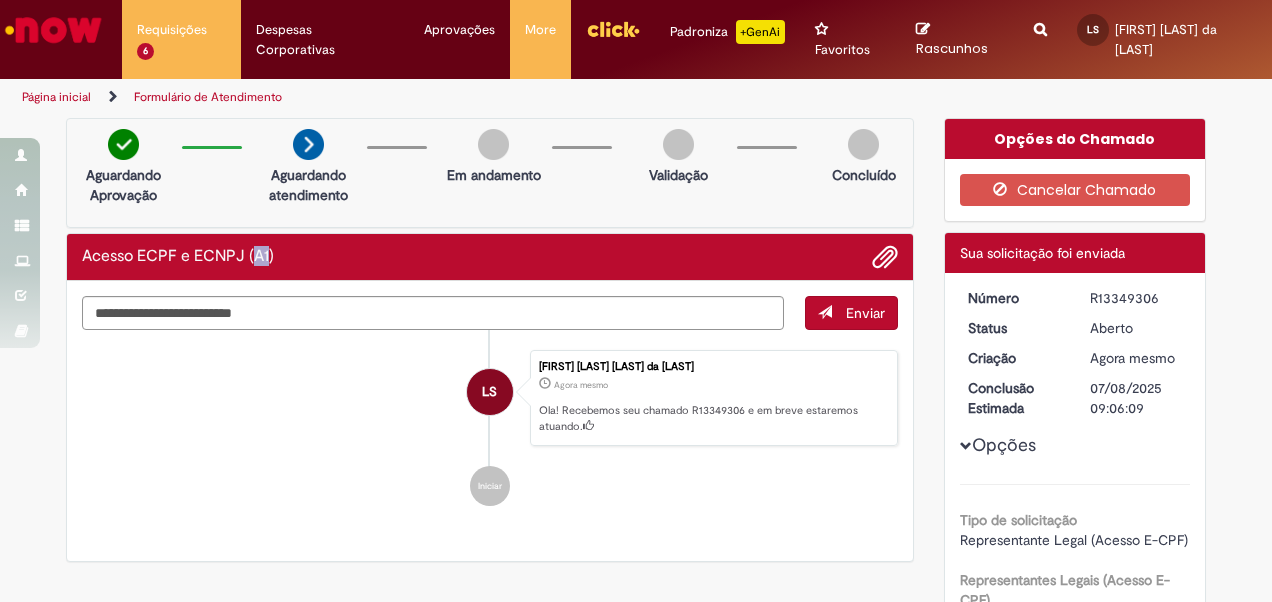 click on "Acesso ECPF e ECNPJ (A1)" at bounding box center [178, 257] 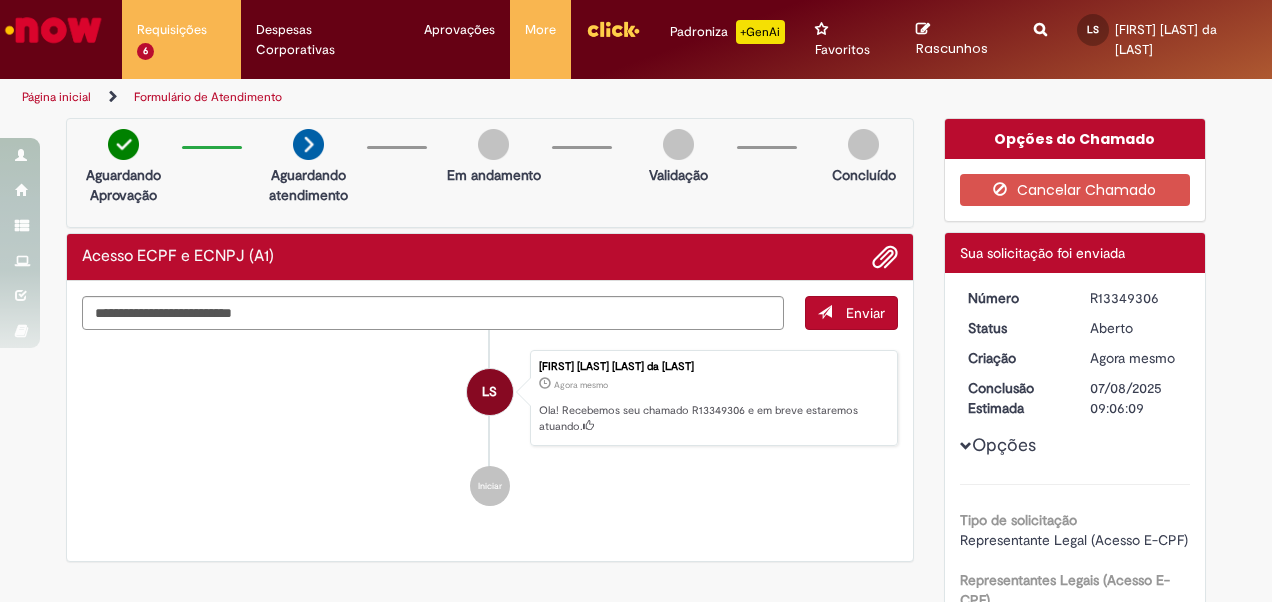 drag, startPoint x: 254, startPoint y: 262, endPoint x: 284, endPoint y: 264, distance: 30.066593 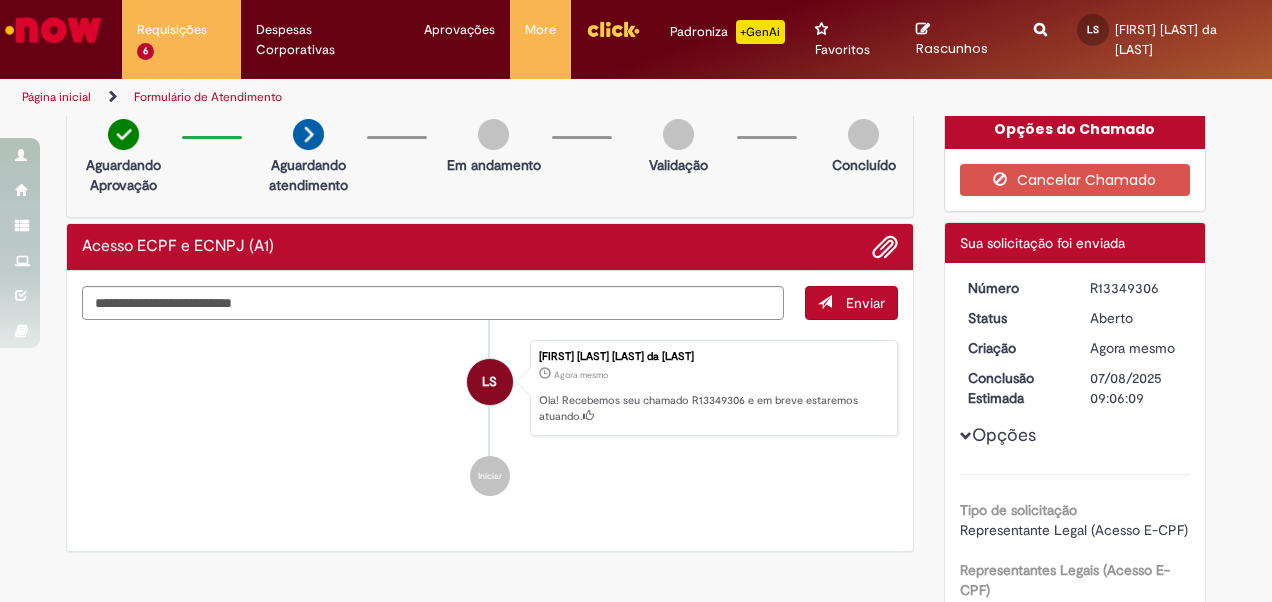 scroll, scrollTop: 0, scrollLeft: 0, axis: both 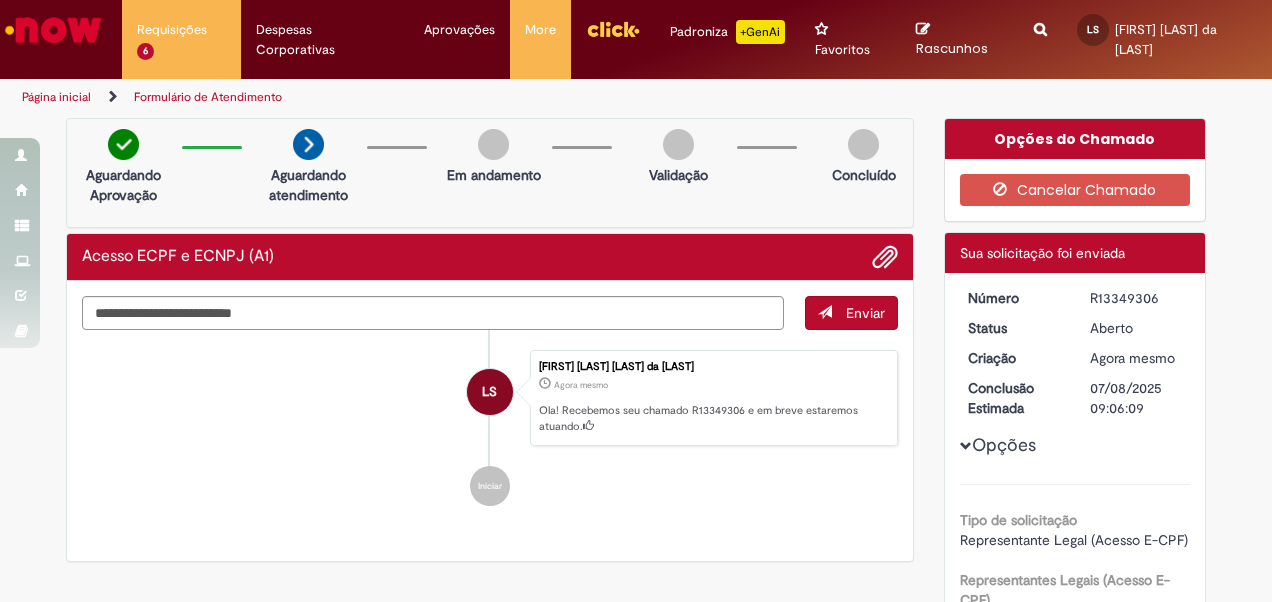 click on "Acesso ECPF e ECNPJ (A1)" at bounding box center [178, 257] 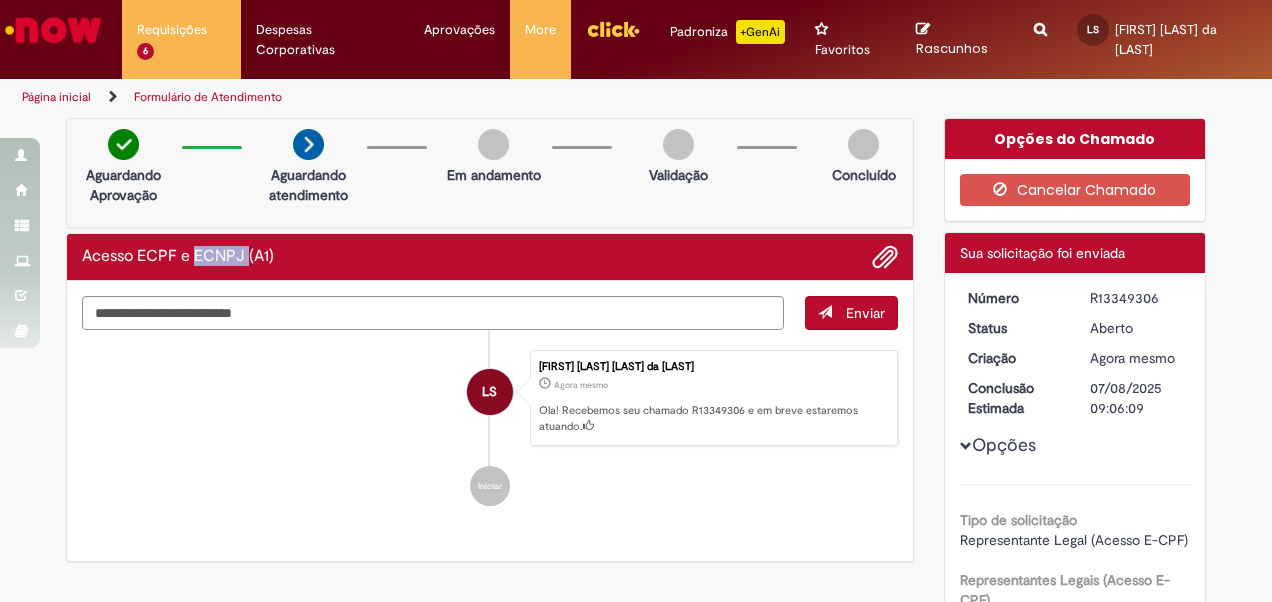 click on "Acesso ECPF e ECNPJ (A1)" at bounding box center [178, 257] 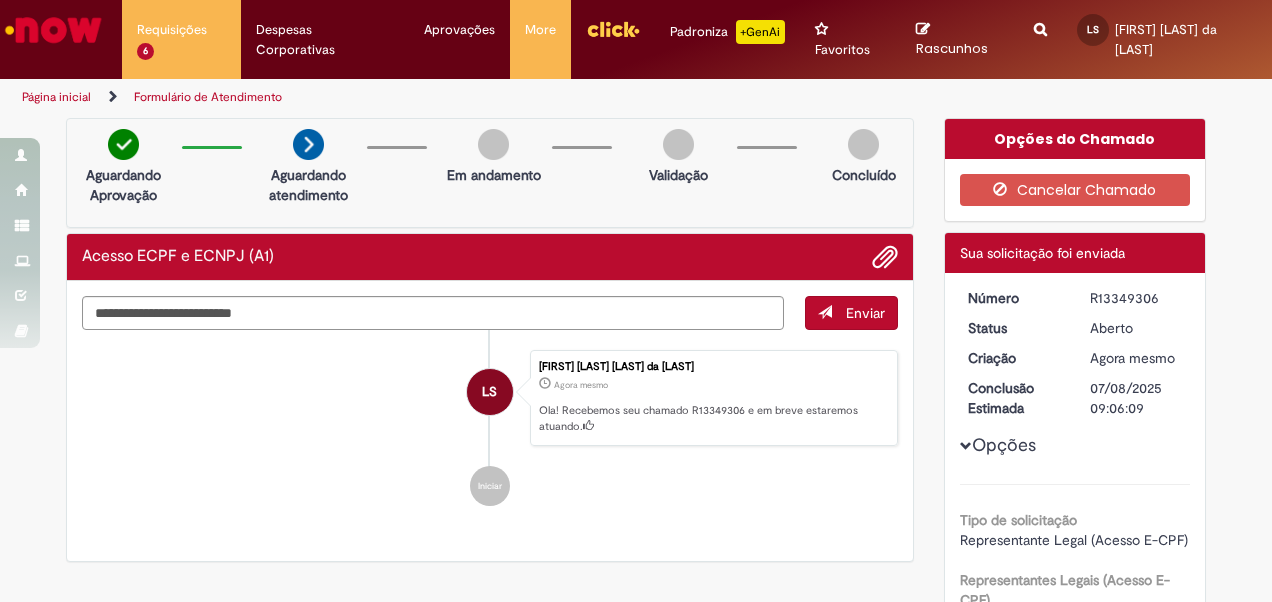 click on "Acesso ECPF e ECNPJ (A1)" at bounding box center [178, 257] 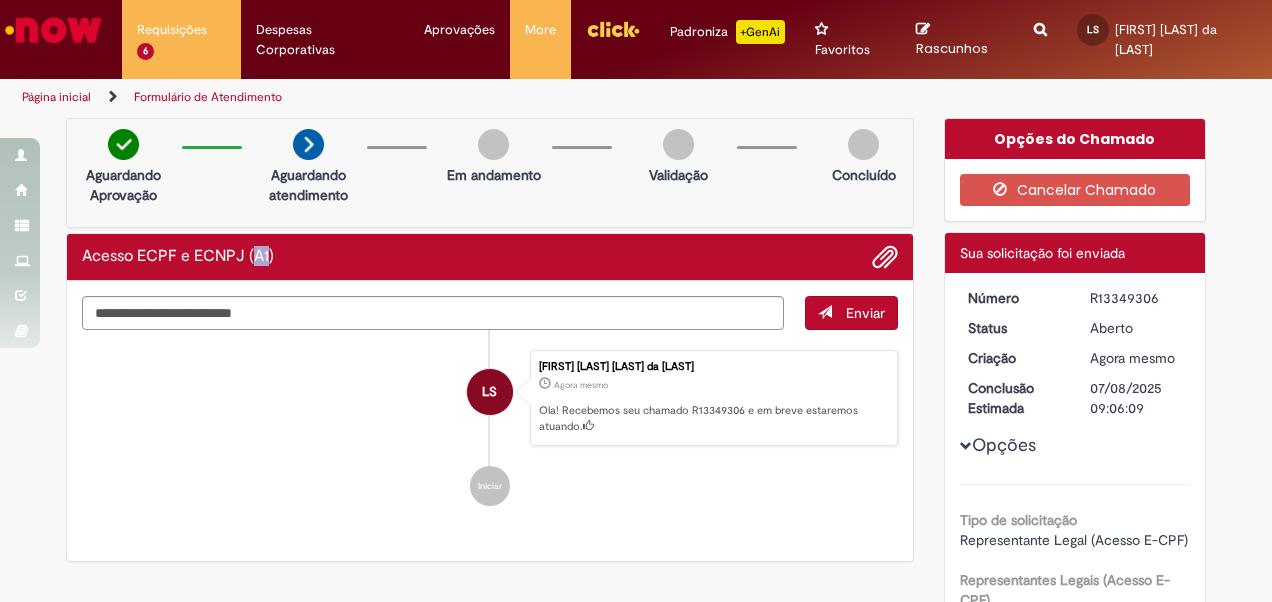 click on "Acesso ECPF e ECNPJ (A1)" at bounding box center (178, 257) 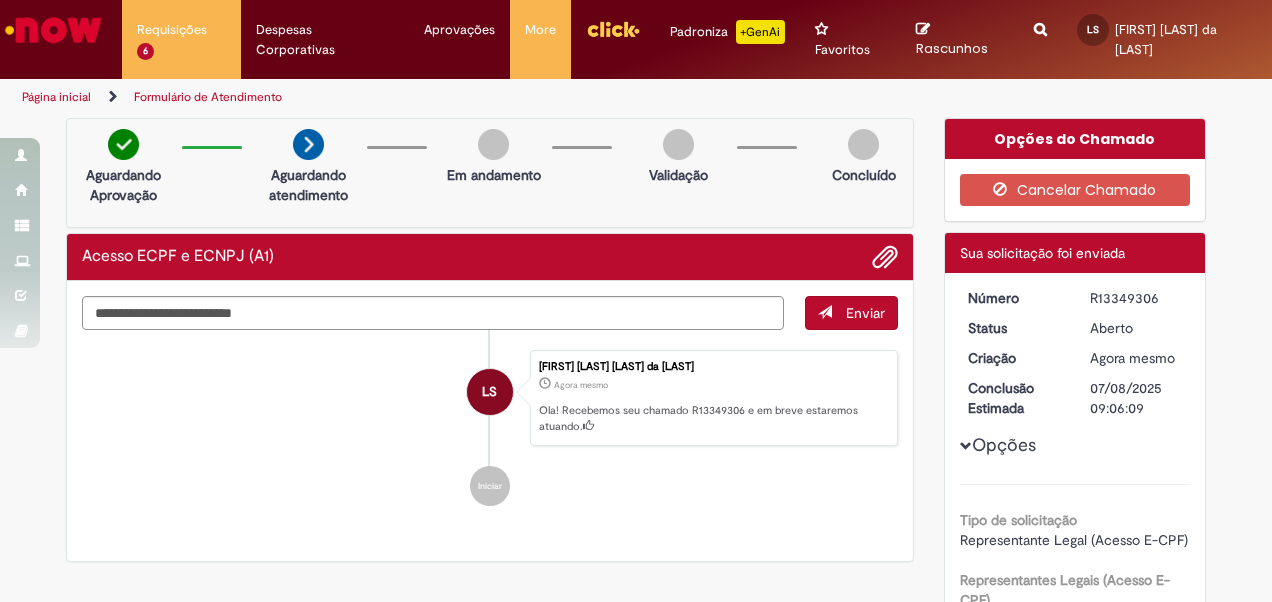drag, startPoint x: 254, startPoint y: 259, endPoint x: 156, endPoint y: 252, distance: 98.24968 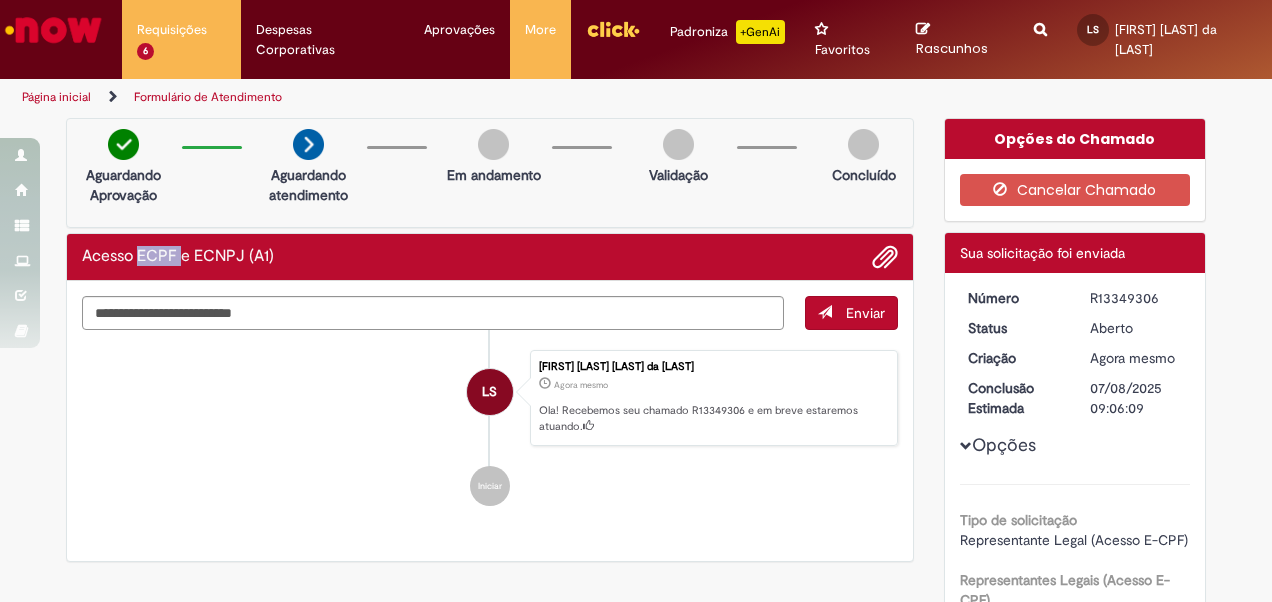 click on "Acesso ECPF e ECNPJ (A1)" at bounding box center (178, 257) 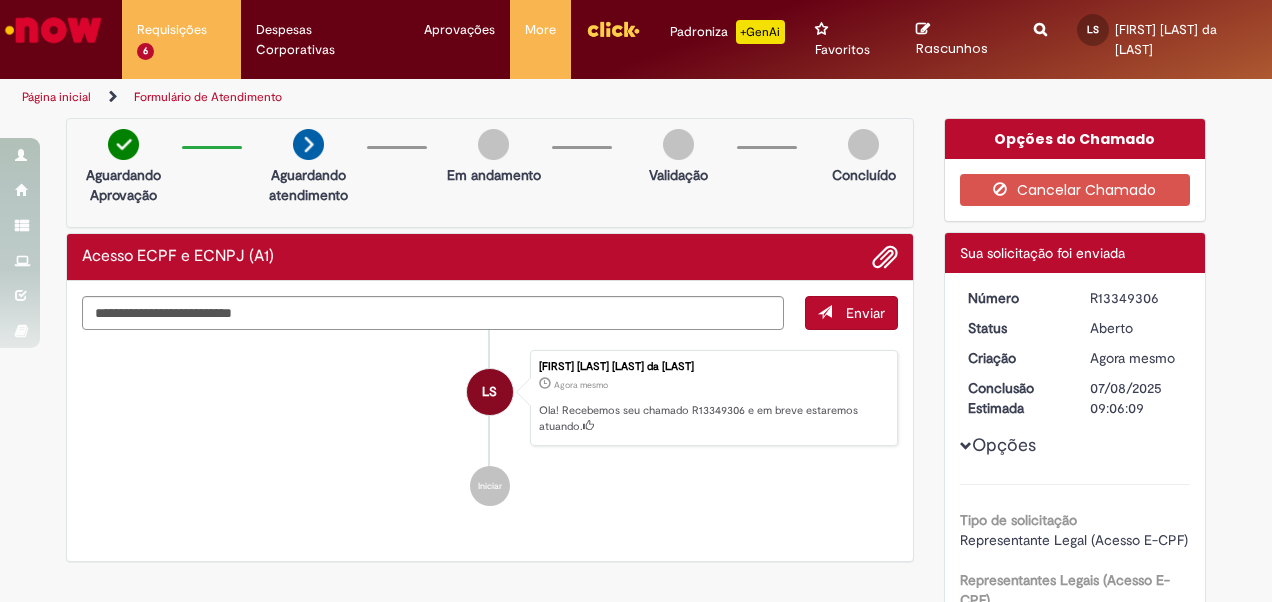 drag, startPoint x: 156, startPoint y: 252, endPoint x: 190, endPoint y: 252, distance: 34 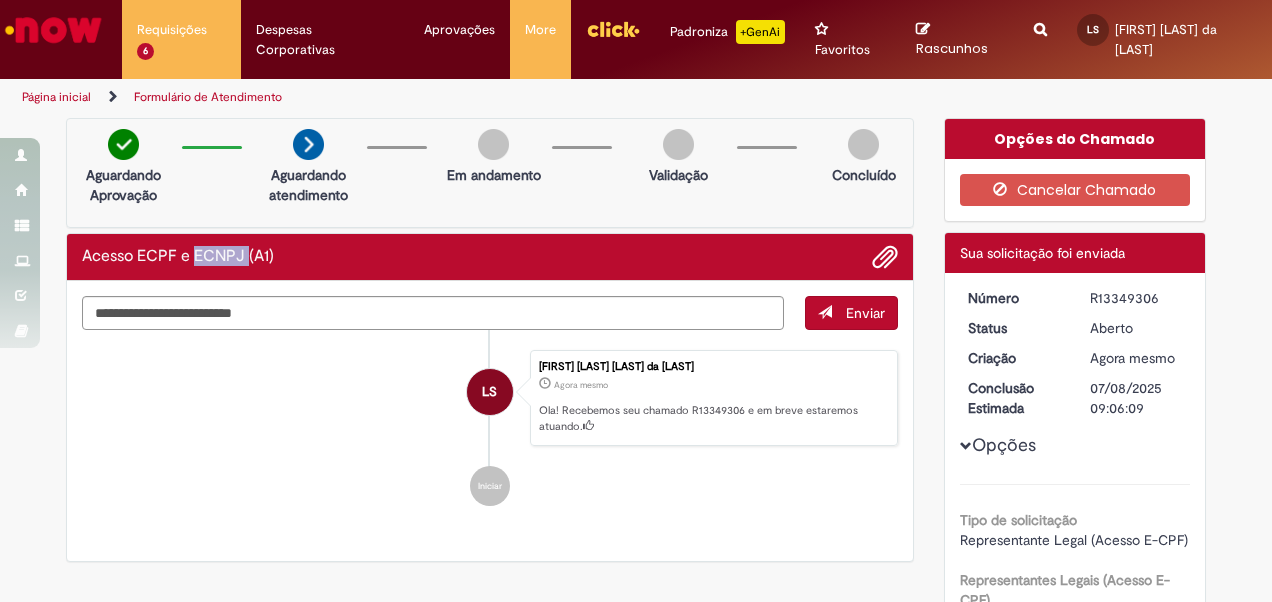 click on "Acesso ECPF e ECNPJ (A1)" at bounding box center (178, 257) 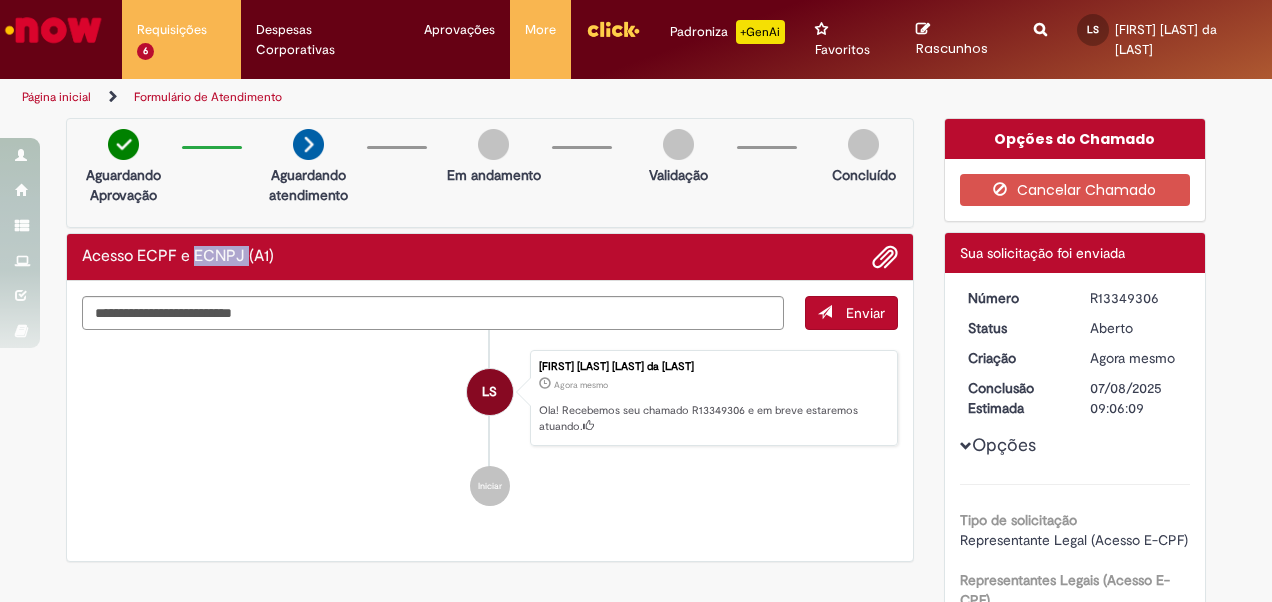 click on "Acesso ECPF e ECNPJ (A1)" at bounding box center [178, 257] 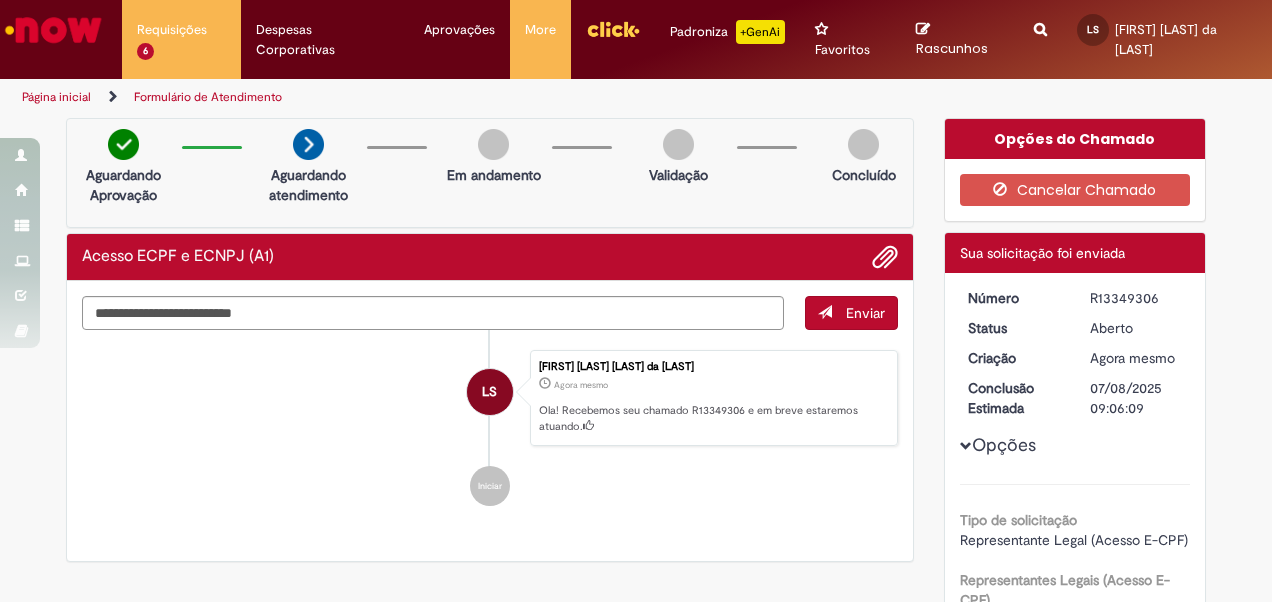 click on "Acesso ECPF e ECNPJ (A1)" at bounding box center [178, 257] 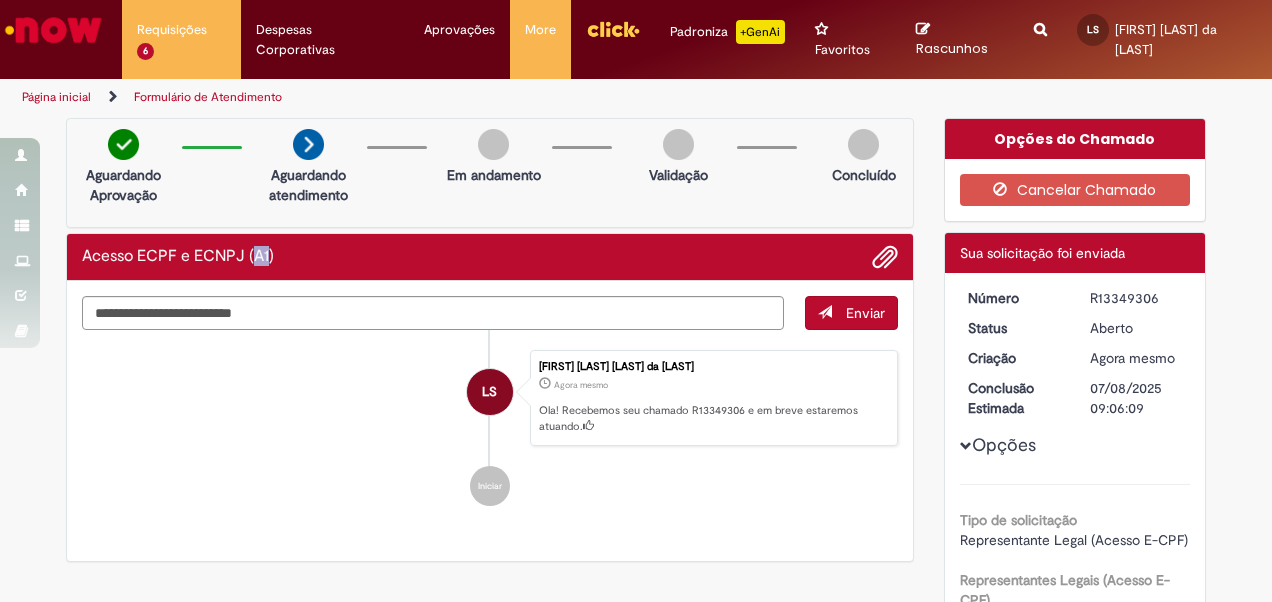 click on "Acesso ECPF e ECNPJ (A1)" at bounding box center [178, 257] 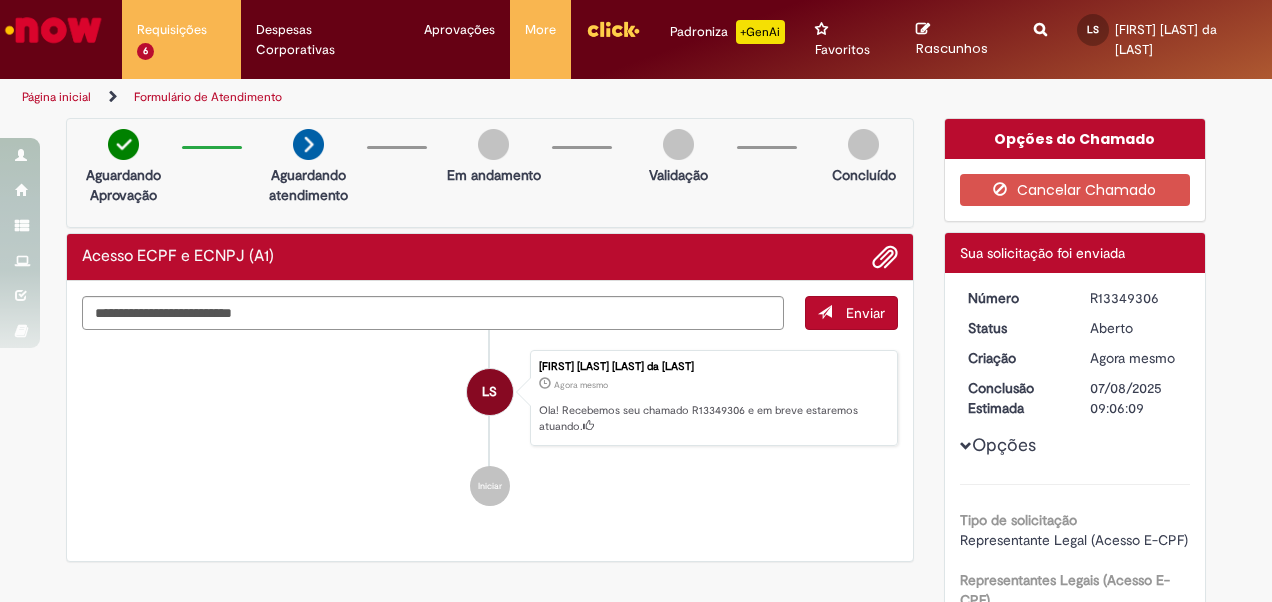 drag, startPoint x: 251, startPoint y: 252, endPoint x: 236, endPoint y: 250, distance: 15.132746 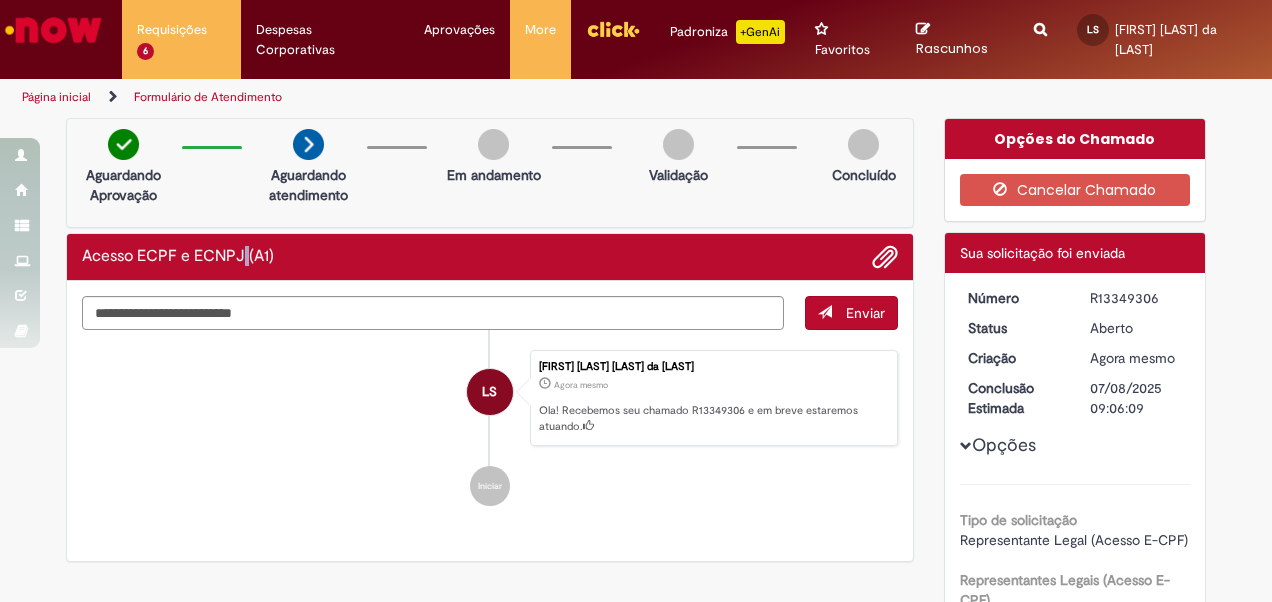 click on "Acesso ECPF e ECNPJ (A1)" at bounding box center [178, 257] 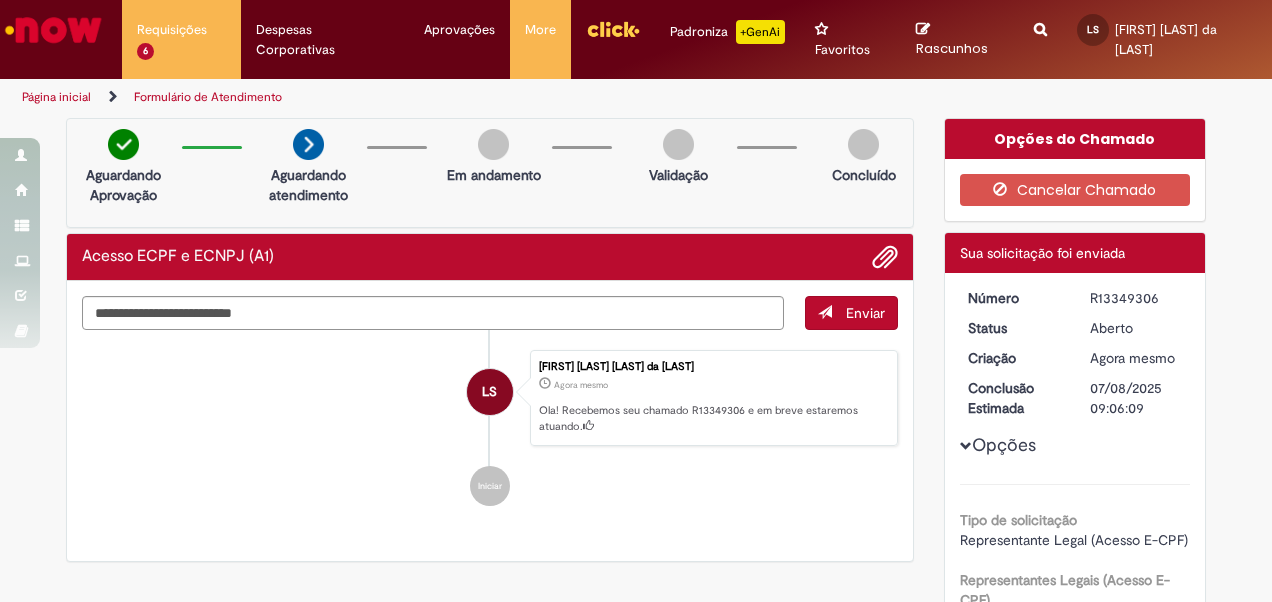 click on "Acesso ECPF e ECNPJ (A1)" at bounding box center (178, 257) 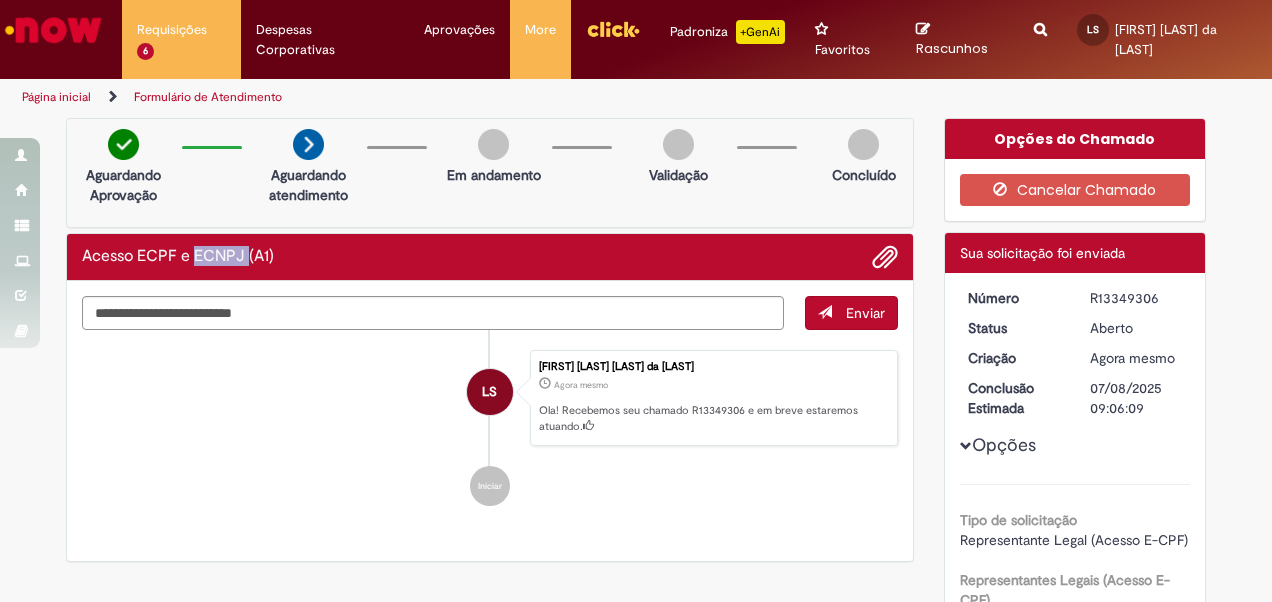 click on "Acesso ECPF e ECNPJ (A1)" at bounding box center [178, 257] 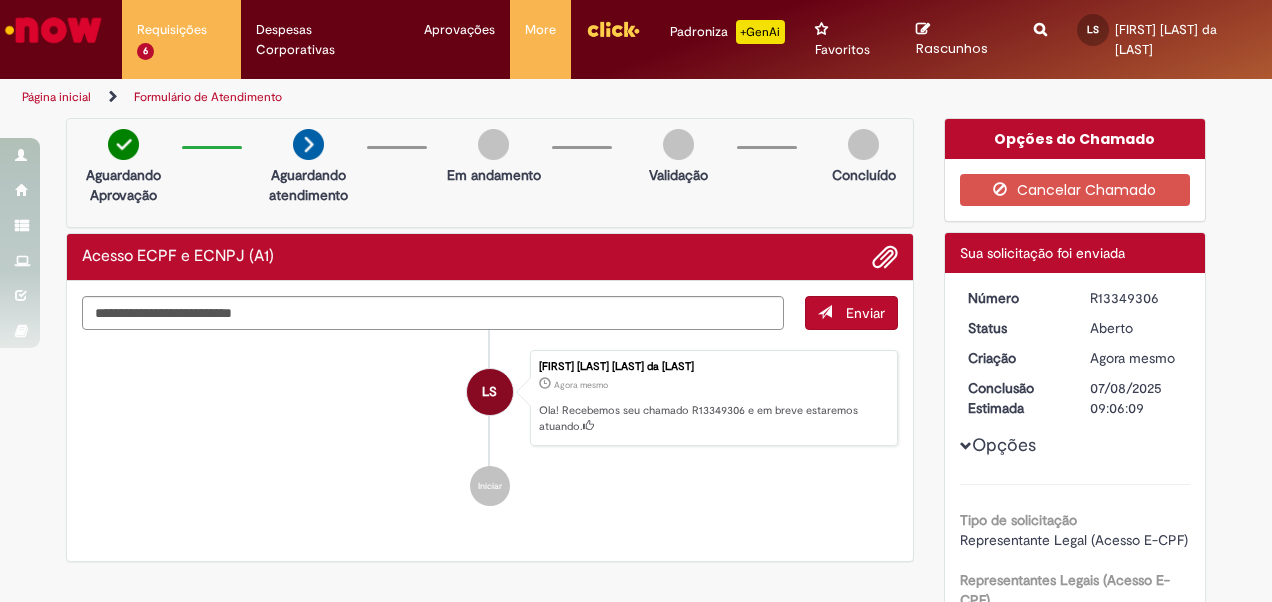 drag, startPoint x: 214, startPoint y: 249, endPoint x: 146, endPoint y: 248, distance: 68.007355 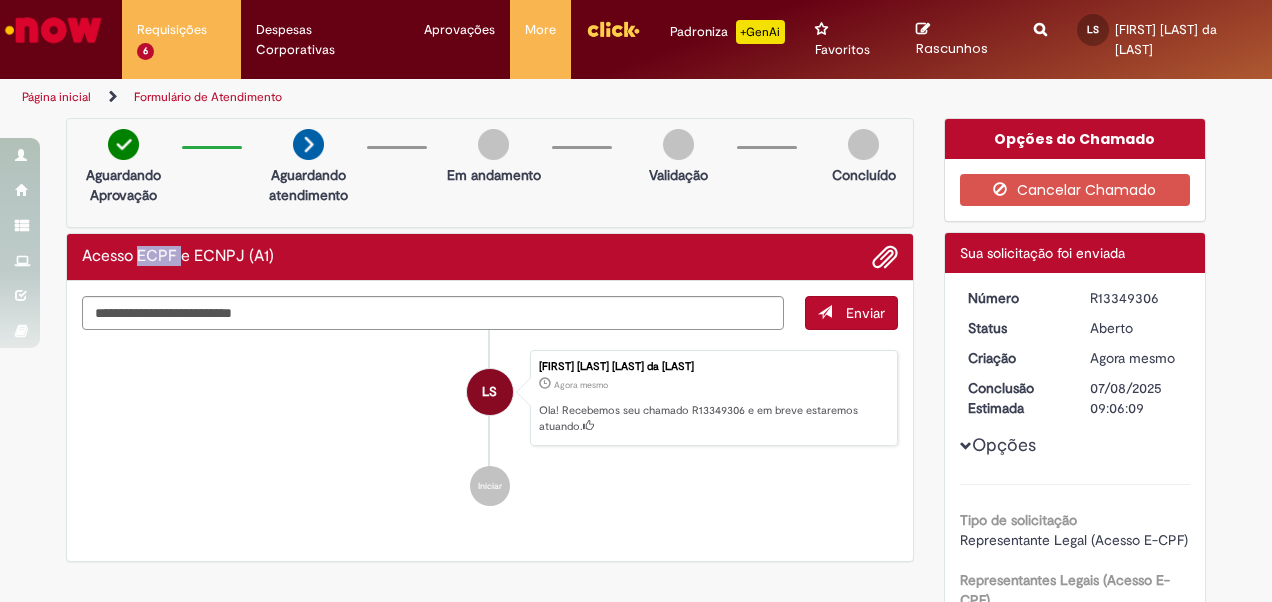 click on "Acesso ECPF e ECNPJ (A1)" at bounding box center [178, 257] 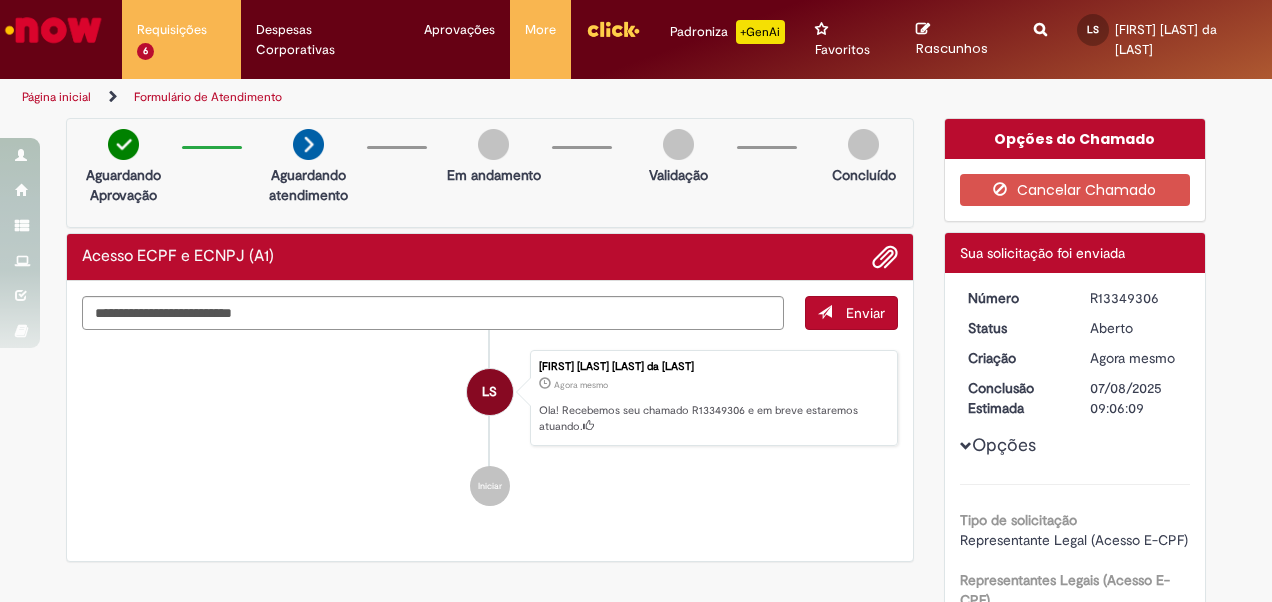 drag, startPoint x: 146, startPoint y: 248, endPoint x: 120, endPoint y: 249, distance: 26.019224 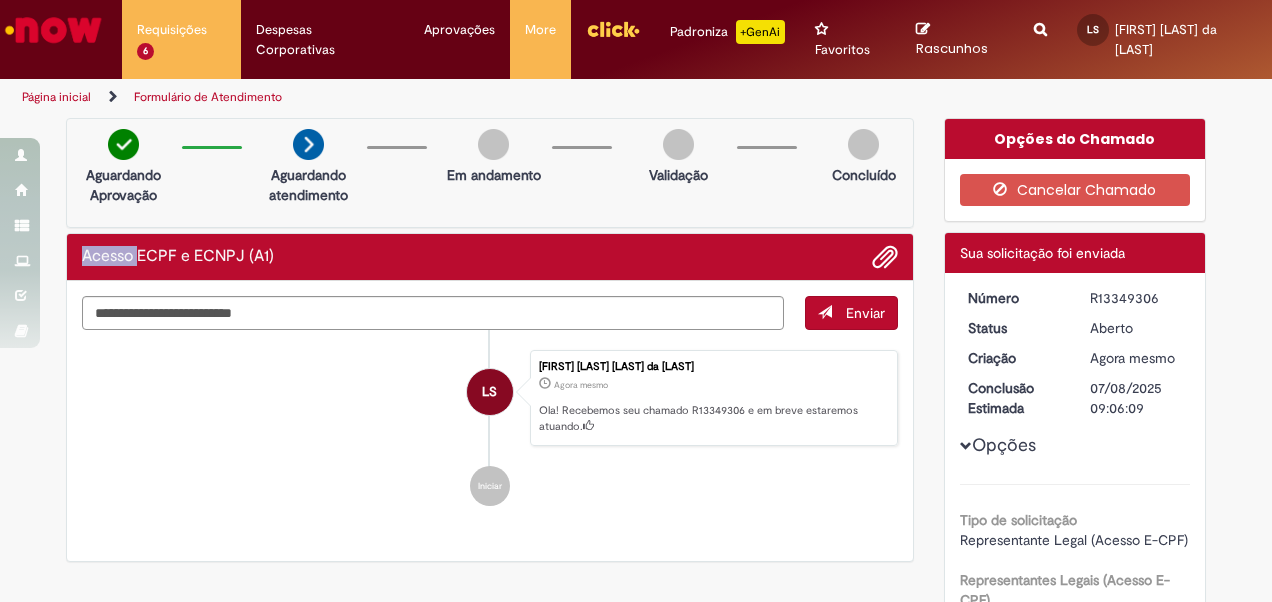 click on "Acesso ECPF e ECNPJ (A1)" at bounding box center [178, 257] 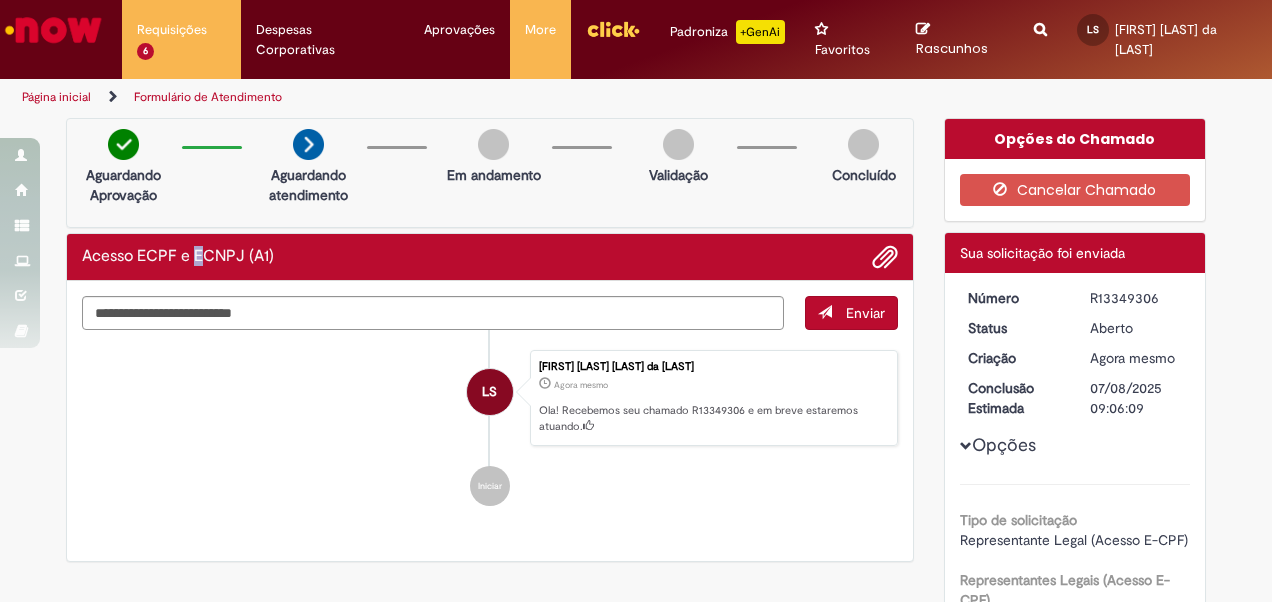 drag, startPoint x: 120, startPoint y: 249, endPoint x: 190, endPoint y: 256, distance: 70.34913 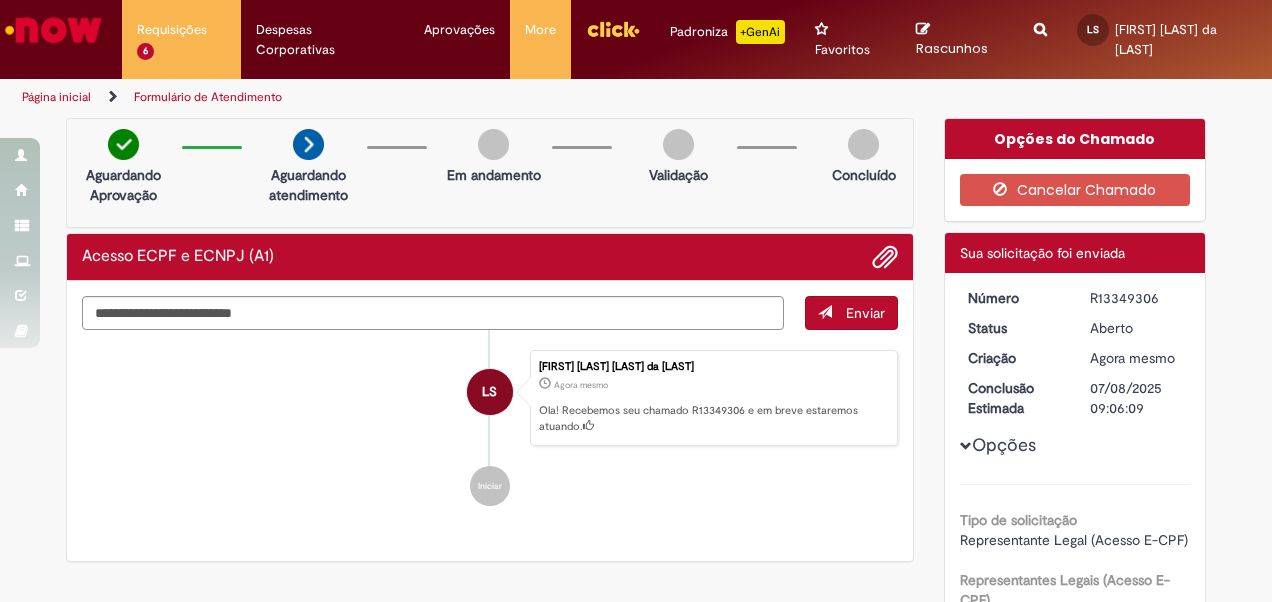 drag, startPoint x: 190, startPoint y: 256, endPoint x: 258, endPoint y: 251, distance: 68.18358 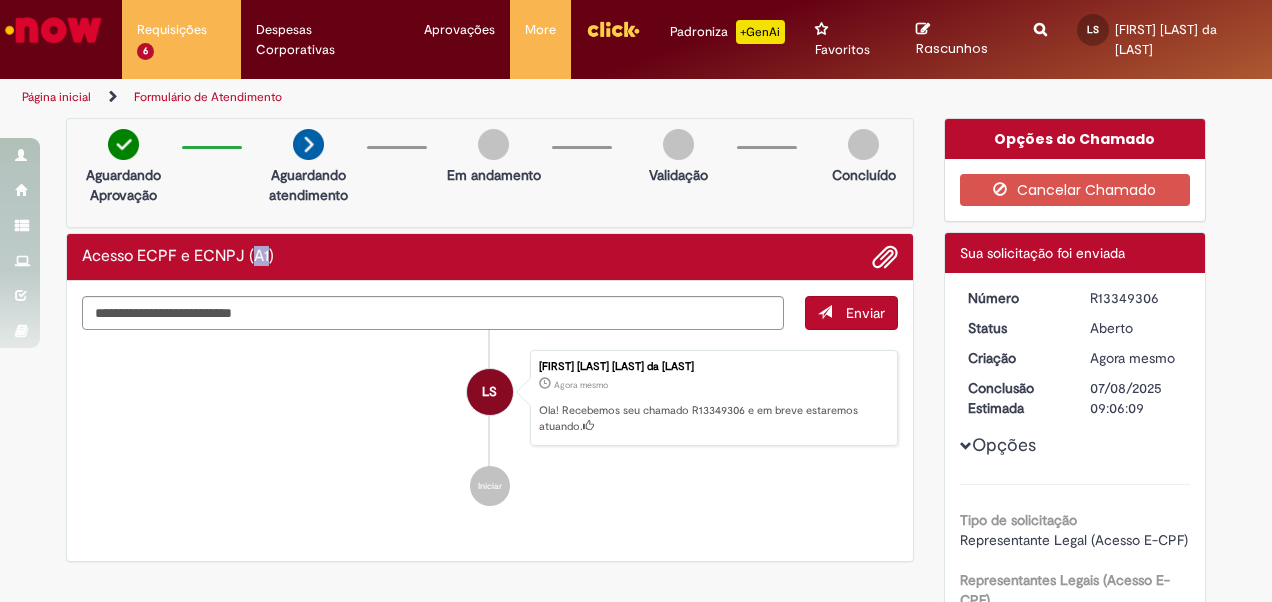 click on "Acesso ECPF e ECNPJ (A1)" at bounding box center (178, 257) 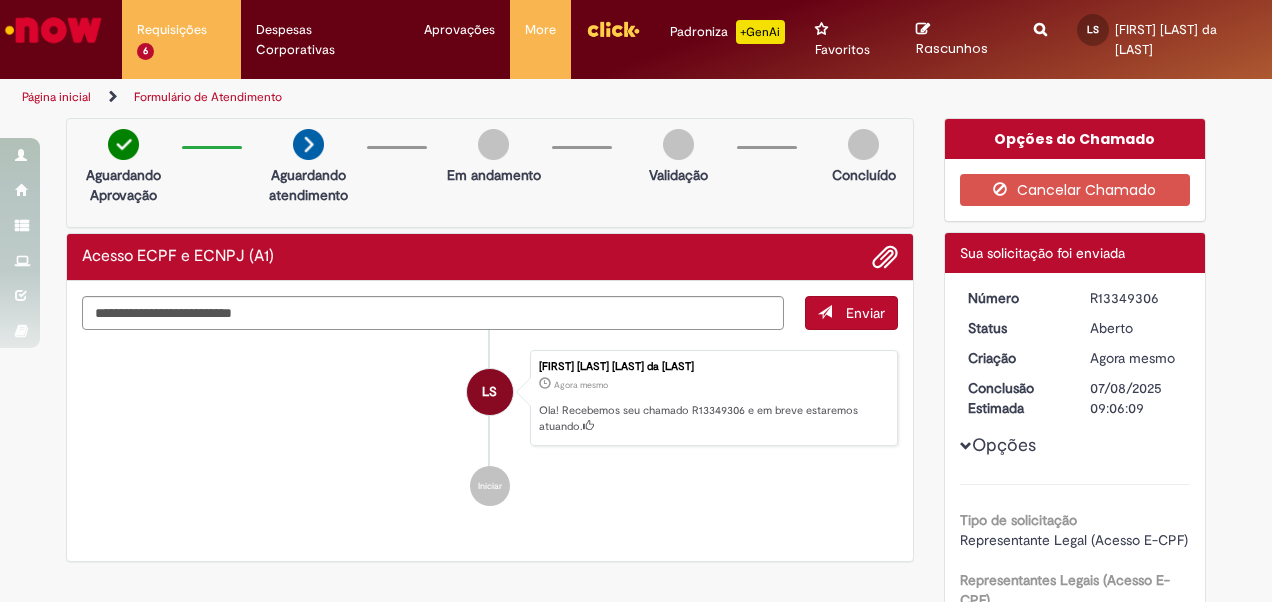 drag, startPoint x: 258, startPoint y: 251, endPoint x: 211, endPoint y: 253, distance: 47.042534 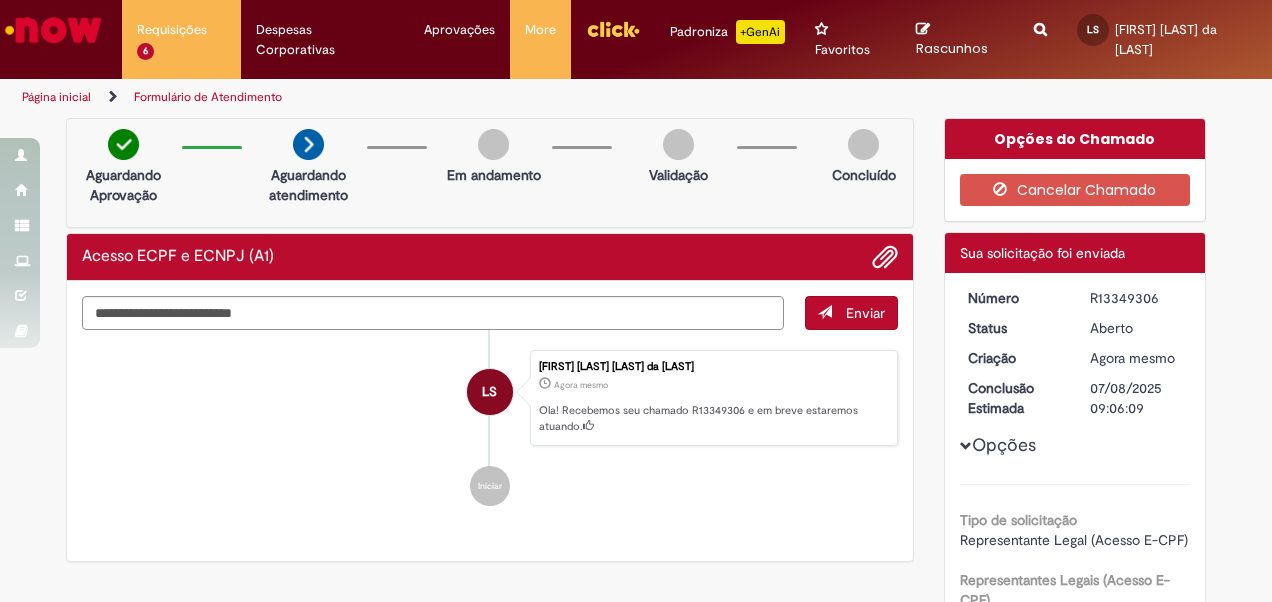 click on "Acesso ECPF e ECNPJ (A1)" at bounding box center (178, 257) 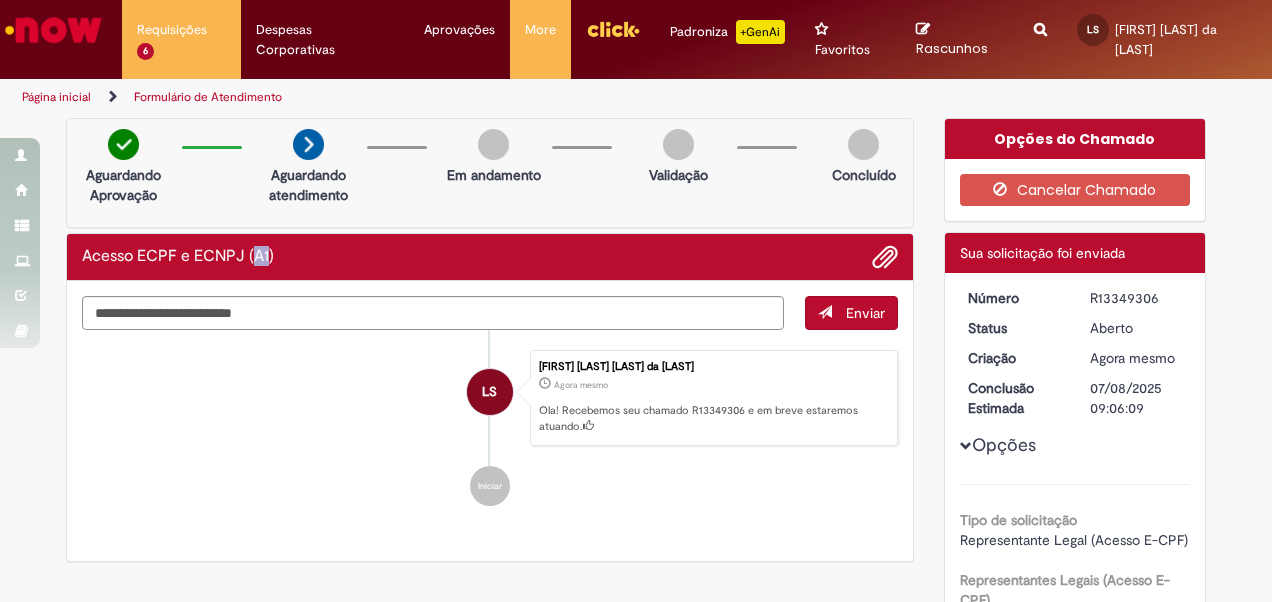 click on "Acesso ECPF e ECNPJ (A1)" at bounding box center (178, 257) 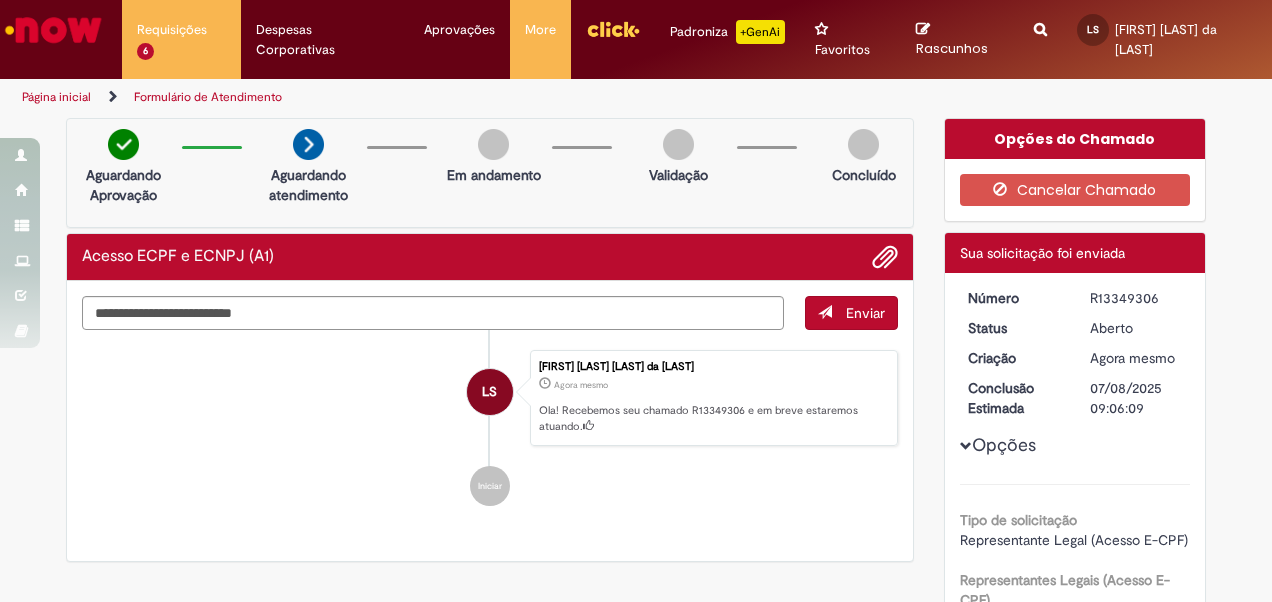 drag 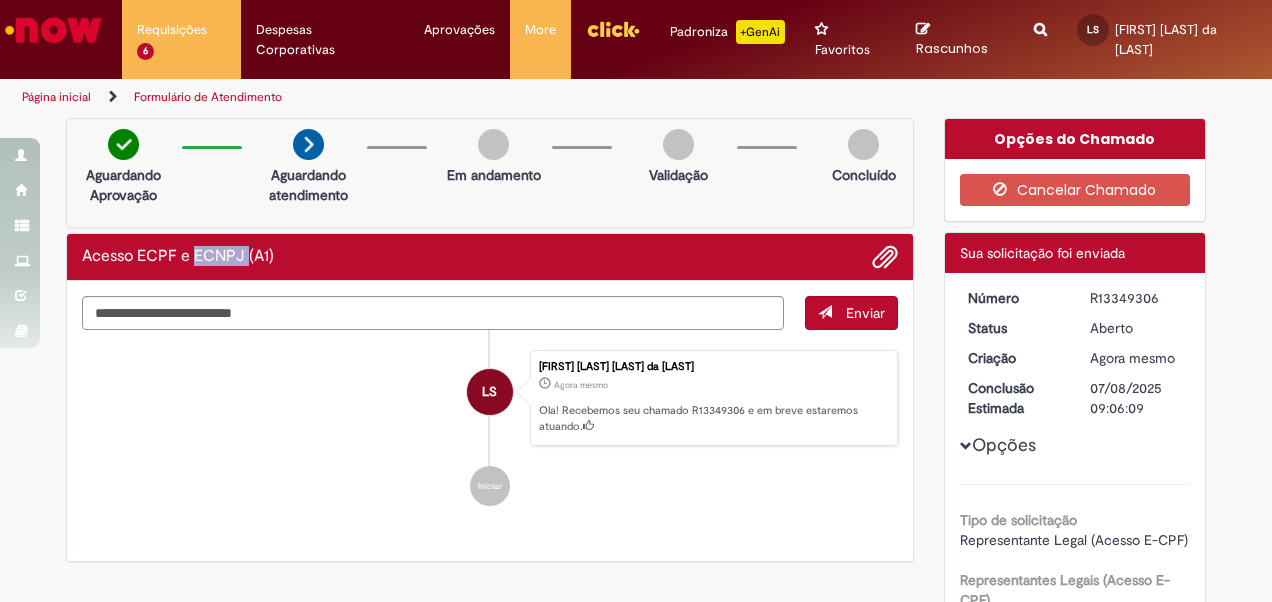 click on "Acesso ECPF e ECNPJ (A1)" at bounding box center (490, 257) 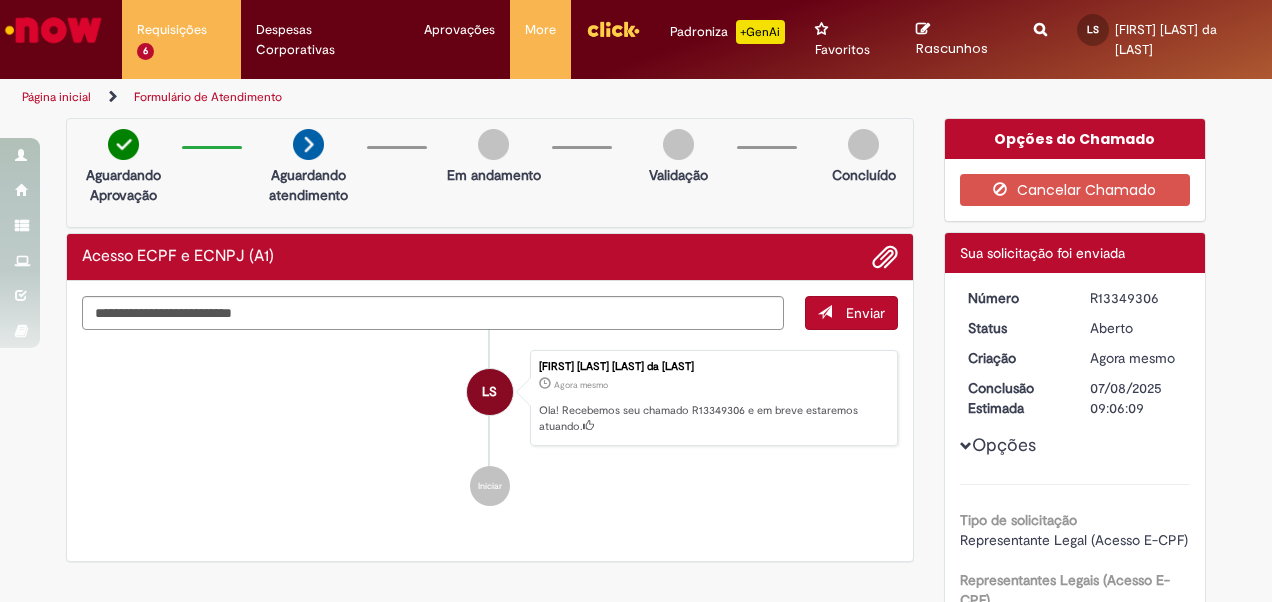 click on "Acesso ECPF e ECNPJ (A1)" at bounding box center [178, 257] 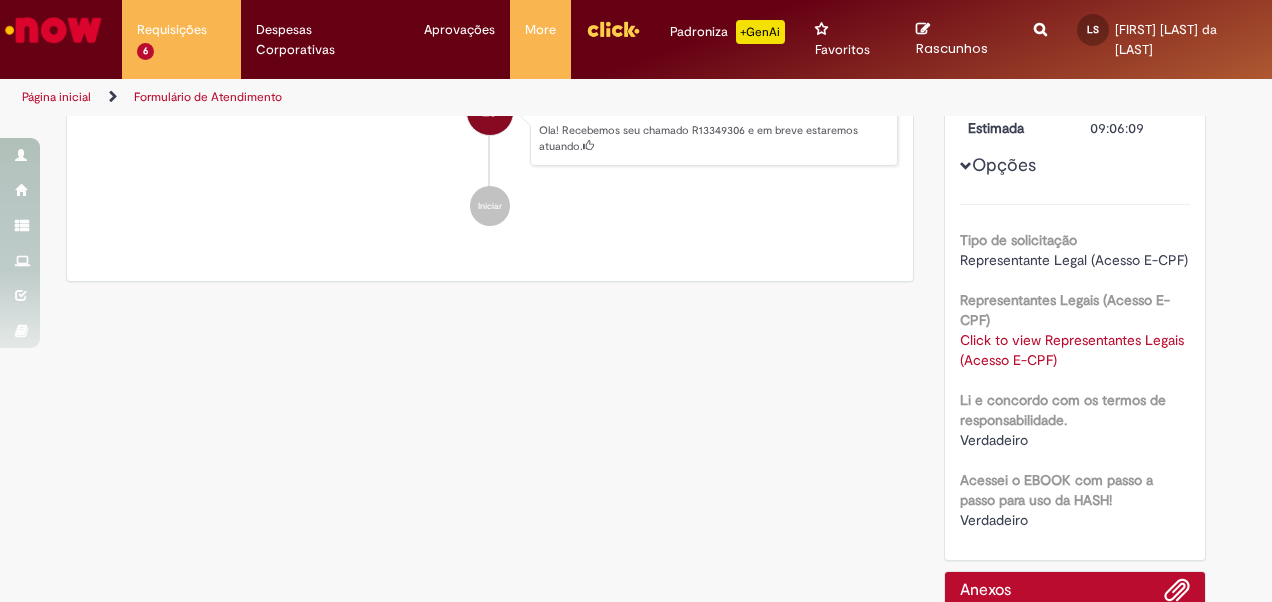 scroll, scrollTop: 0, scrollLeft: 0, axis: both 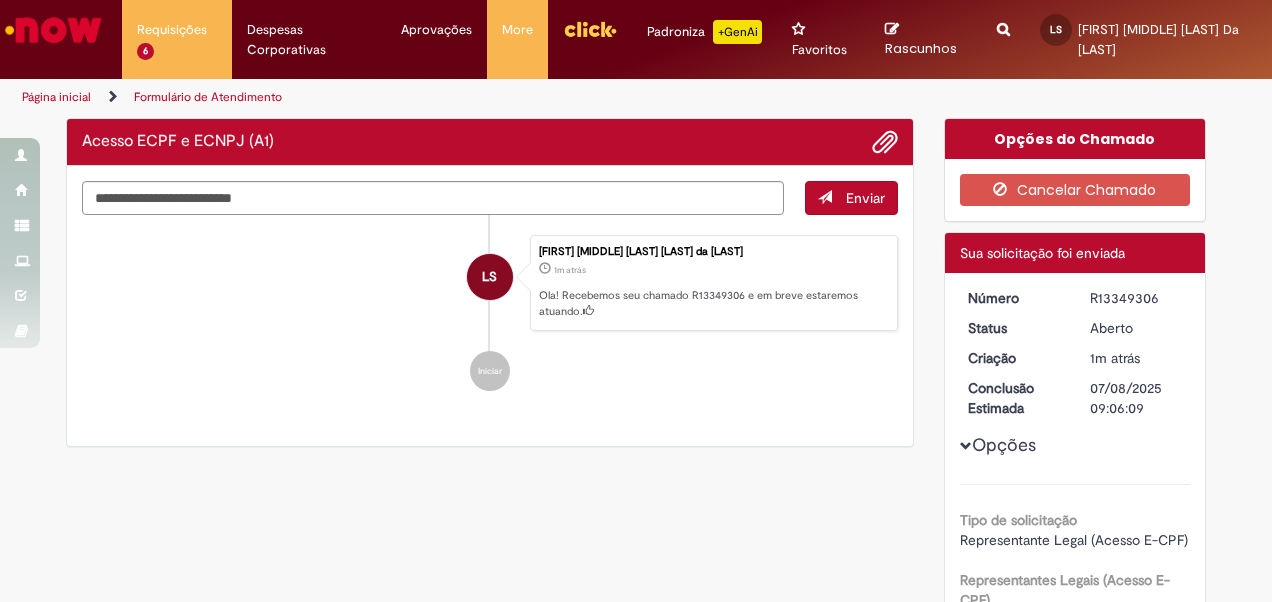 click on "Acesso ECPF e ECNPJ (A1)" at bounding box center [178, 142] 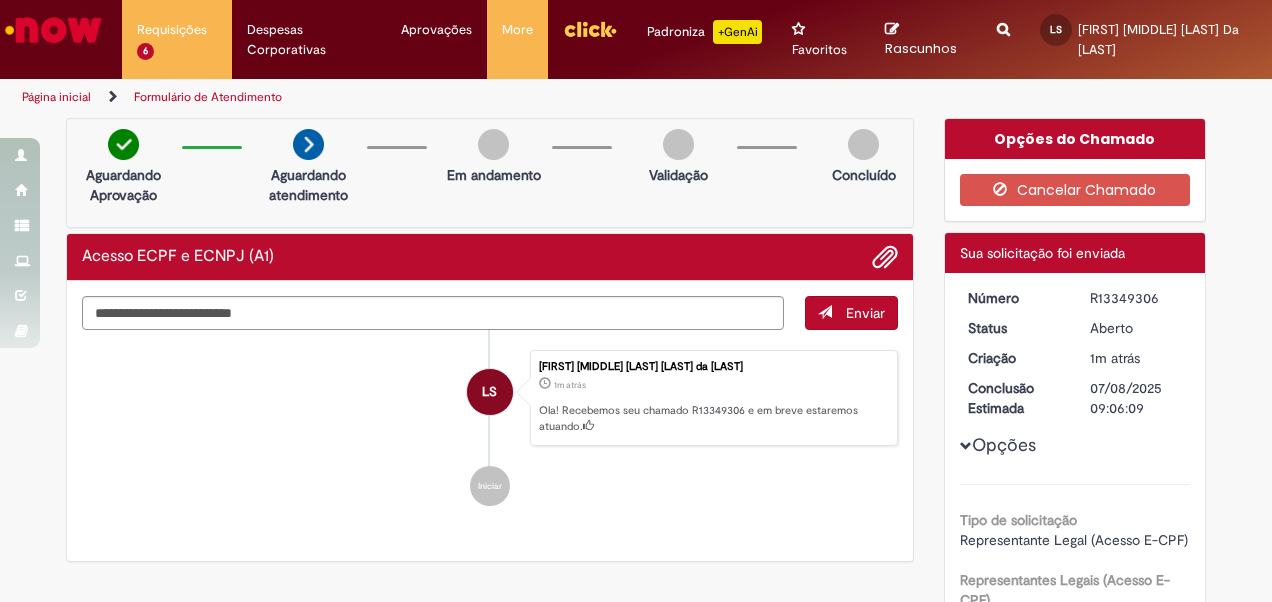 drag, startPoint x: 247, startPoint y: 130, endPoint x: 206, endPoint y: 207, distance: 87.23531 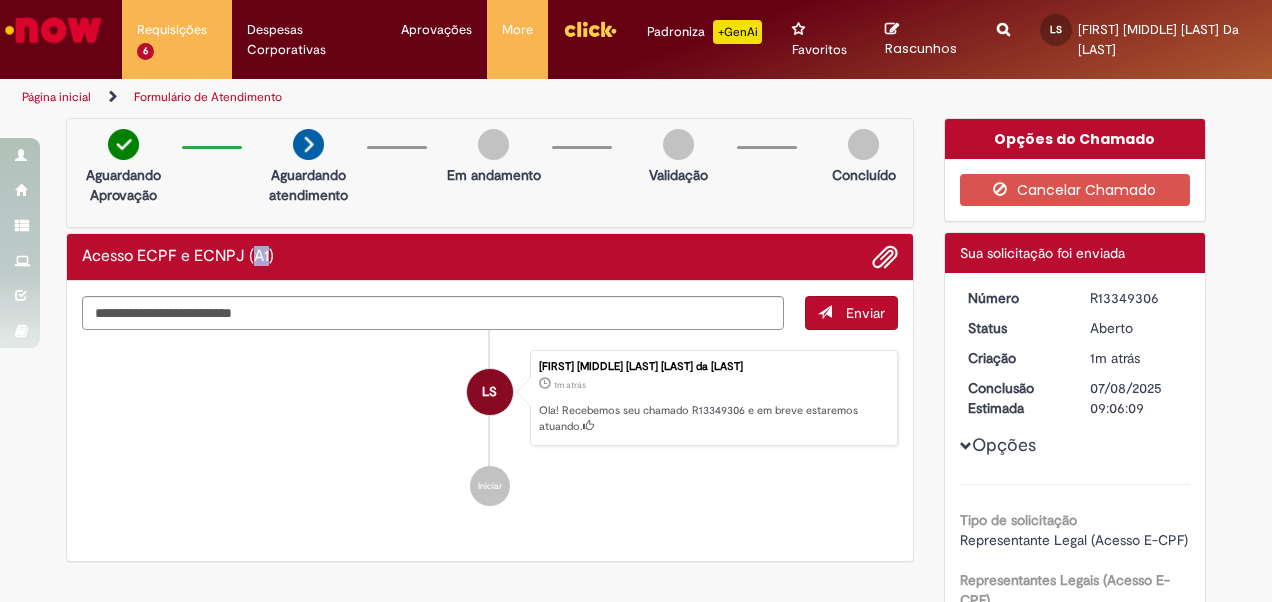 click on "Acesso ECPF e ECNPJ (A1)" at bounding box center (178, 257) 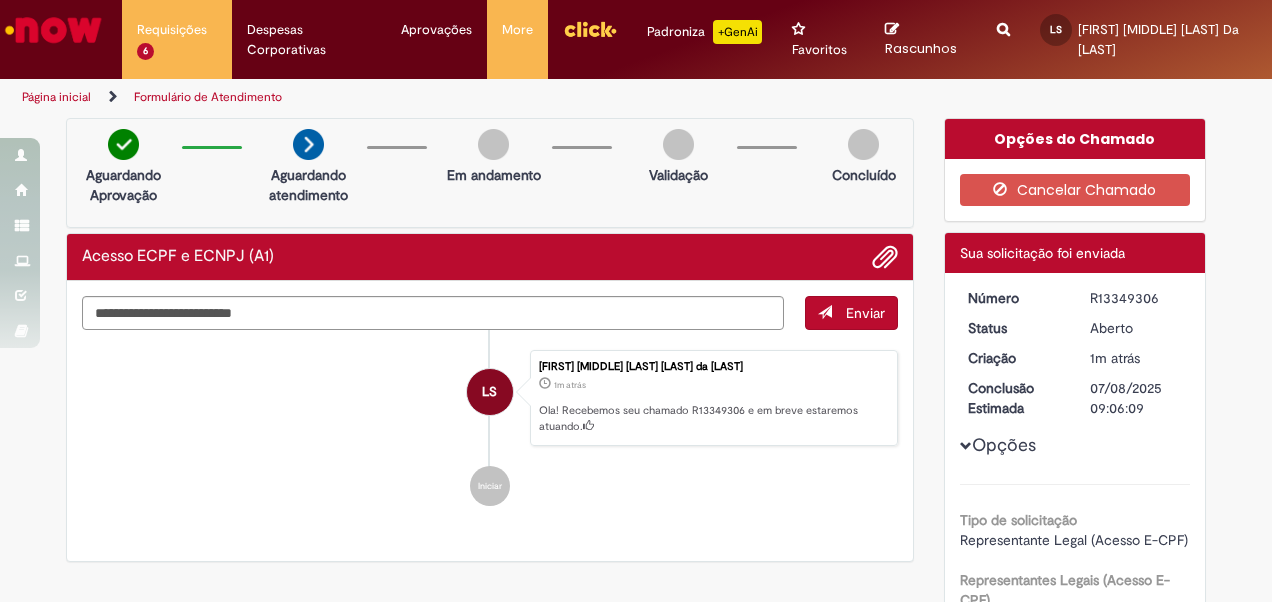 drag, startPoint x: 255, startPoint y: 246, endPoint x: 231, endPoint y: 250, distance: 24.33105 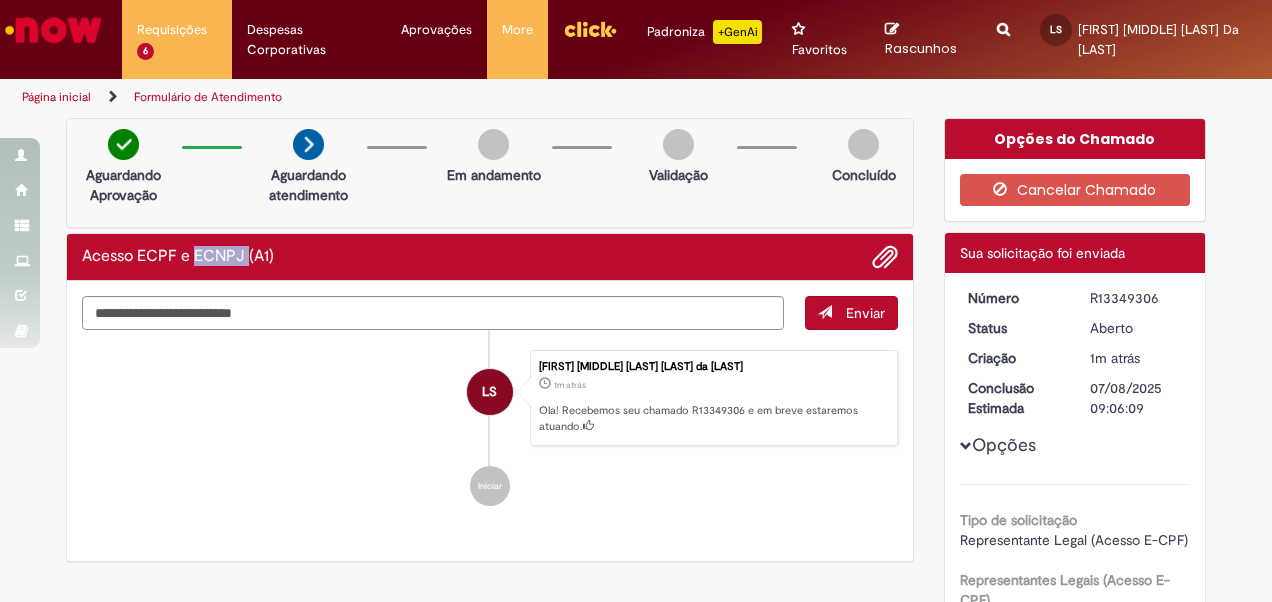 click on "Acesso ECPF e ECNPJ (A1)" at bounding box center (178, 257) 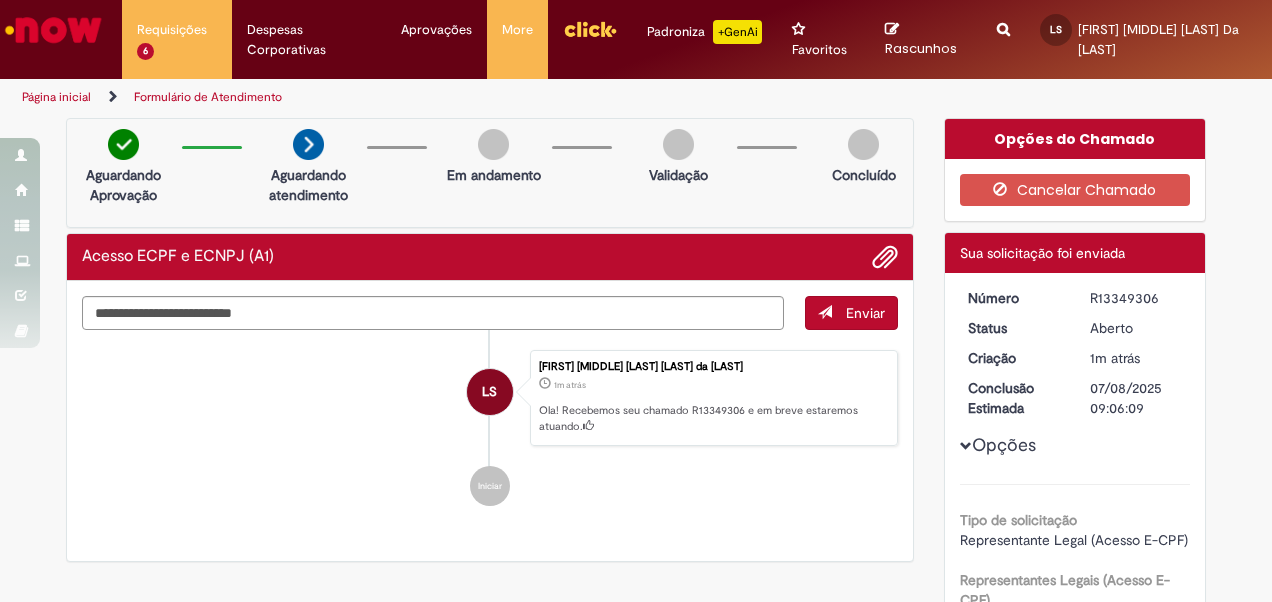 drag, startPoint x: 231, startPoint y: 250, endPoint x: 170, endPoint y: 258, distance: 61.522354 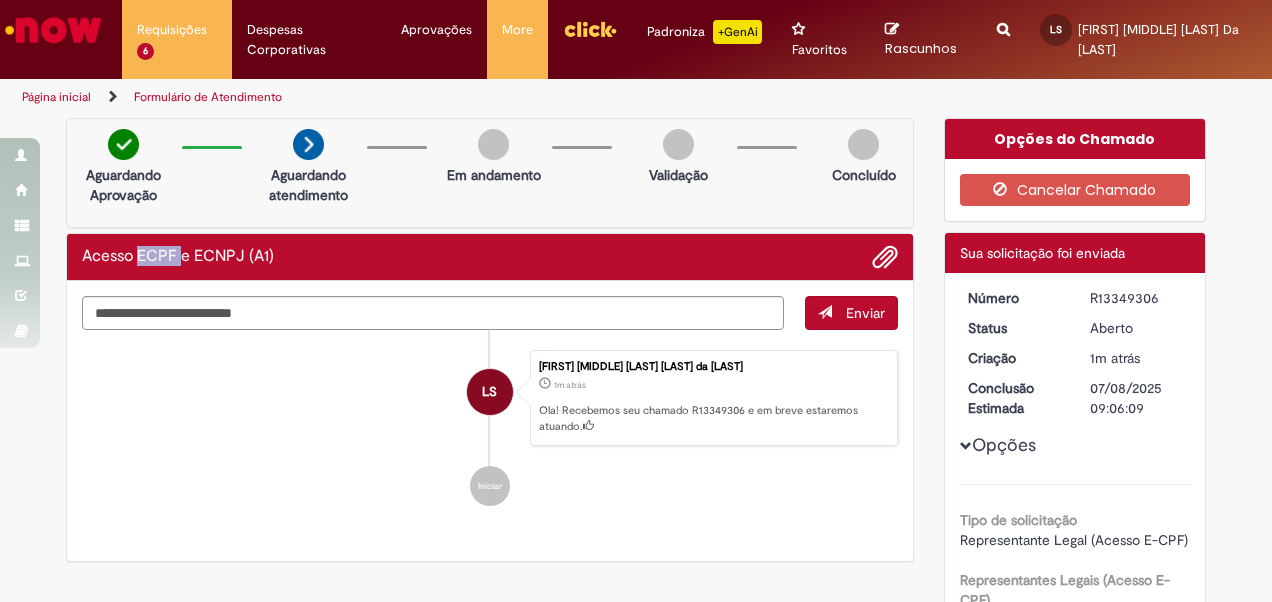 click on "Acesso ECPF e ECNPJ (A1)" at bounding box center (178, 257) 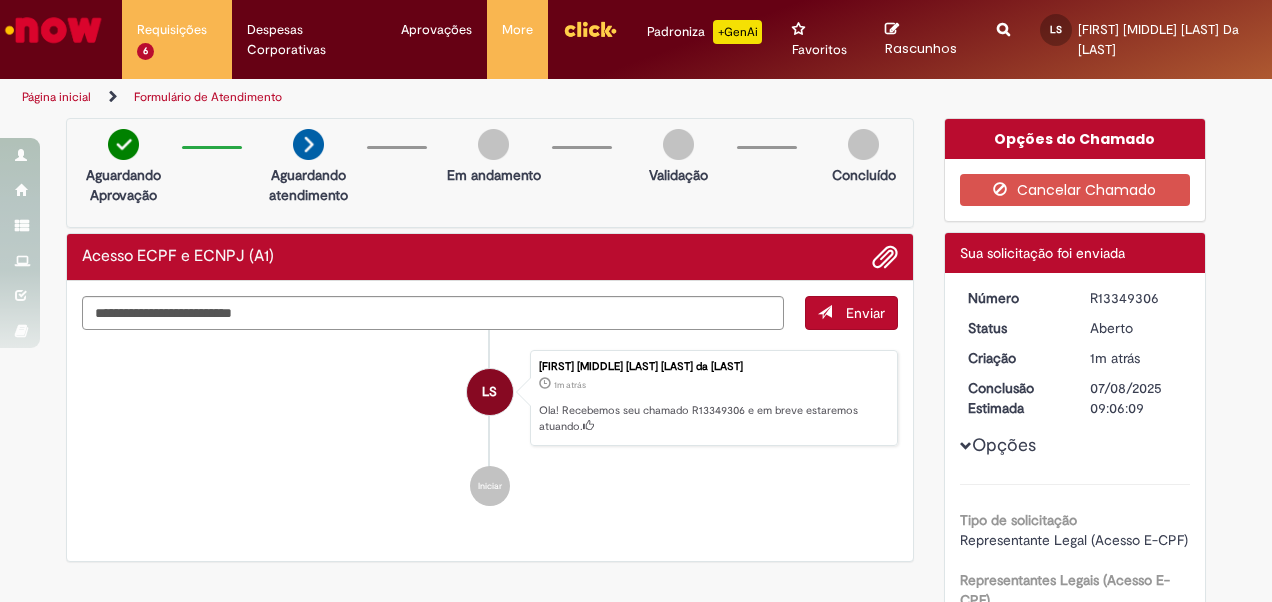 drag, startPoint x: 148, startPoint y: 259, endPoint x: 248, endPoint y: 260, distance: 100.005 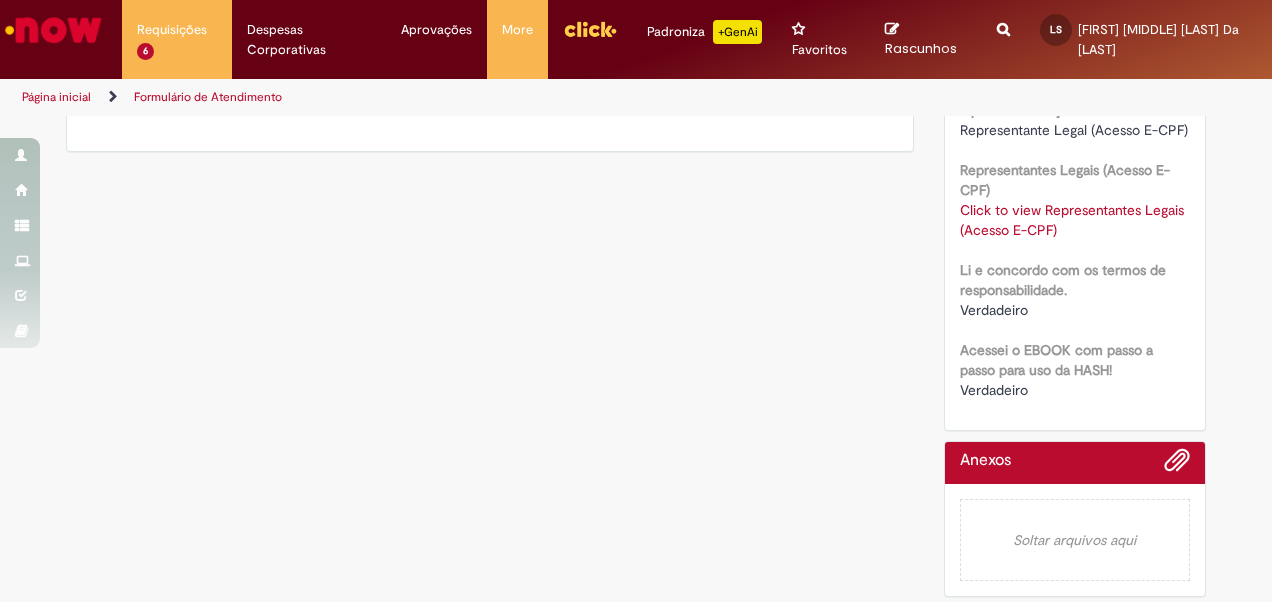 scroll, scrollTop: 0, scrollLeft: 0, axis: both 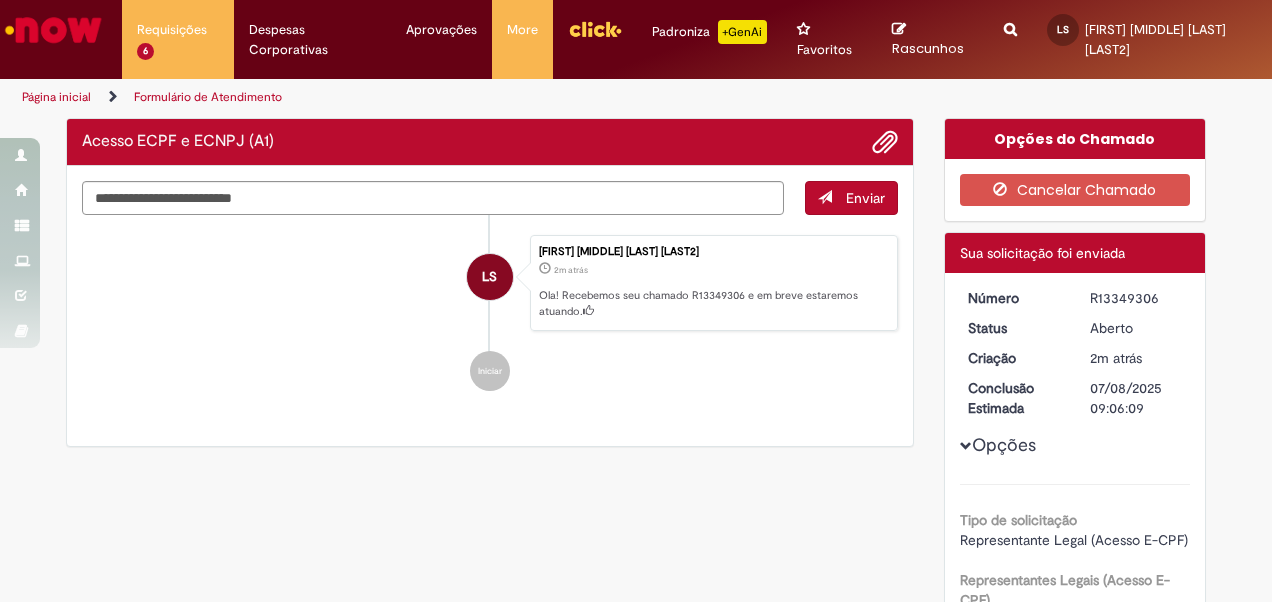 click on "Acesso ECPF e ECNPJ (A1)" at bounding box center [178, 142] 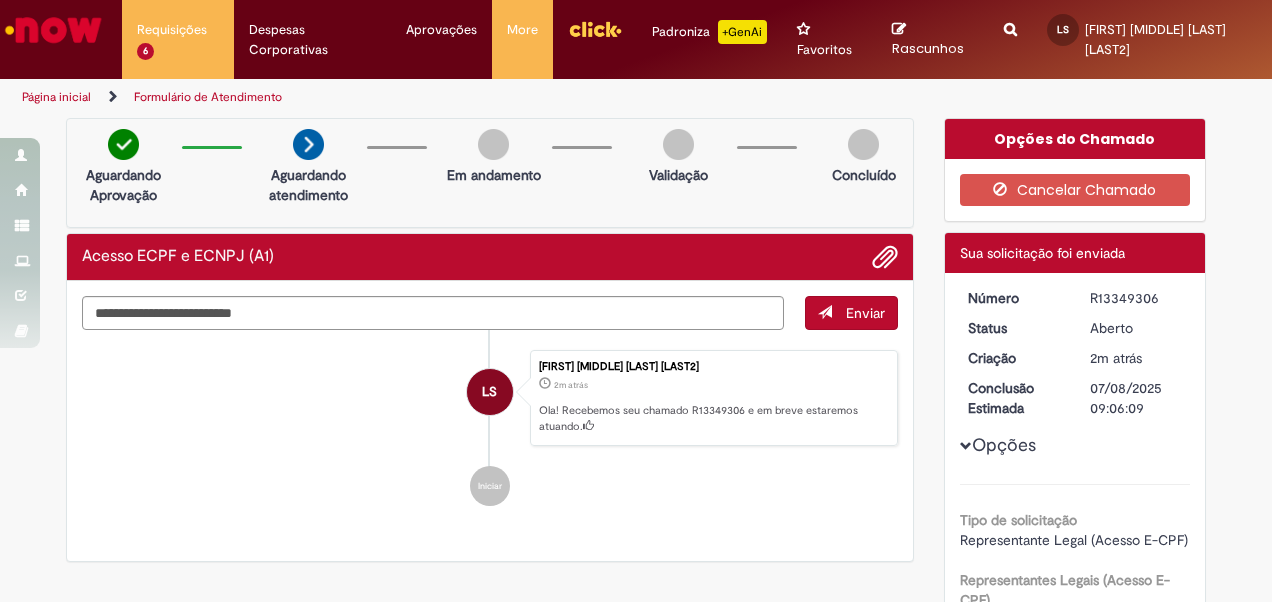 click on "Aguardando Aprovação
Aguardando atendimento
Em andamento
Validação
Concluído" at bounding box center [490, 173] 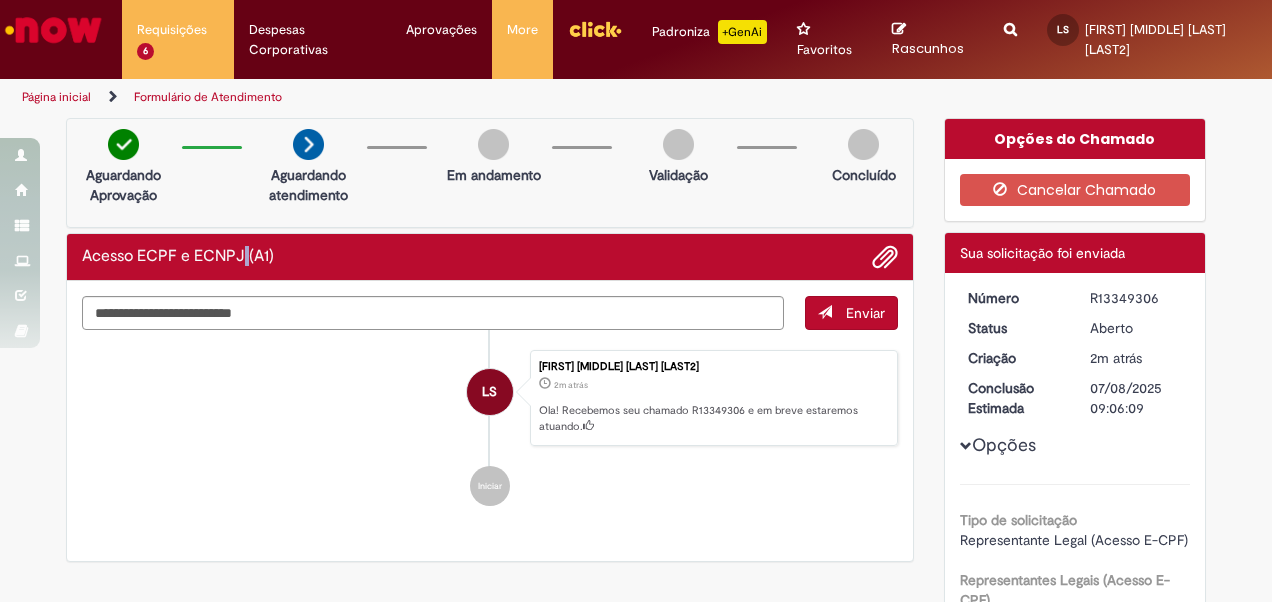 click on "Acesso ECPF e ECNPJ (A1)" at bounding box center [490, 257] 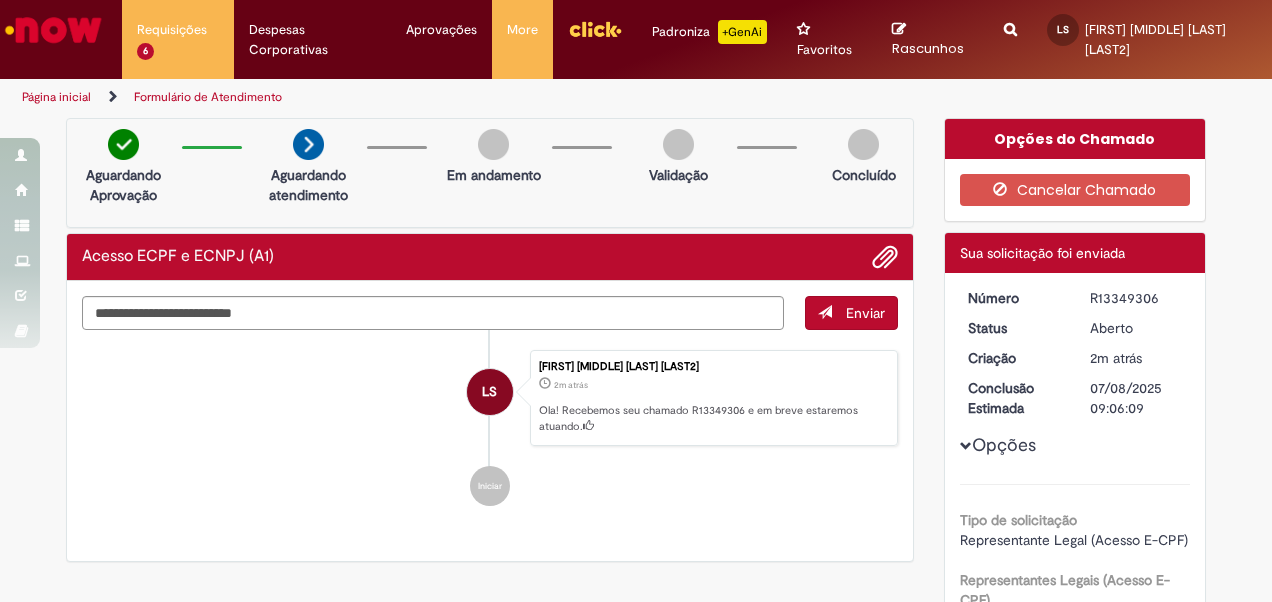 click on "Acesso ECPF e ECNPJ (A1)" at bounding box center [178, 257] 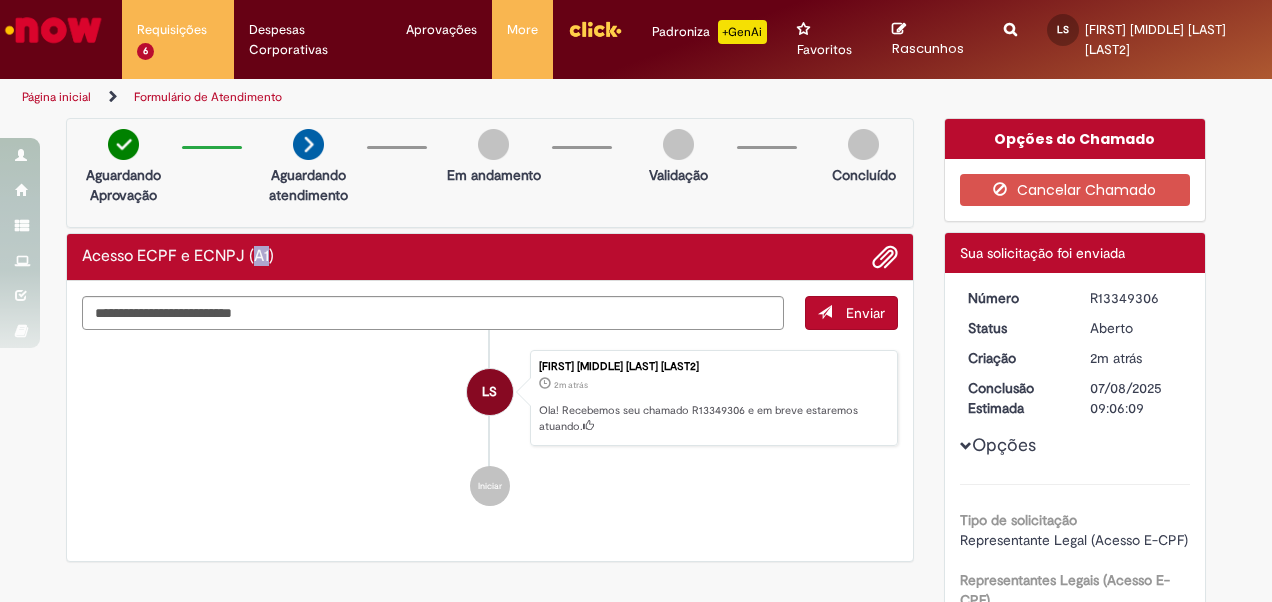 click on "Acesso ECPF e ECNPJ (A1)" at bounding box center [178, 257] 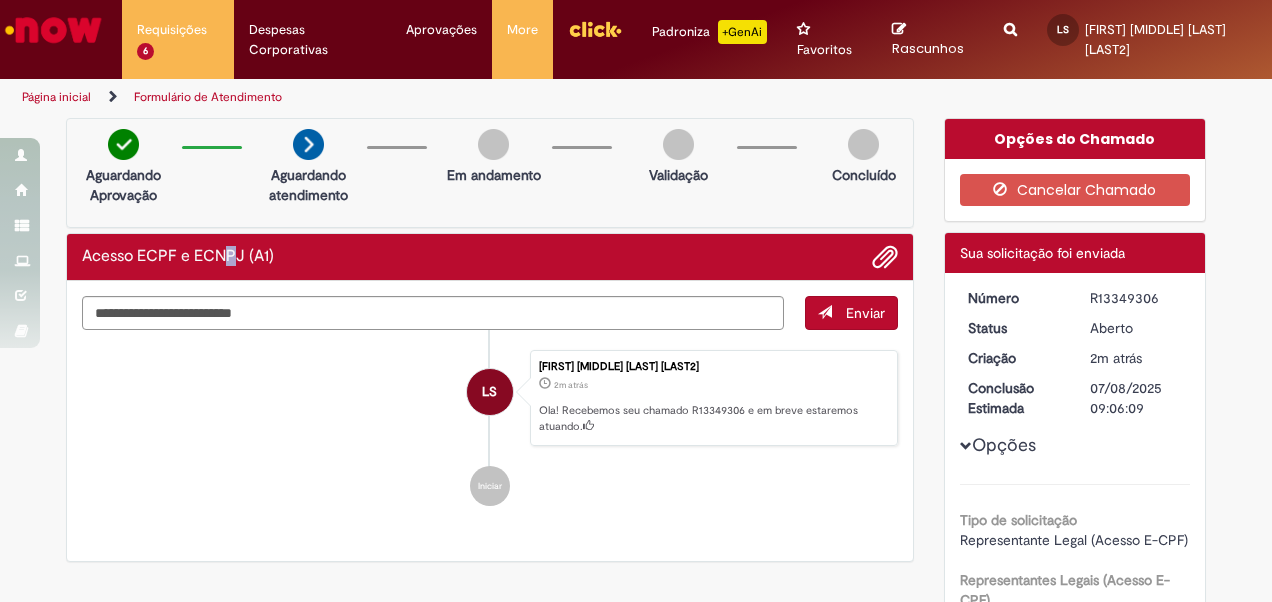 drag, startPoint x: 244, startPoint y: 246, endPoint x: 222, endPoint y: 248, distance: 22.090721 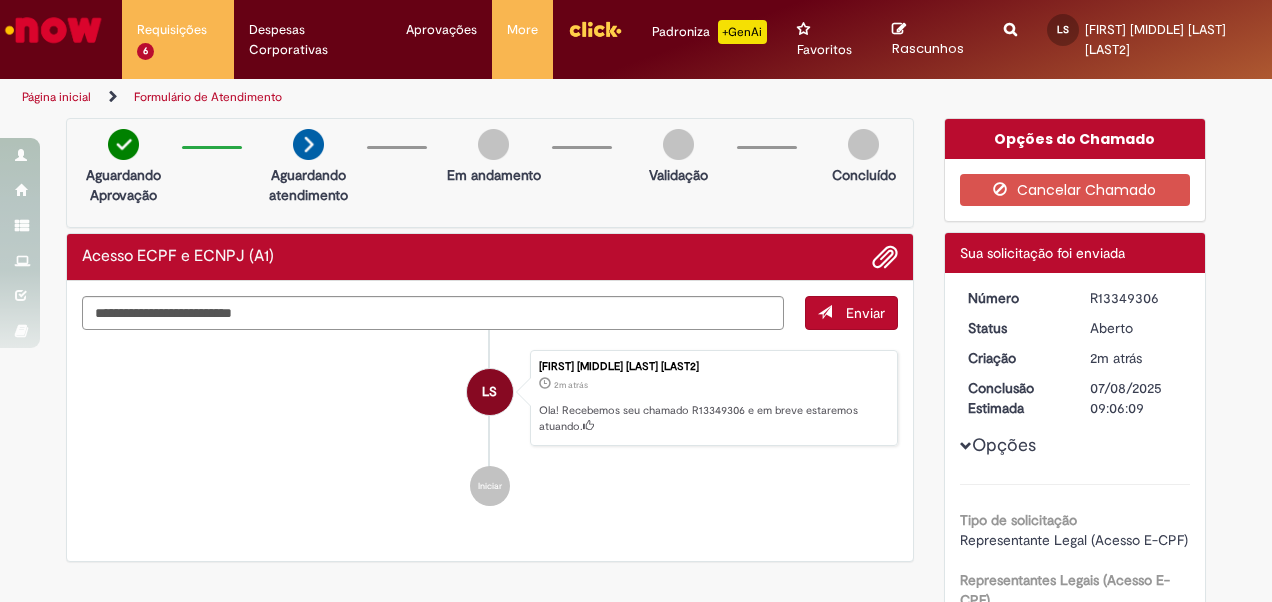 click on "Acesso ECPF e ECNPJ (A1)" at bounding box center (178, 257) 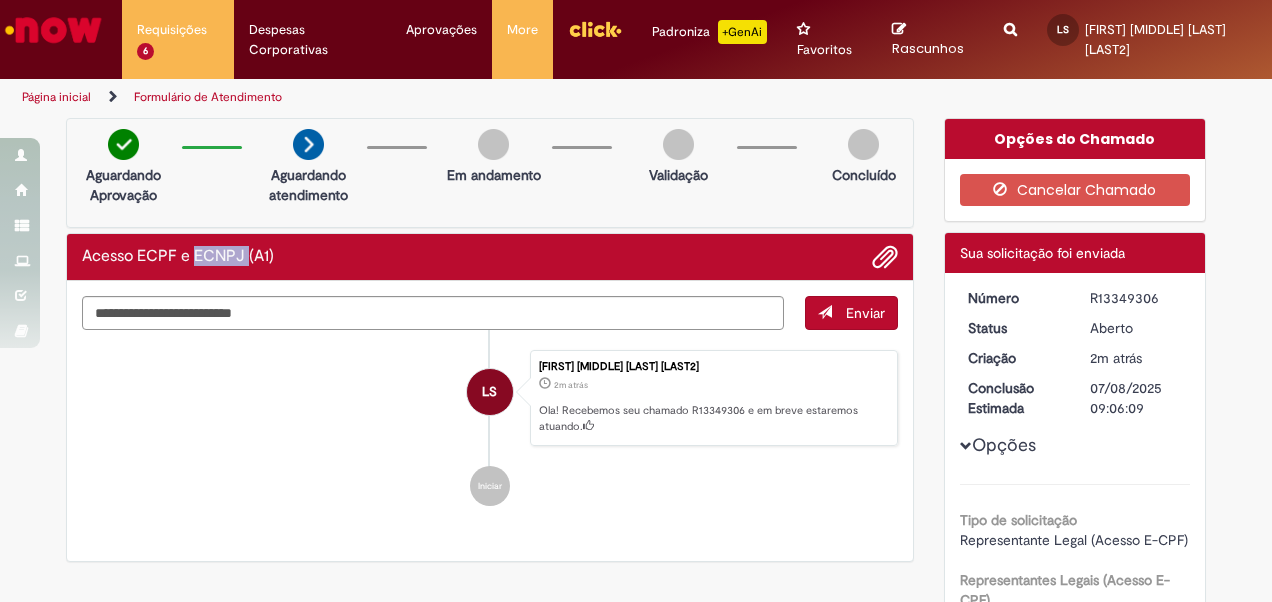click on "Acesso ECPF e ECNPJ (A1)" at bounding box center (178, 257) 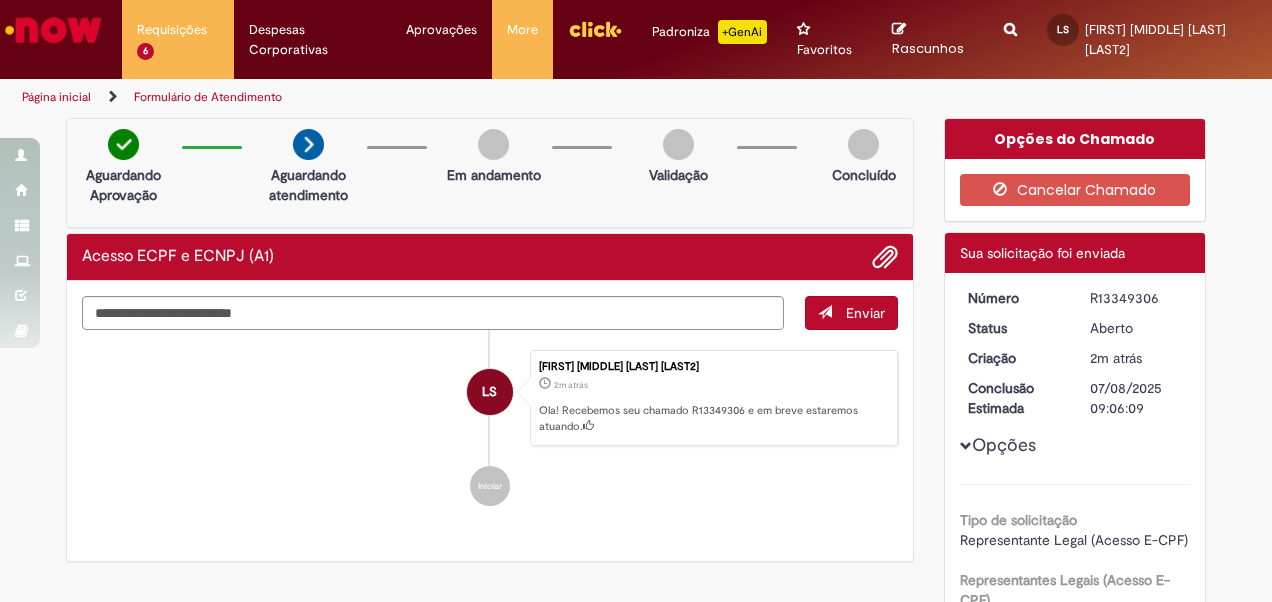 drag, startPoint x: 212, startPoint y: 250, endPoint x: 151, endPoint y: 244, distance: 61.294373 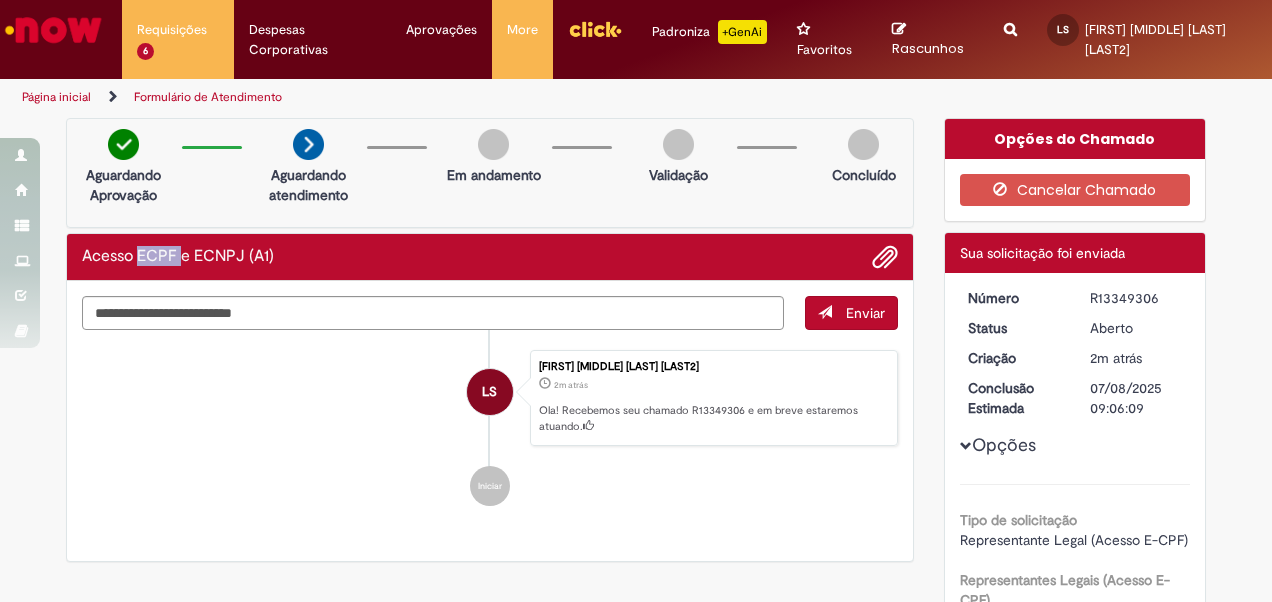click on "Acesso ECPF e ECNPJ (A1)" at bounding box center [490, 257] 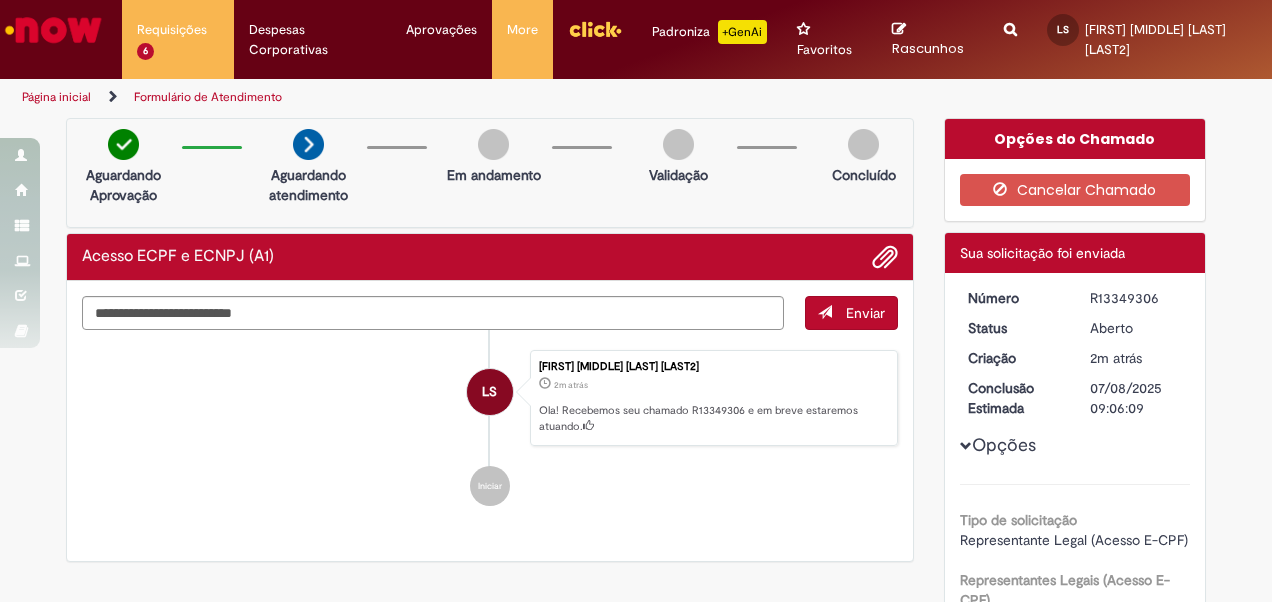 drag, startPoint x: 151, startPoint y: 244, endPoint x: 218, endPoint y: 250, distance: 67.26812 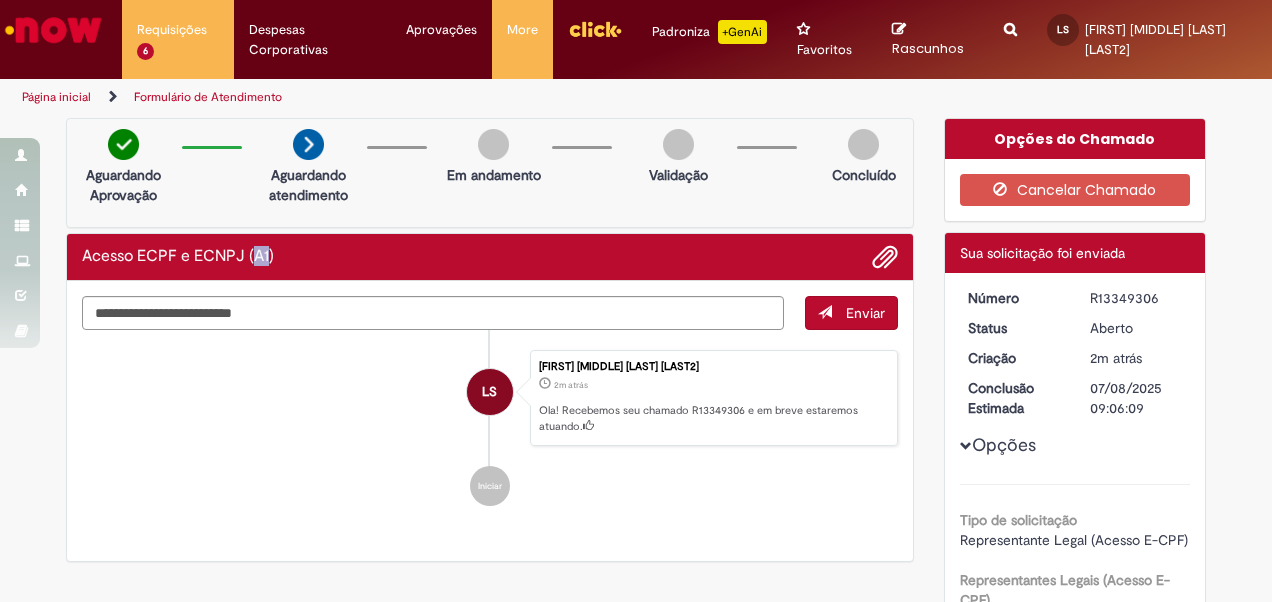 click on "Acesso ECPF e ECNPJ (A1)" at bounding box center (178, 257) 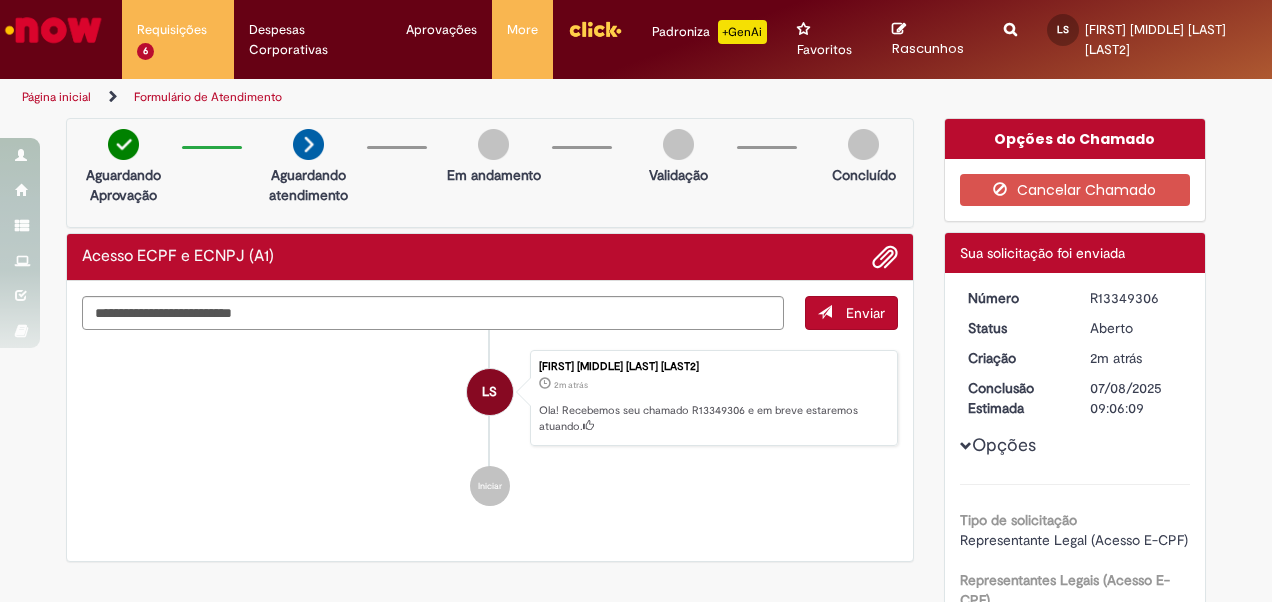 drag, startPoint x: 244, startPoint y: 253, endPoint x: 218, endPoint y: 254, distance: 26.019224 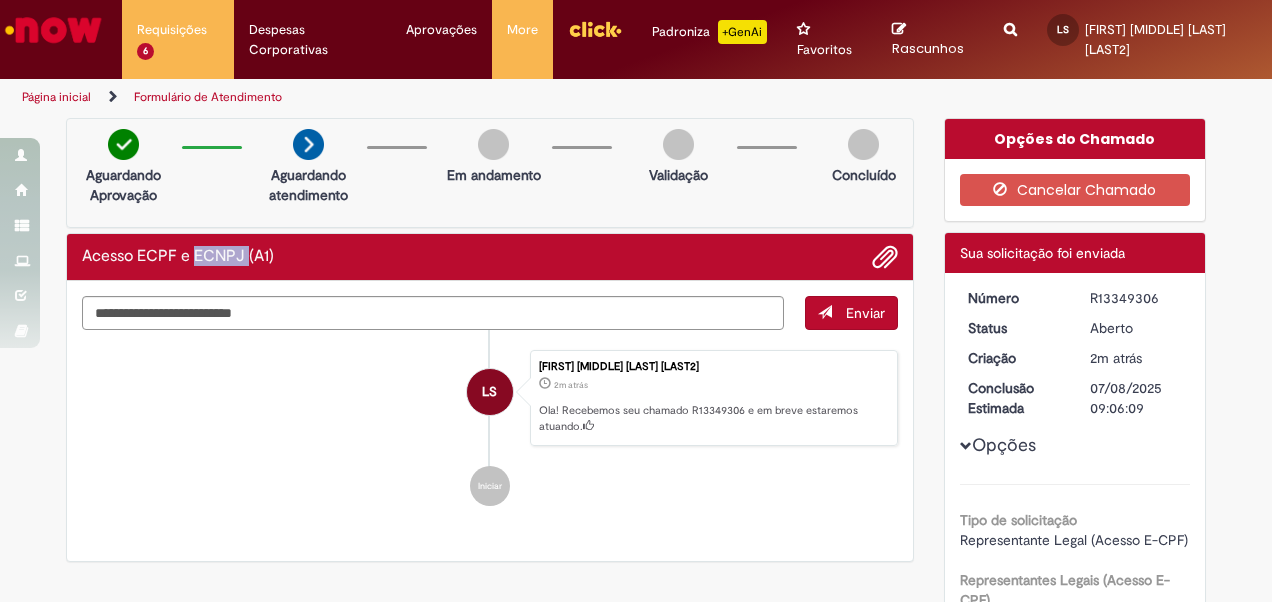 click on "Acesso ECPF e ECNPJ (A1)" at bounding box center [178, 257] 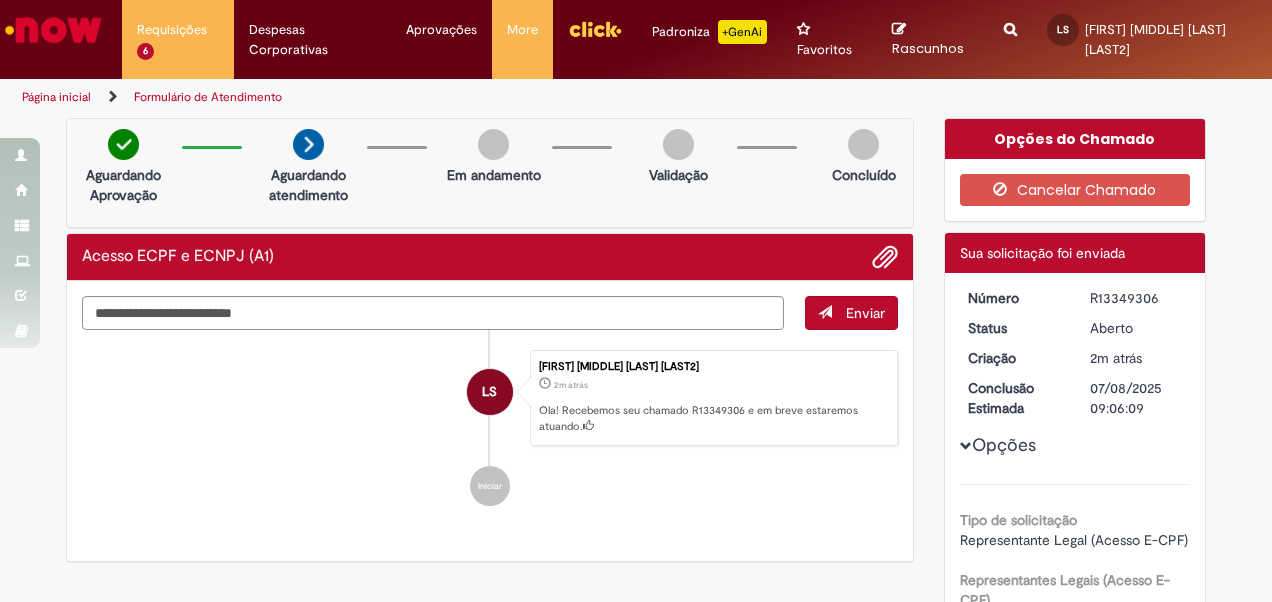 drag, startPoint x: 218, startPoint y: 254, endPoint x: 156, endPoint y: 254, distance: 62 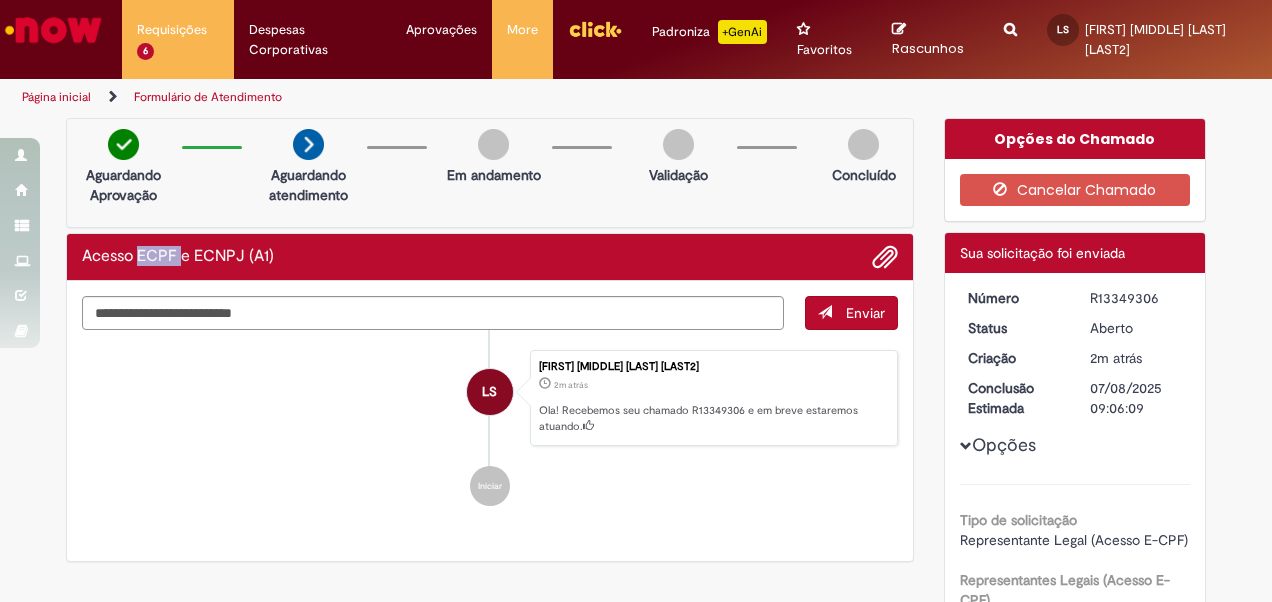 click on "Acesso ECPF e ECNPJ (A1)" at bounding box center [178, 257] 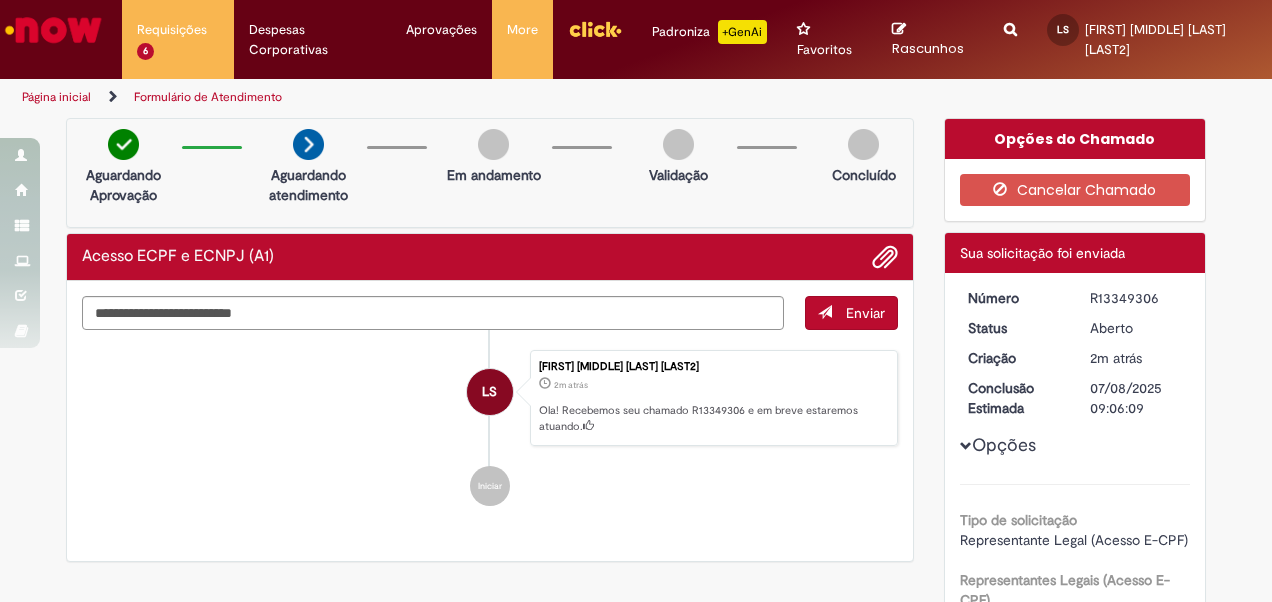 drag, startPoint x: 156, startPoint y: 254, endPoint x: 245, endPoint y: 260, distance: 89.20202 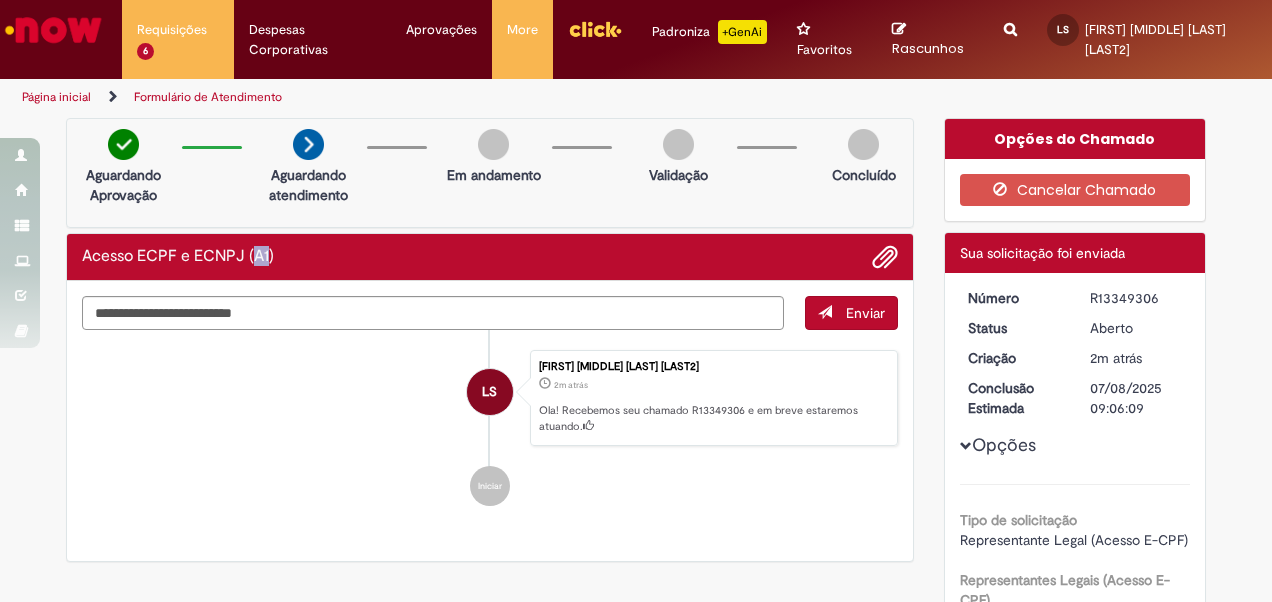 click on "Acesso ECPF e ECNPJ (A1)" at bounding box center (178, 257) 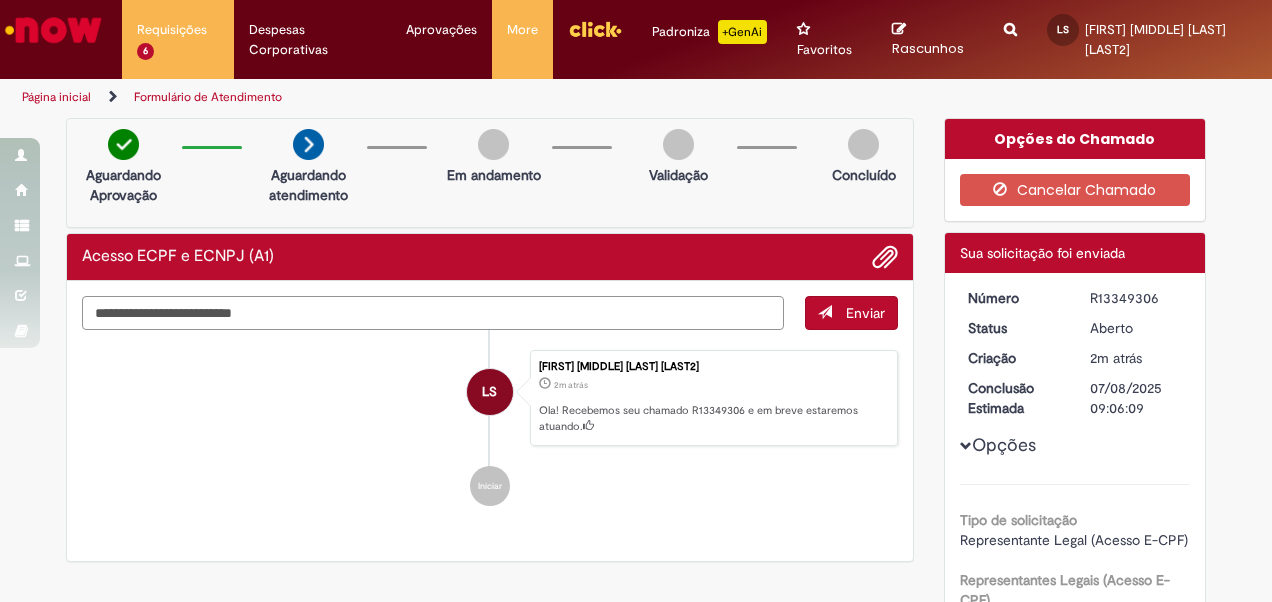 drag, startPoint x: 245, startPoint y: 260, endPoint x: 234, endPoint y: 337, distance: 77.781746 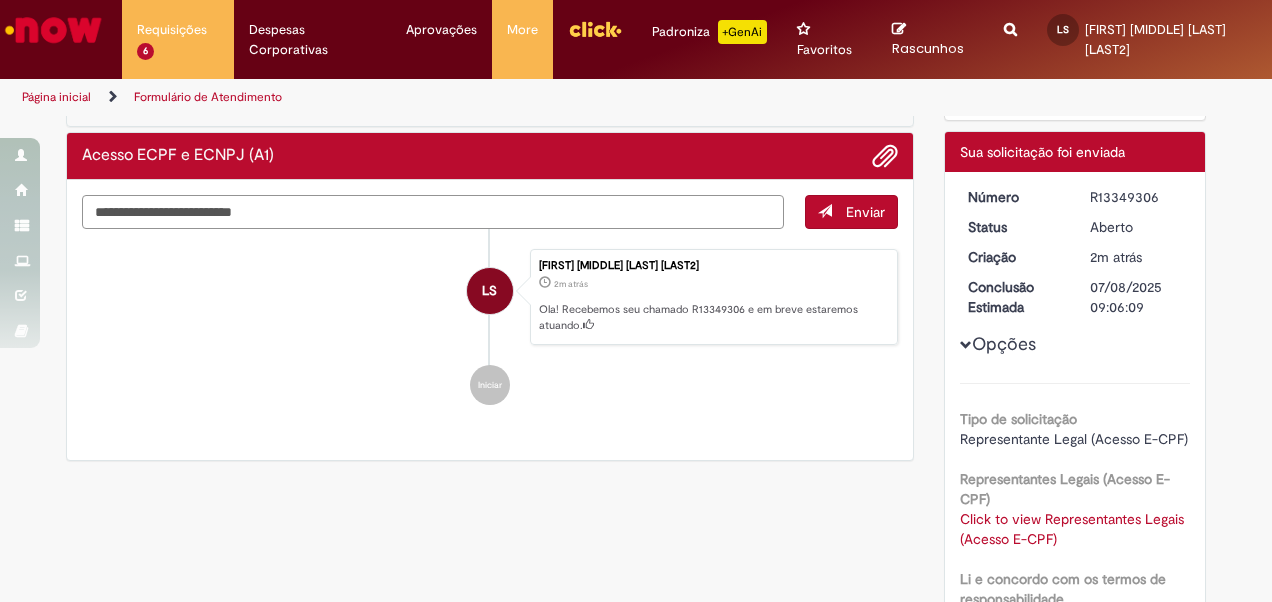 scroll, scrollTop: 0, scrollLeft: 0, axis: both 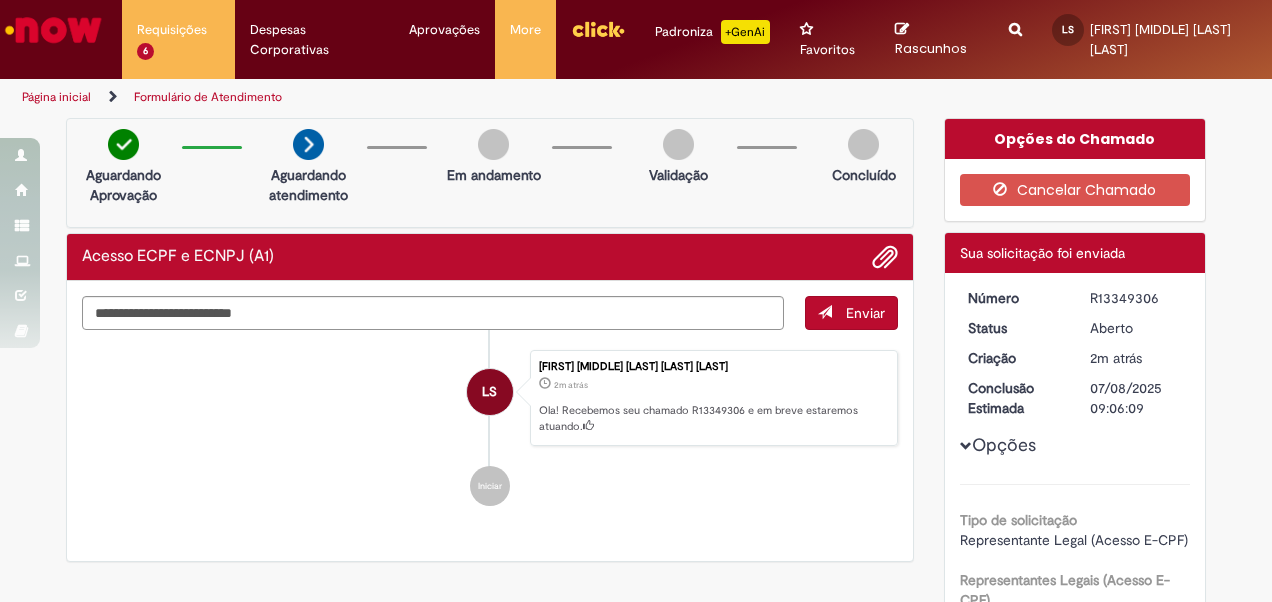 click on "Acesso ECPF e ECNPJ (A1)" at bounding box center (490, 257) 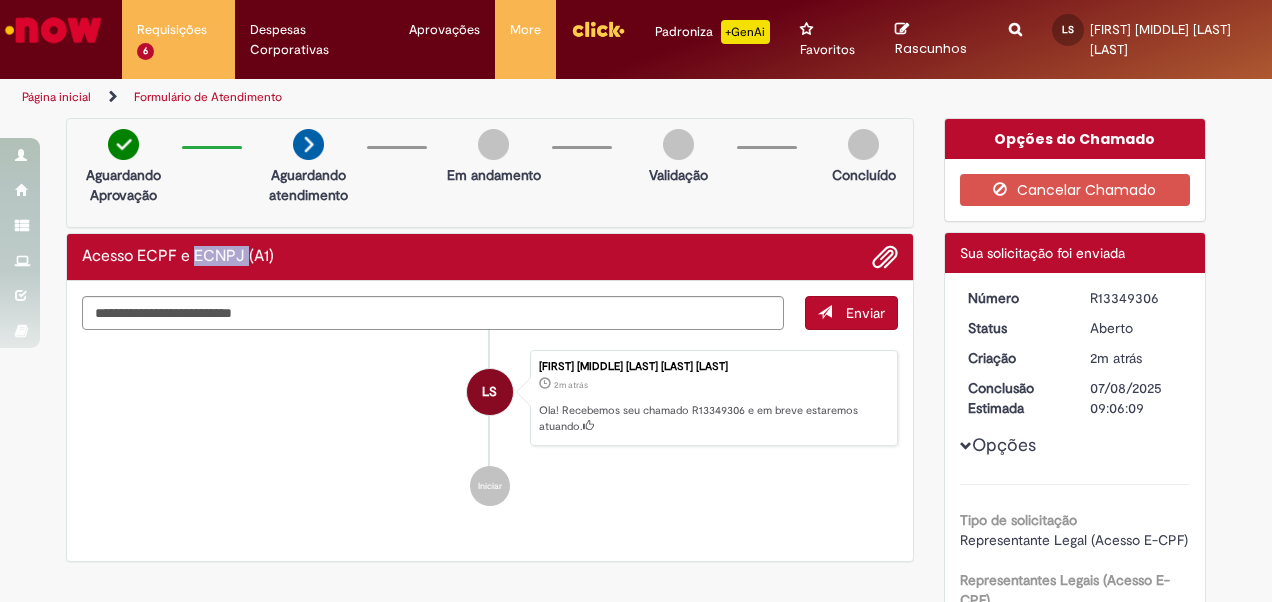 click on "Acesso ECPF e ECNPJ (A1)" at bounding box center [490, 257] 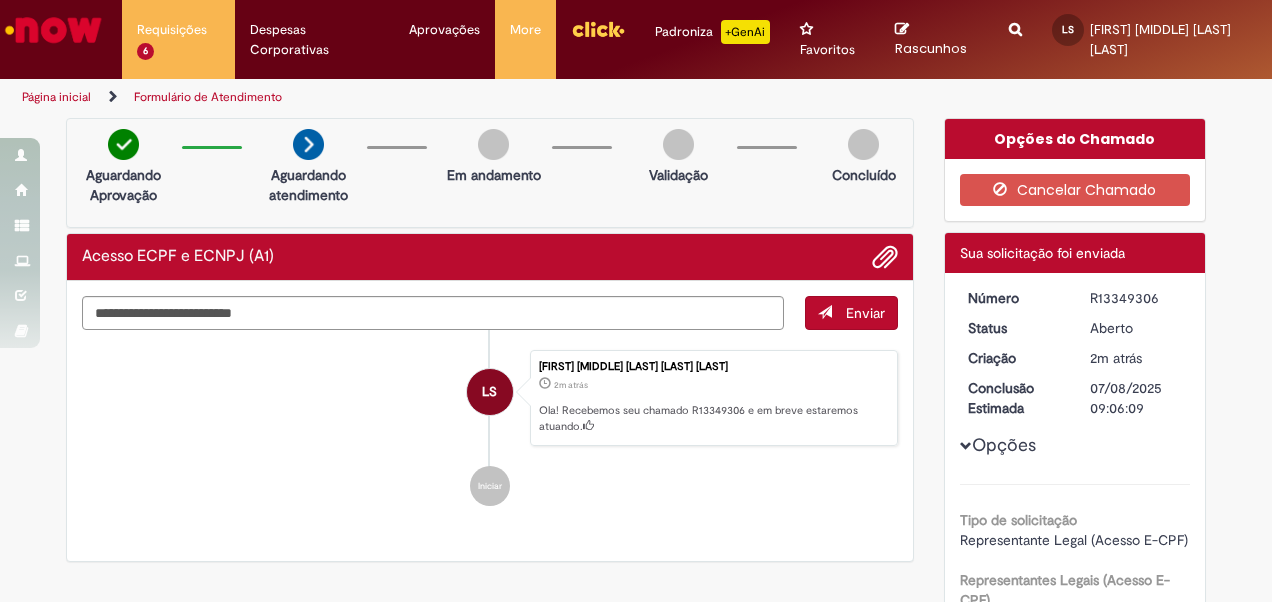 drag, startPoint x: 201, startPoint y: 271, endPoint x: 127, endPoint y: 272, distance: 74.00676 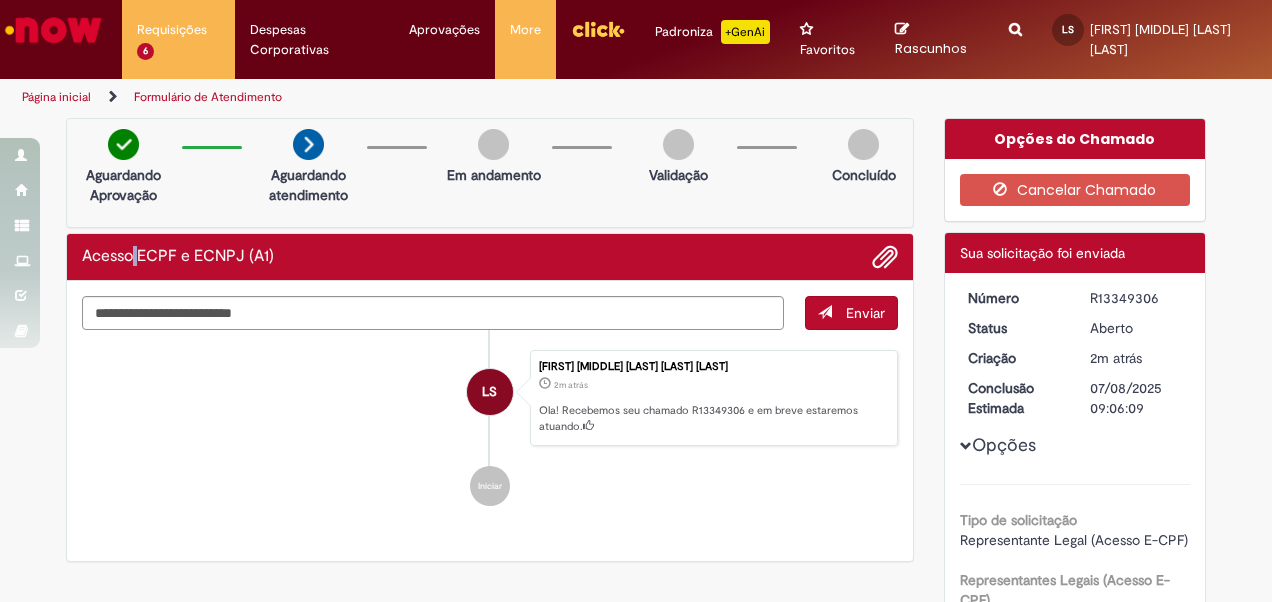 click on "Acesso ECPF e ECNPJ (A1)" at bounding box center [490, 257] 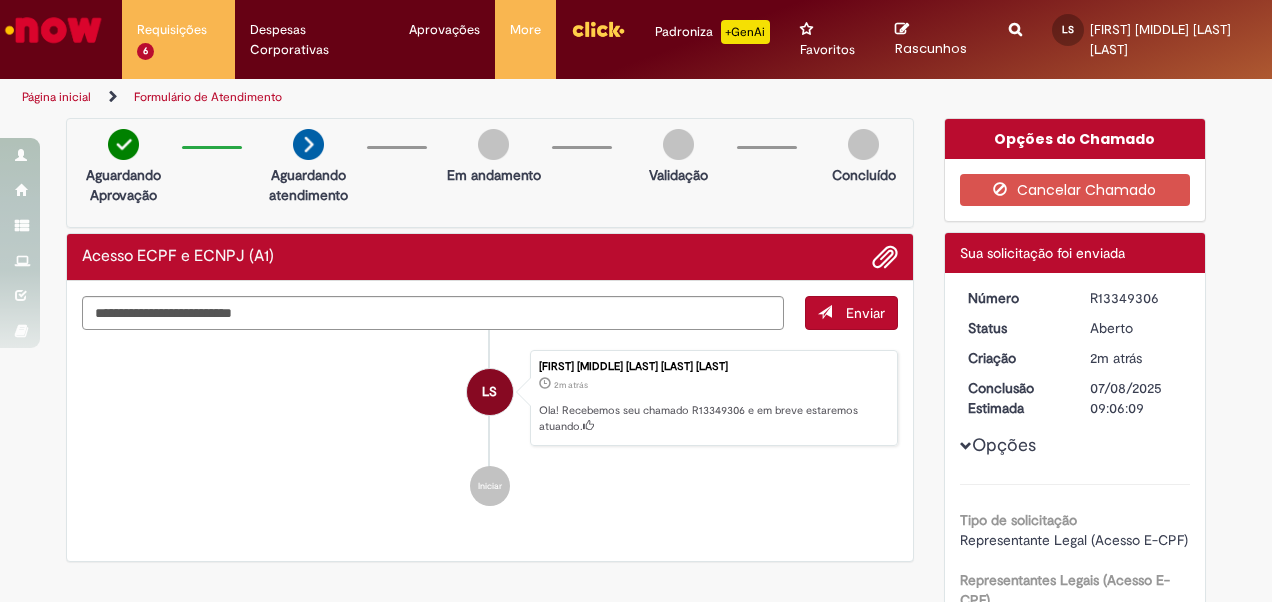 click on "Acesso ECPF e ECNPJ (A1)" at bounding box center [178, 257] 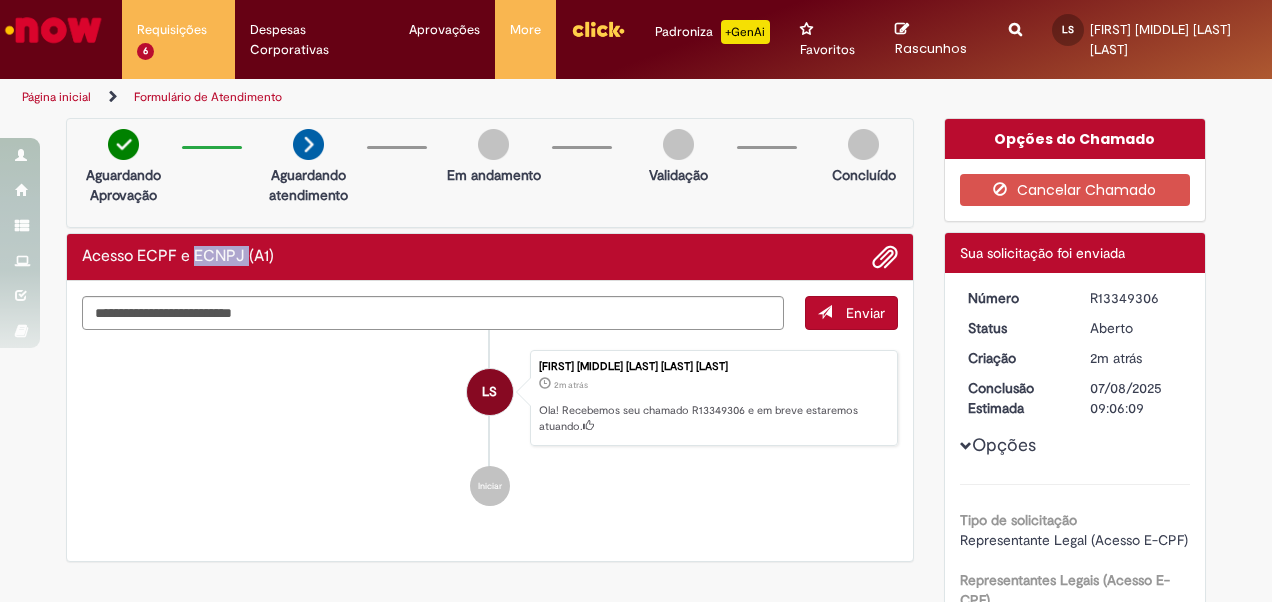 click on "Acesso ECPF e ECNPJ (A1)" at bounding box center (178, 257) 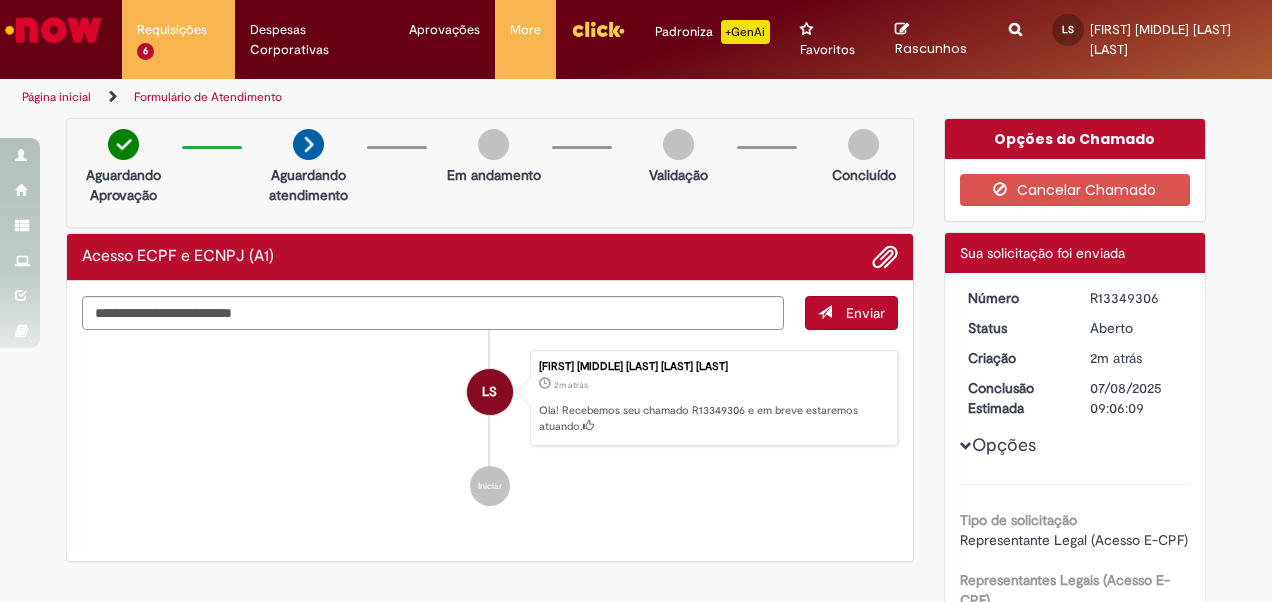 drag, startPoint x: 228, startPoint y: 262, endPoint x: 250, endPoint y: 259, distance: 22.203604 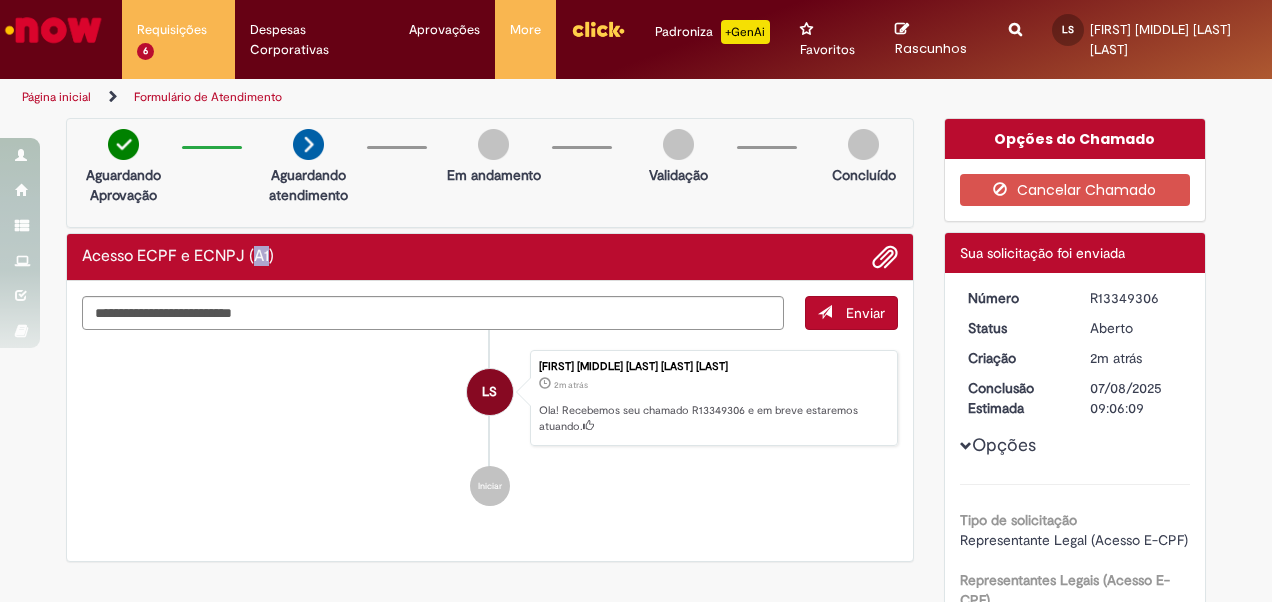 click on "Acesso ECPF e ECNPJ (A1)" at bounding box center (178, 257) 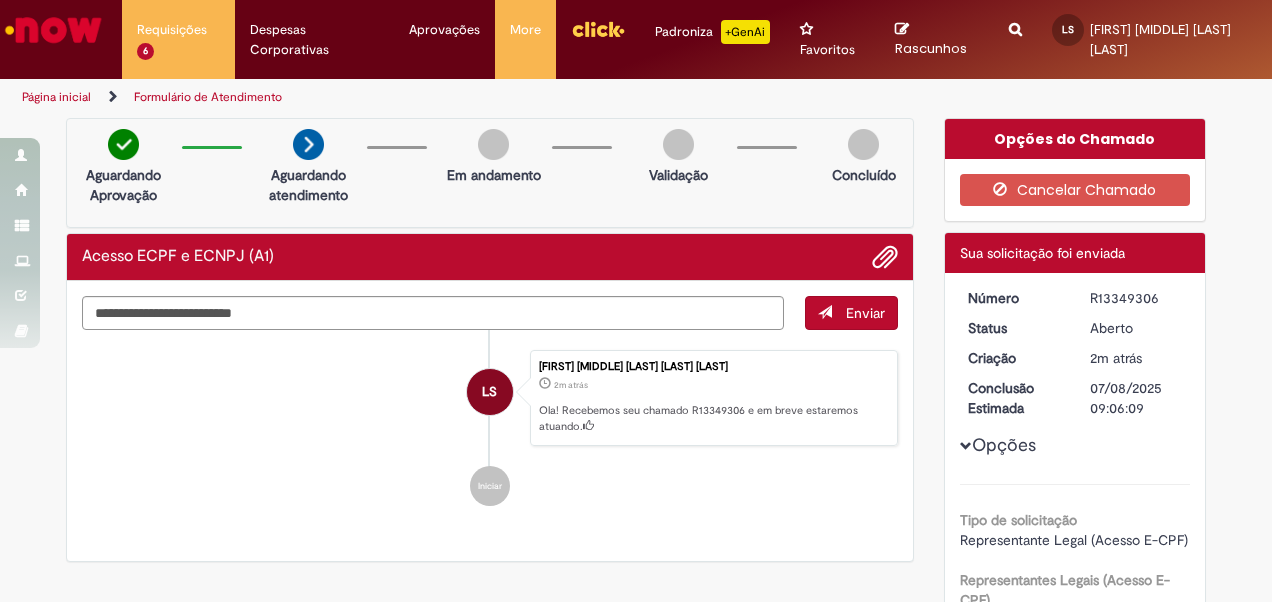 drag, startPoint x: 250, startPoint y: 259, endPoint x: 299, endPoint y: 264, distance: 49.25444 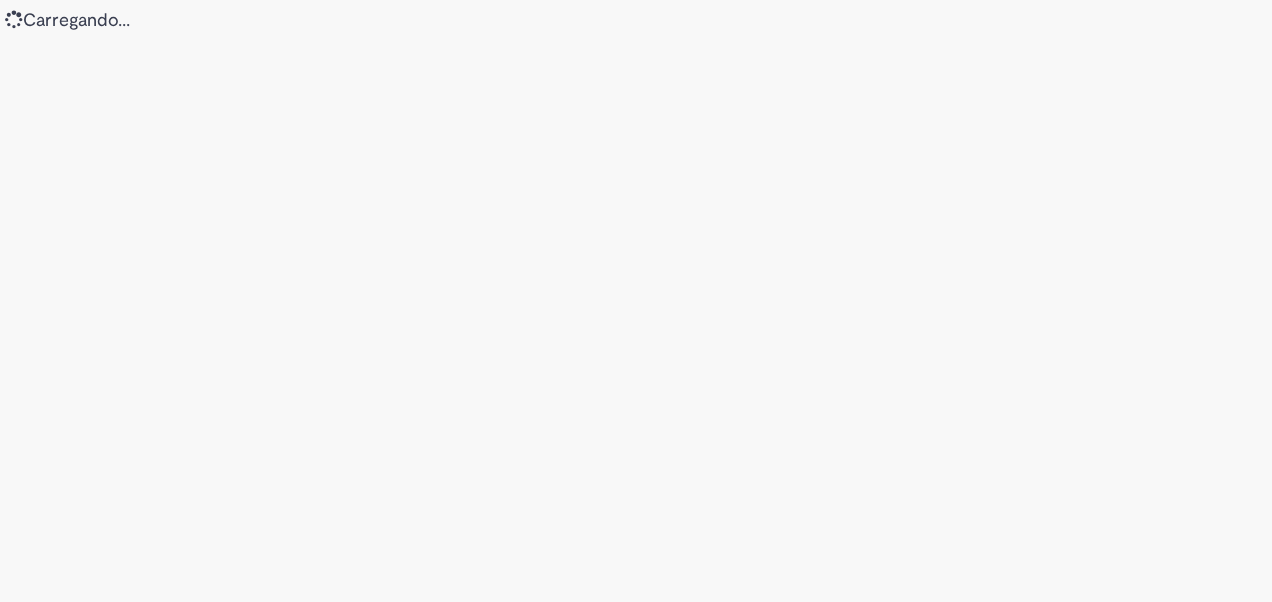 scroll, scrollTop: 0, scrollLeft: 0, axis: both 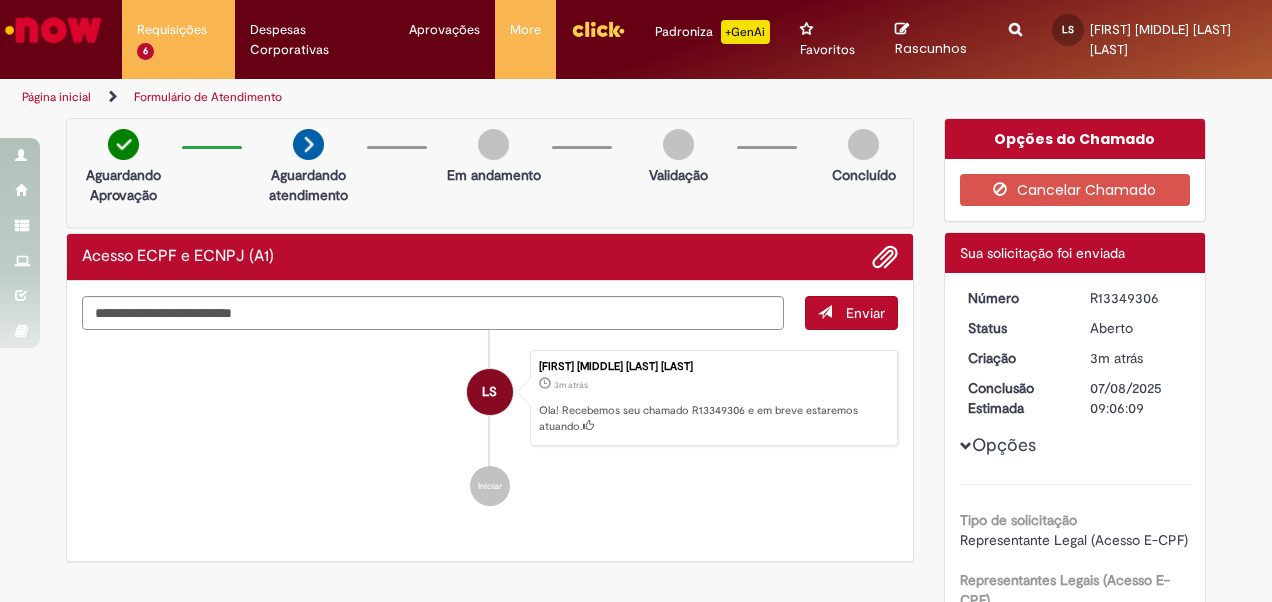click on "Acesso ECPF e ECNPJ (A1)" at bounding box center (178, 257) 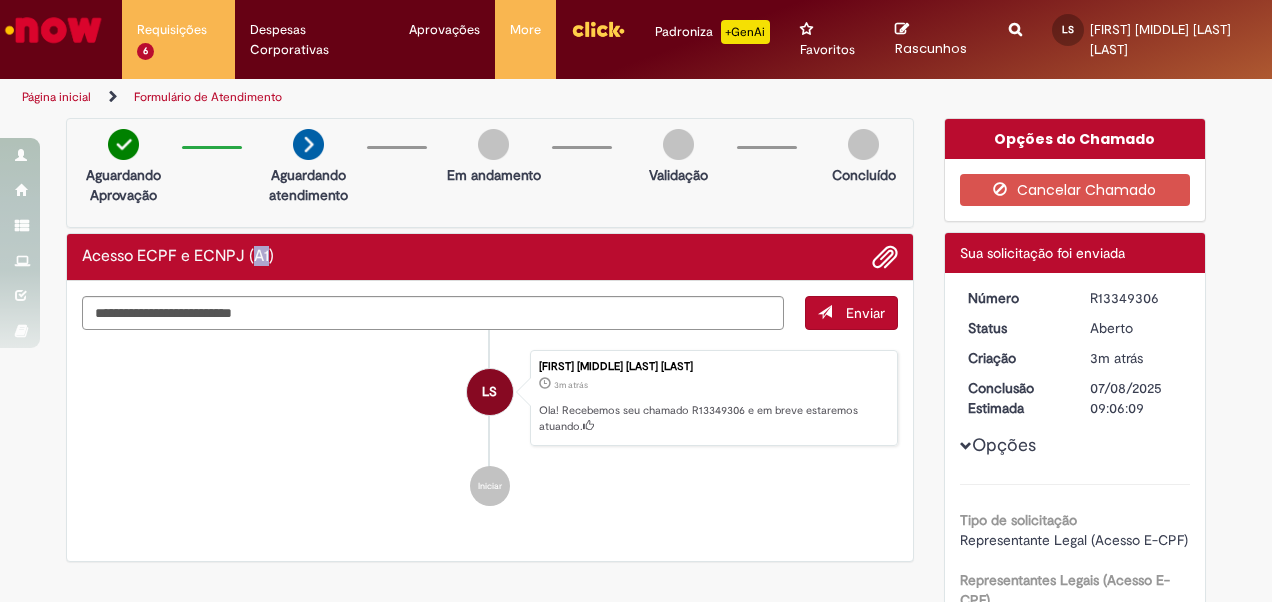 click on "Acesso ECPF e ECNPJ (A1)" at bounding box center (178, 257) 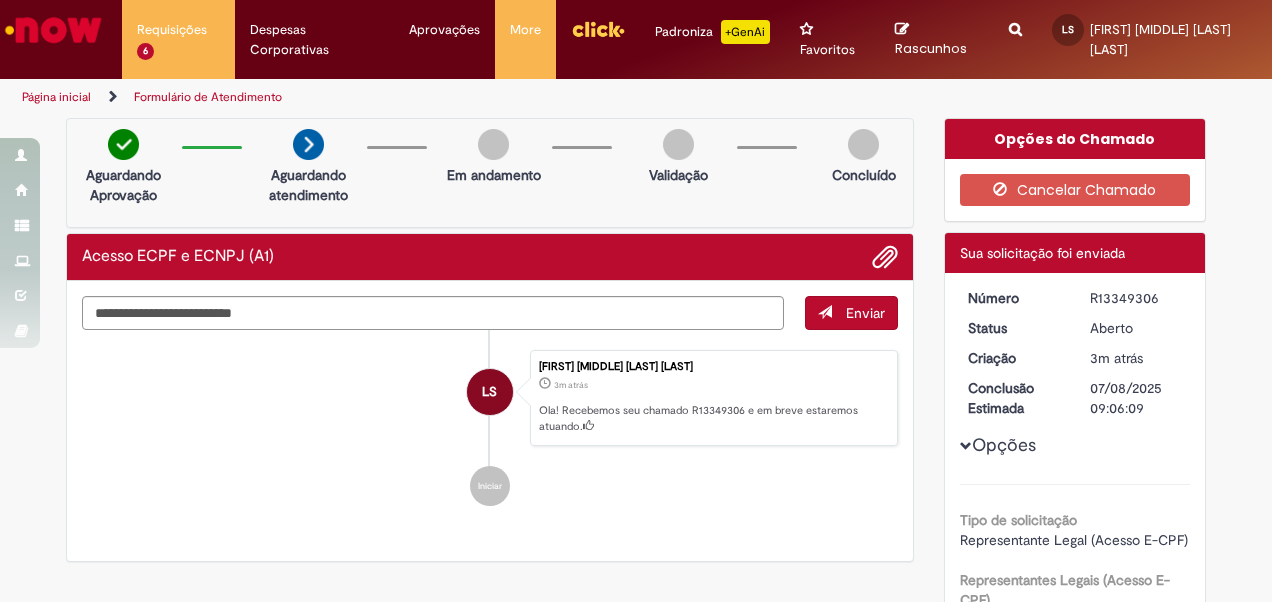 drag, startPoint x: 252, startPoint y: 247, endPoint x: 232, endPoint y: 245, distance: 20.09975 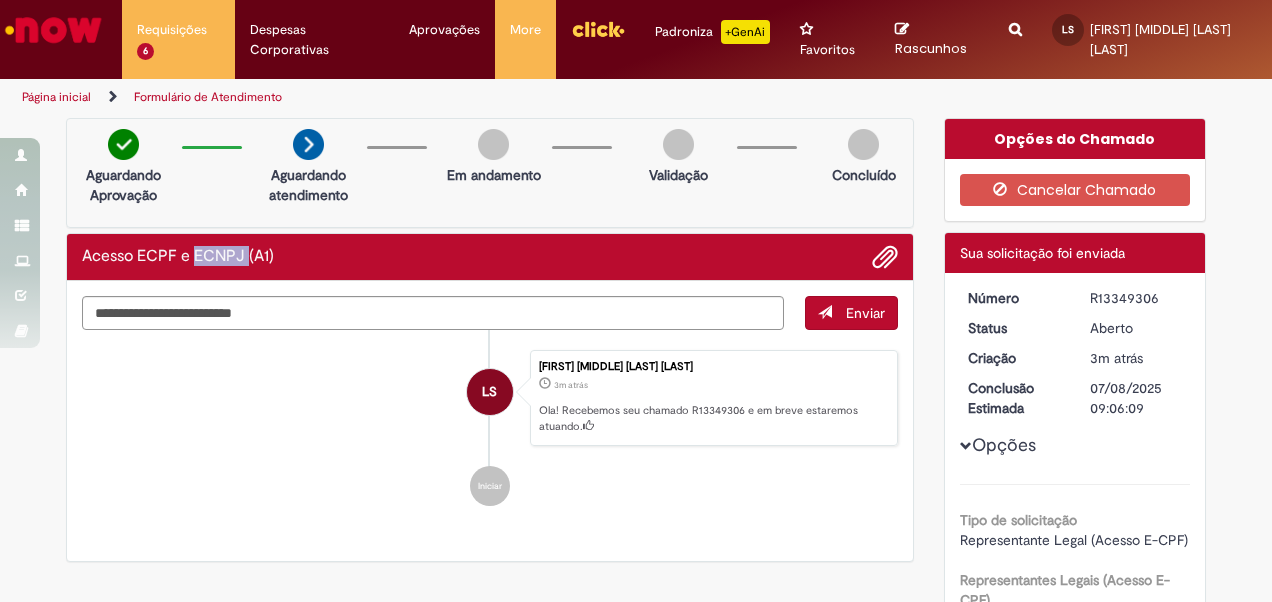 click on "Acesso ECPF e ECNPJ (A1)" at bounding box center (178, 257) 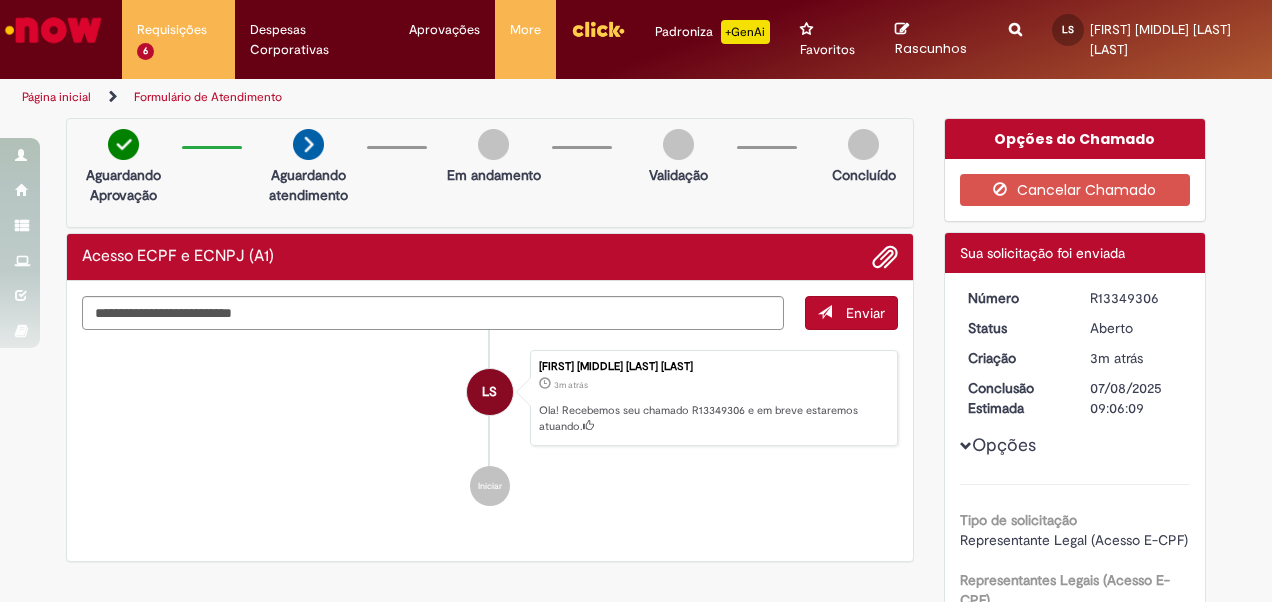 drag, startPoint x: 232, startPoint y: 245, endPoint x: 157, endPoint y: 246, distance: 75.00667 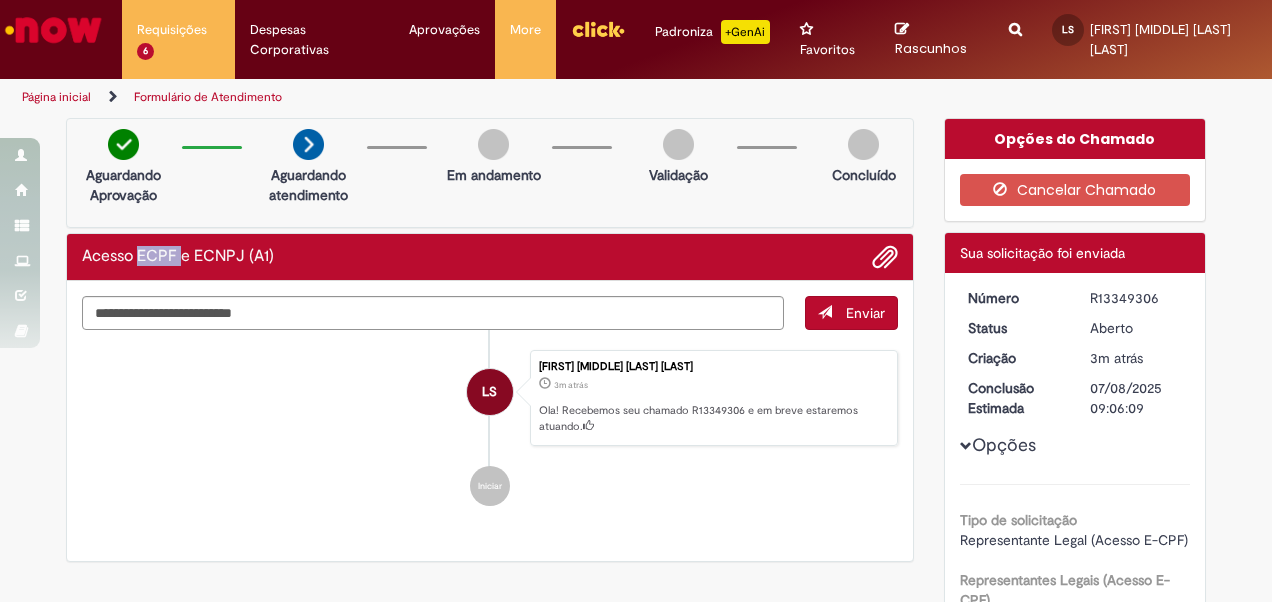 click on "Acesso ECPF e ECNPJ (A1)" at bounding box center (178, 257) 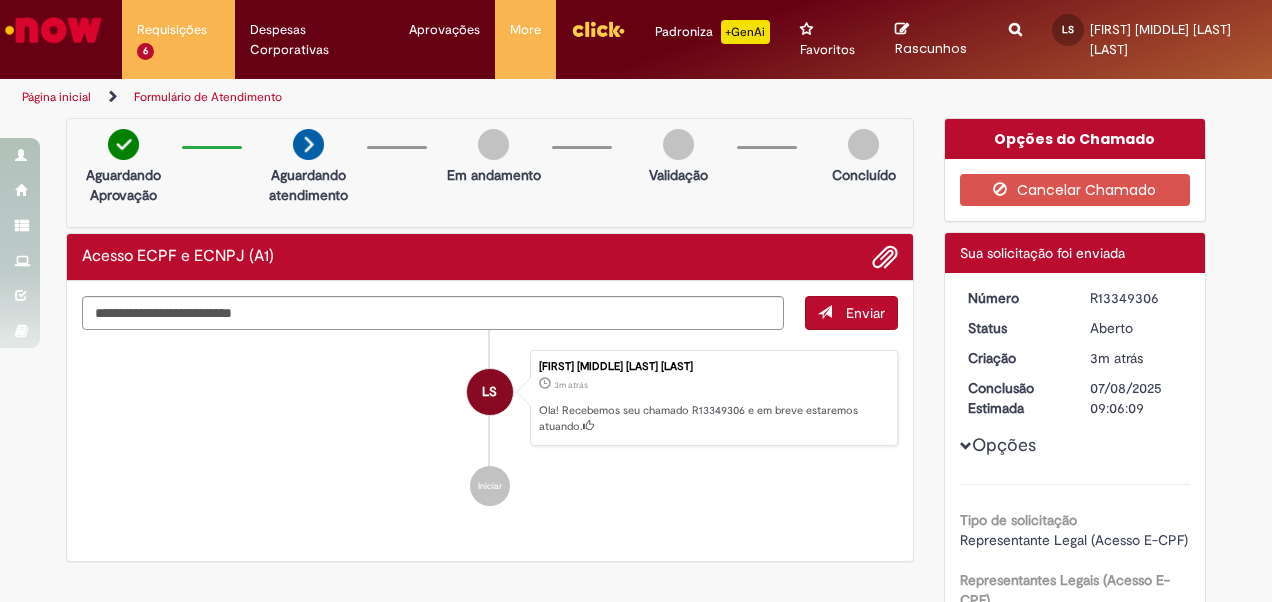 drag, startPoint x: 157, startPoint y: 246, endPoint x: 230, endPoint y: 242, distance: 73.109505 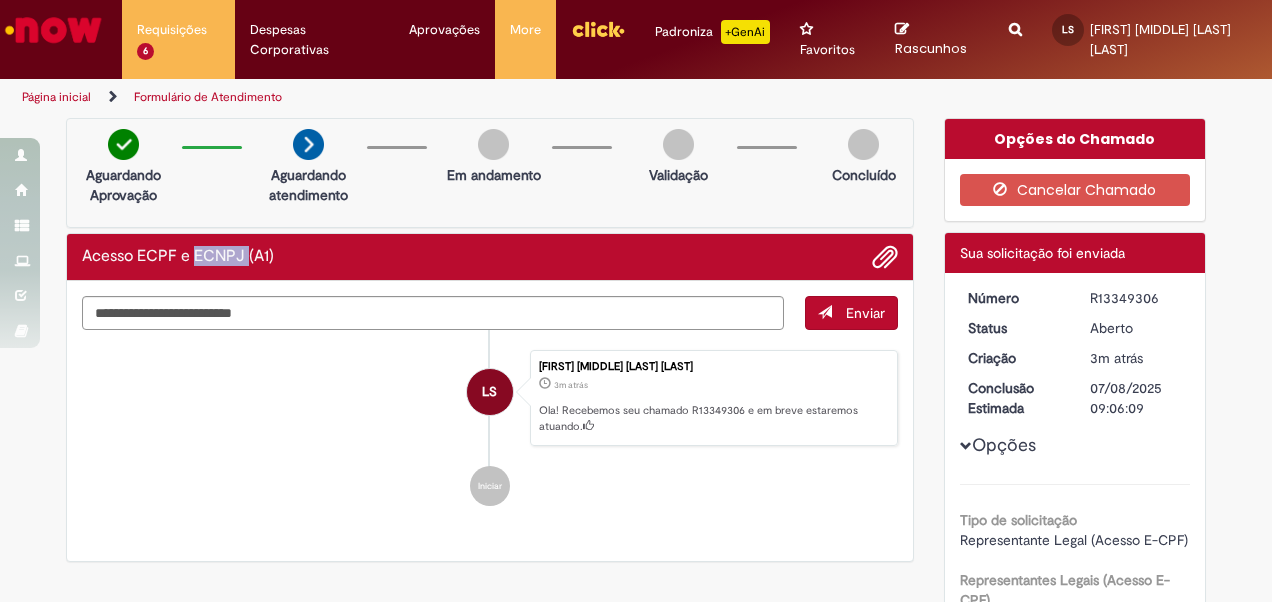 click on "Acesso ECPF e ECNPJ (A1)" at bounding box center [490, 257] 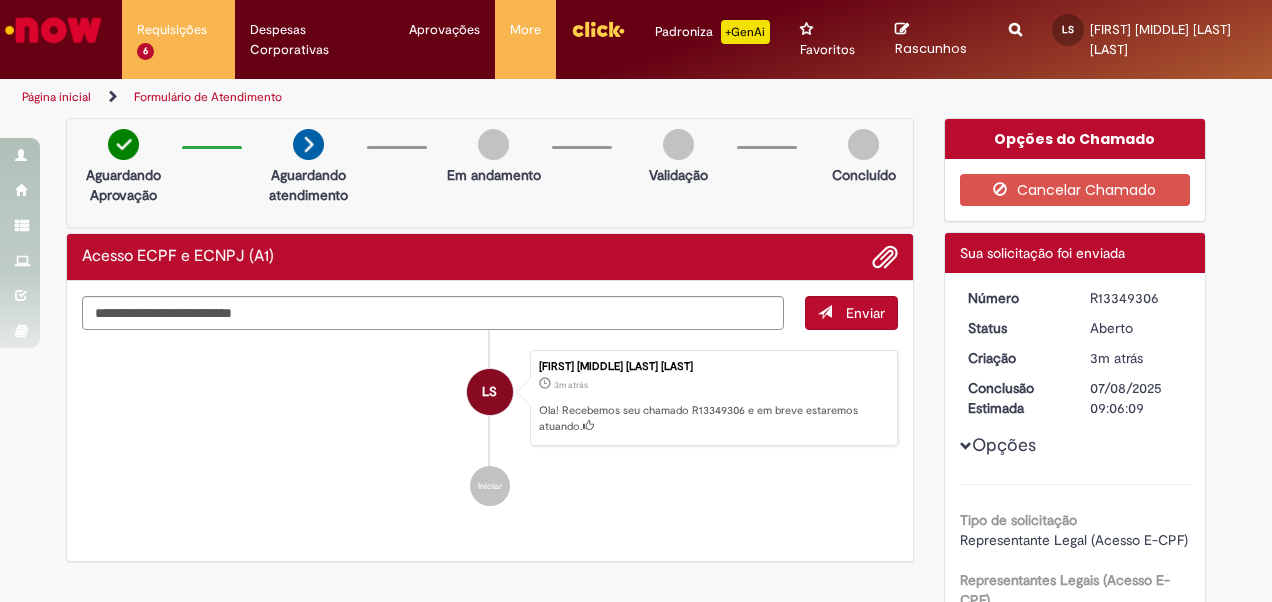 drag, startPoint x: 230, startPoint y: 242, endPoint x: 266, endPoint y: 252, distance: 37.363083 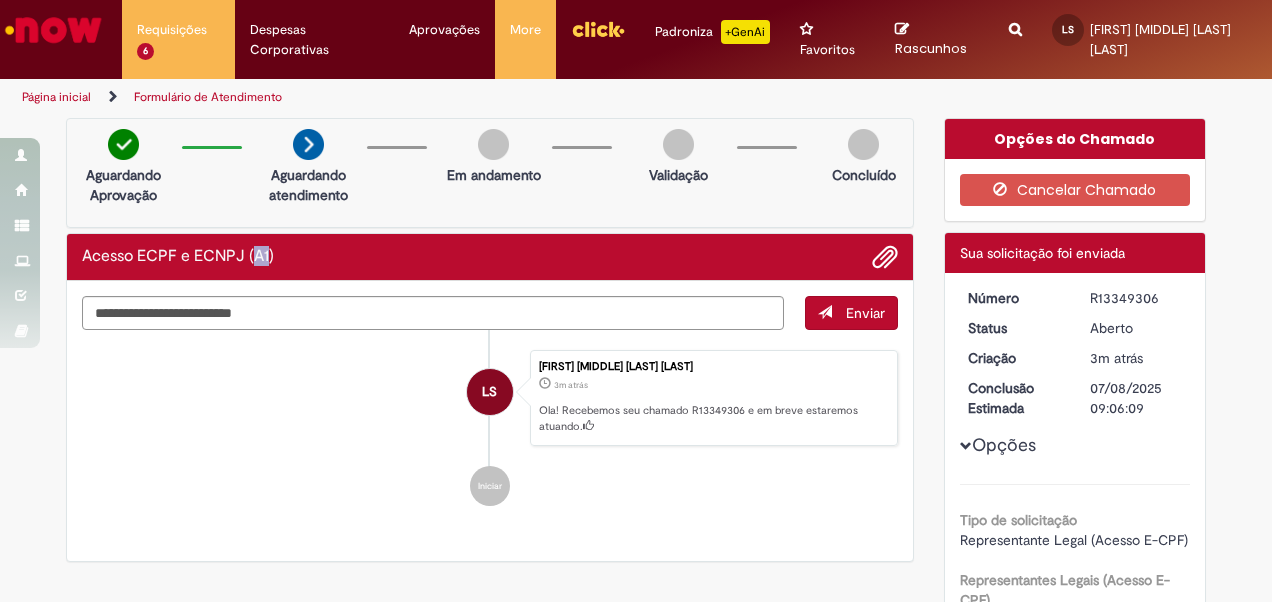click on "Acesso ECPF e ECNPJ (A1)" at bounding box center [178, 257] 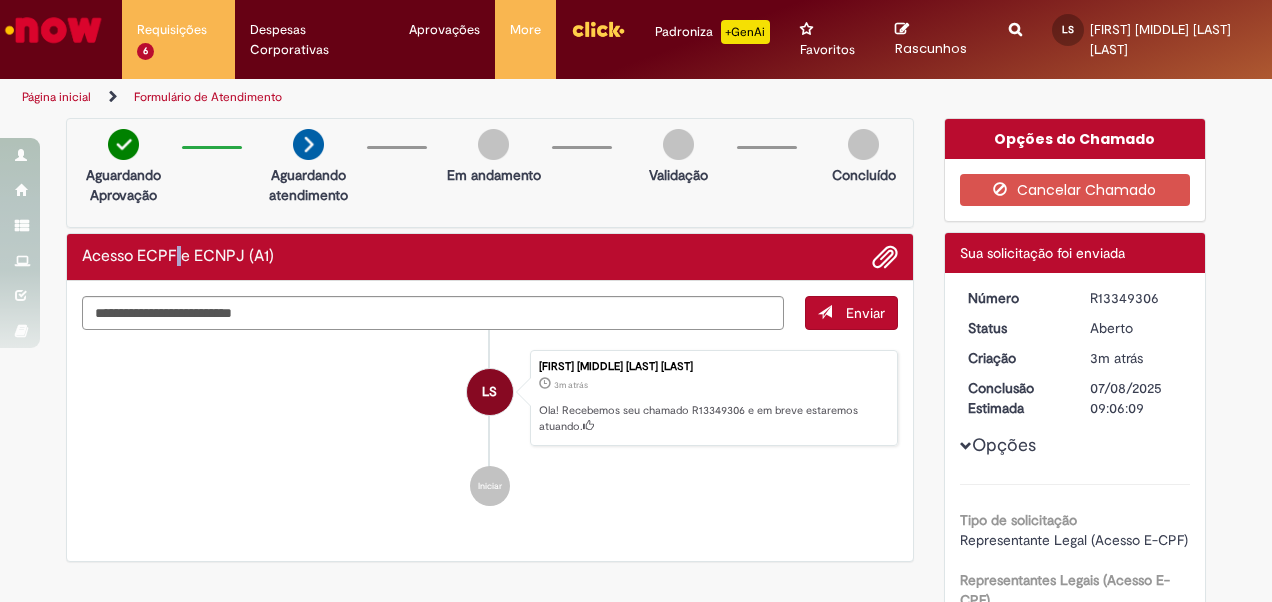 drag, startPoint x: 256, startPoint y: 254, endPoint x: 170, endPoint y: 264, distance: 86.579445 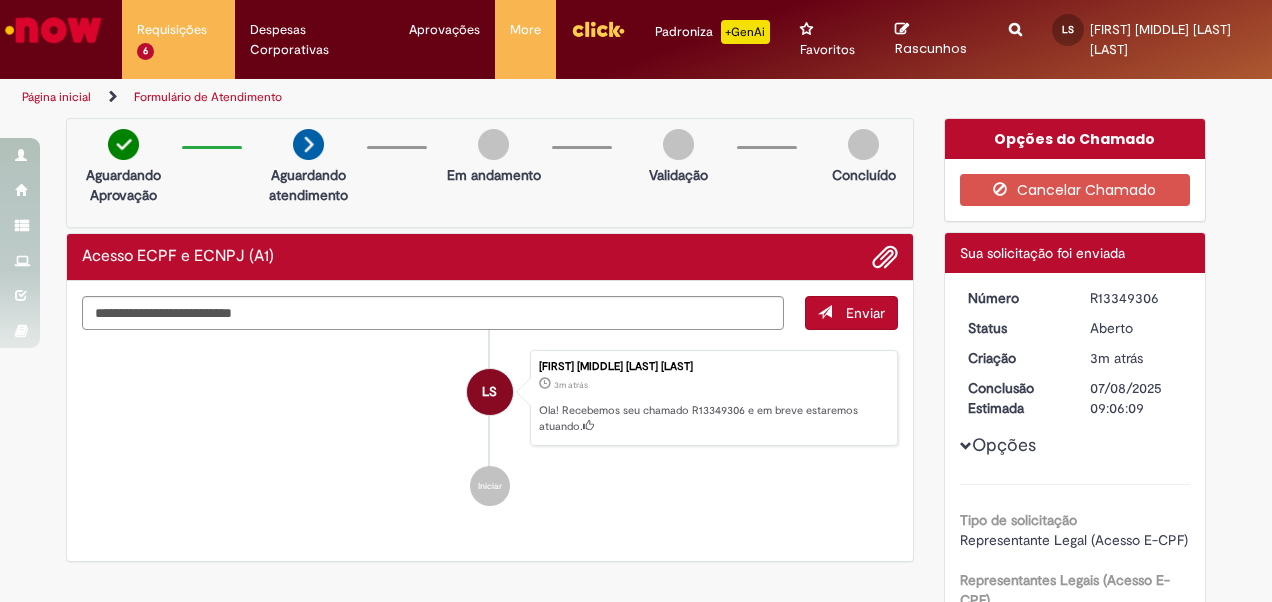 click on "Acesso ECPF e ECNPJ (A1)" at bounding box center (178, 257) 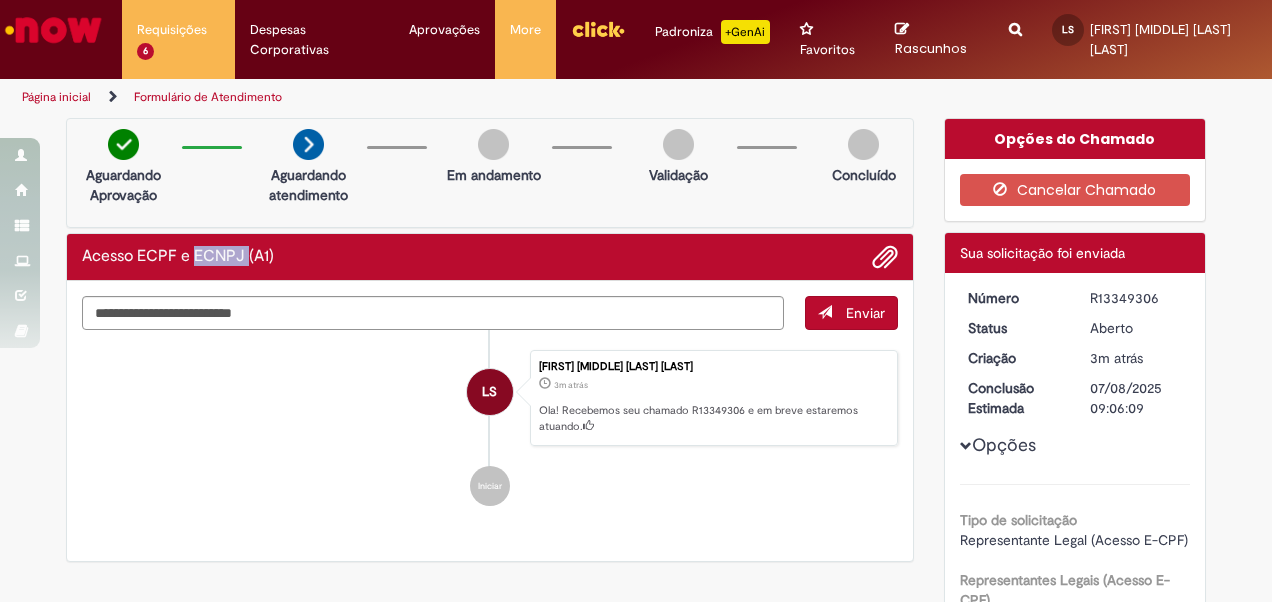 click on "Acesso ECPF e ECNPJ (A1)" at bounding box center [178, 257] 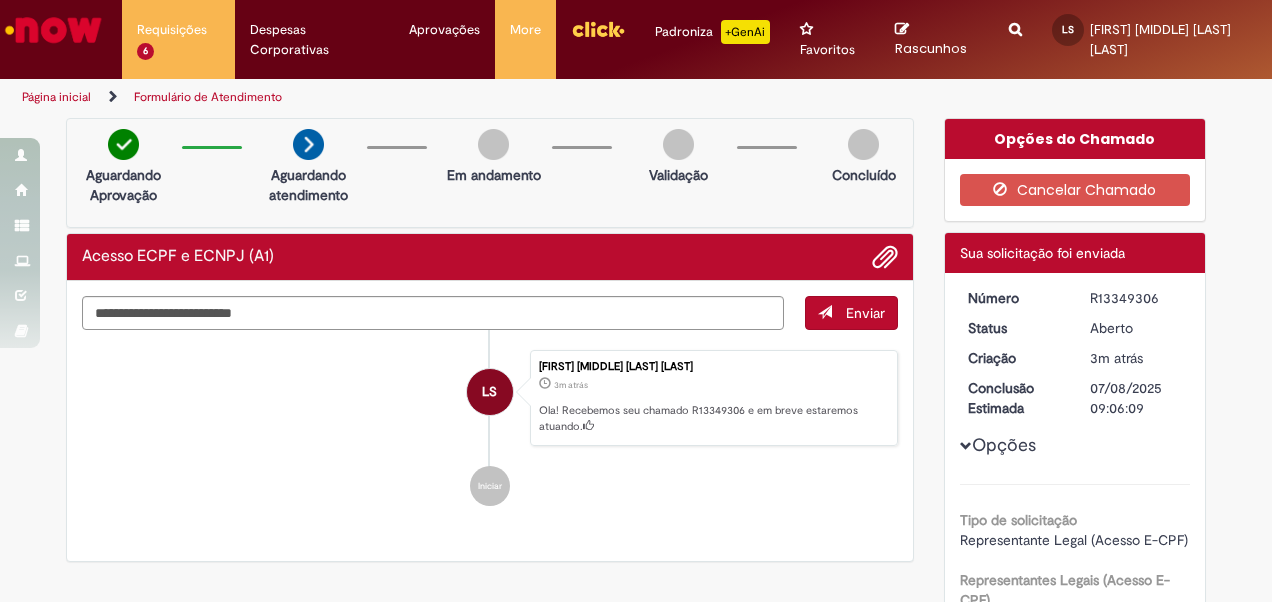 drag, startPoint x: 198, startPoint y: 264, endPoint x: 149, endPoint y: 261, distance: 49.09175 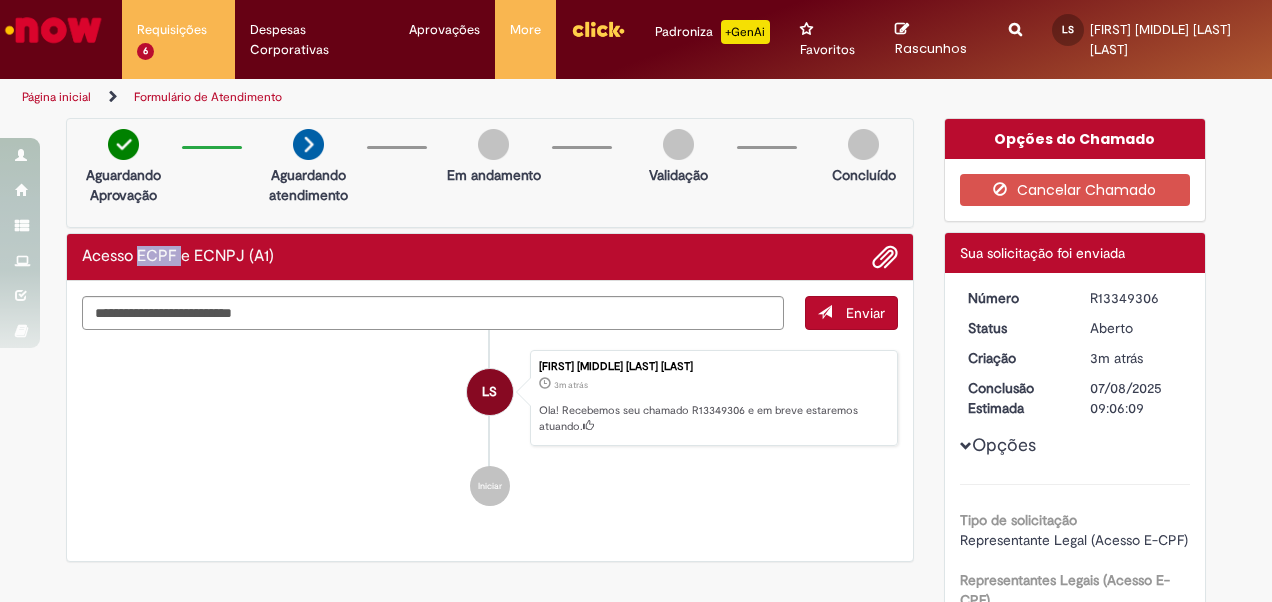 click on "Acesso ECPF e ECNPJ (A1)" at bounding box center [178, 257] 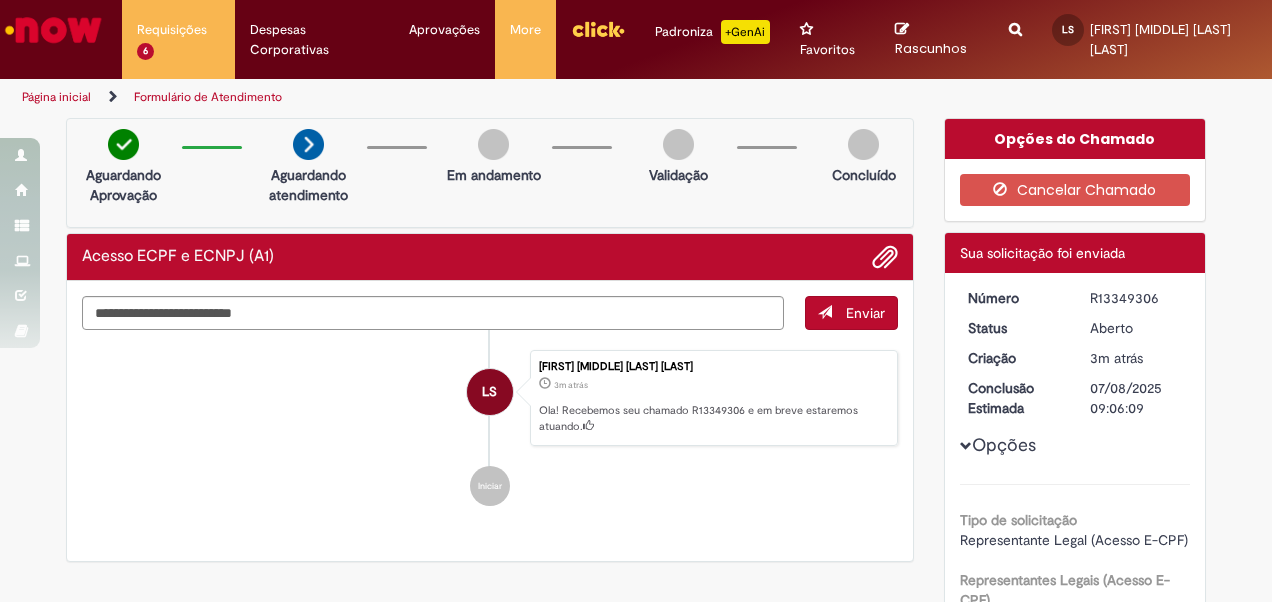 drag, startPoint x: 149, startPoint y: 261, endPoint x: 216, endPoint y: 260, distance: 67.00746 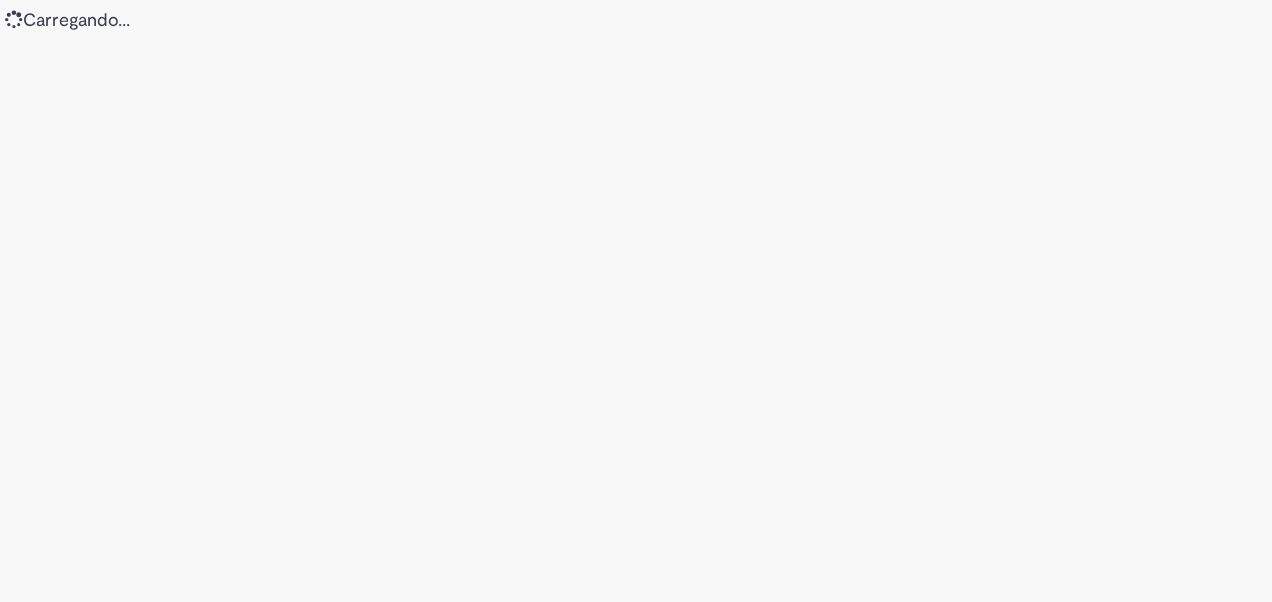 scroll, scrollTop: 0, scrollLeft: 0, axis: both 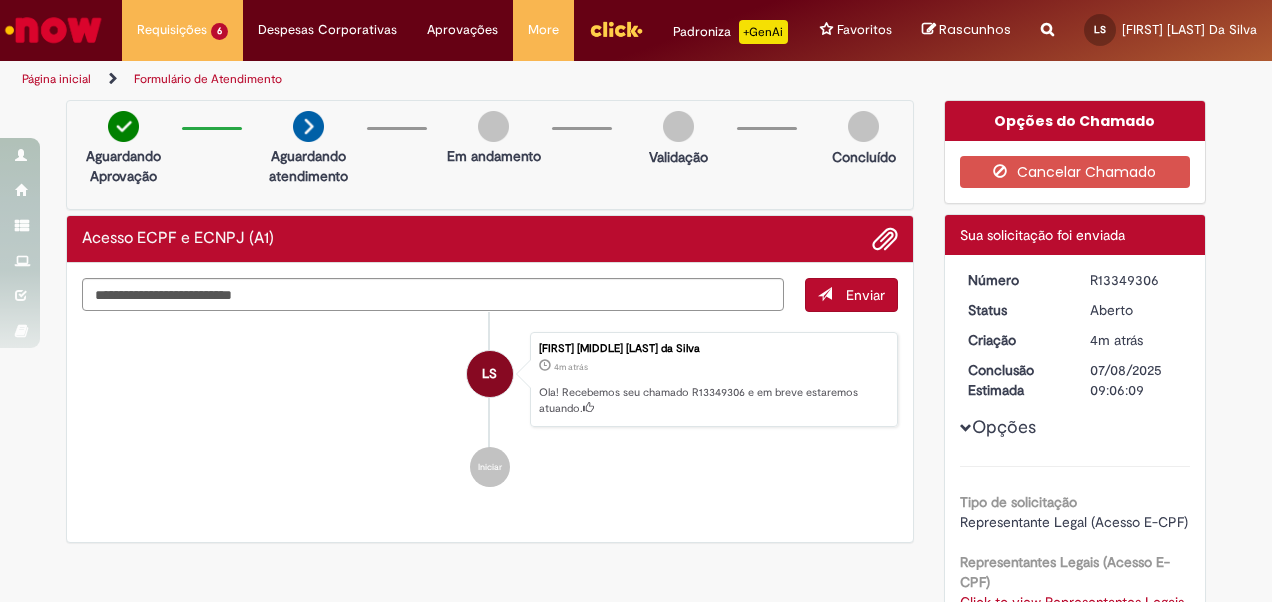 click on "Aguardando atendimento" at bounding box center (308, 143) 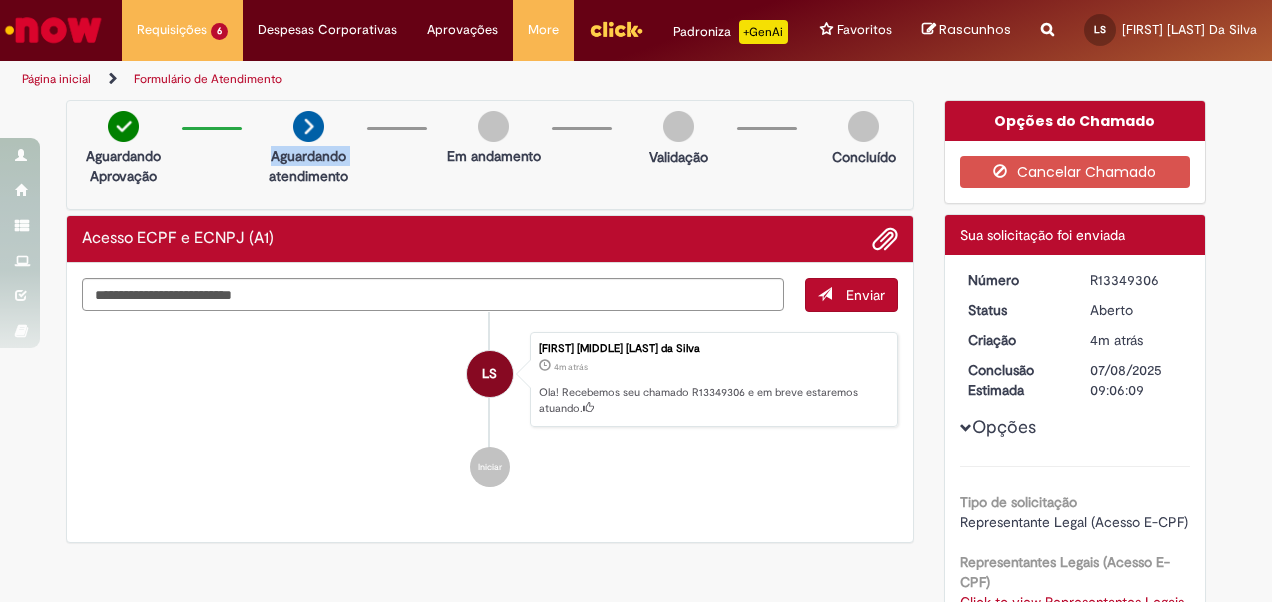 click on "Aguardando atendimento" at bounding box center [308, 143] 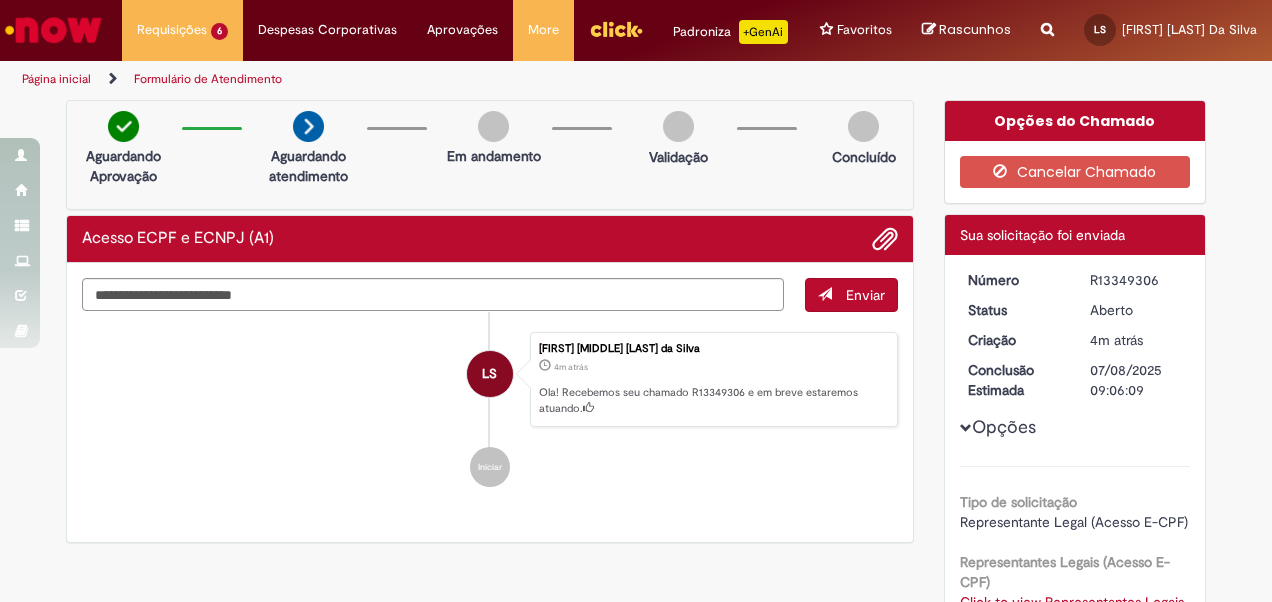 click on "Acesso ECPF e ECNPJ (A1)" at bounding box center [178, 239] 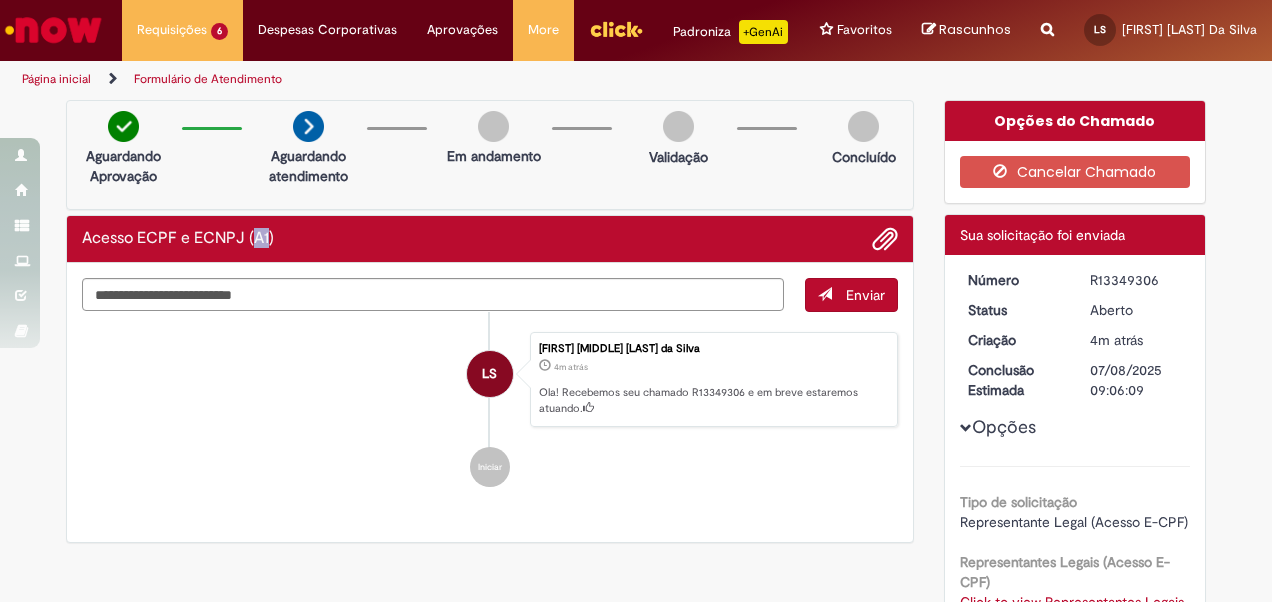 click on "Acesso ECPF e ECNPJ (A1)" at bounding box center (178, 239) 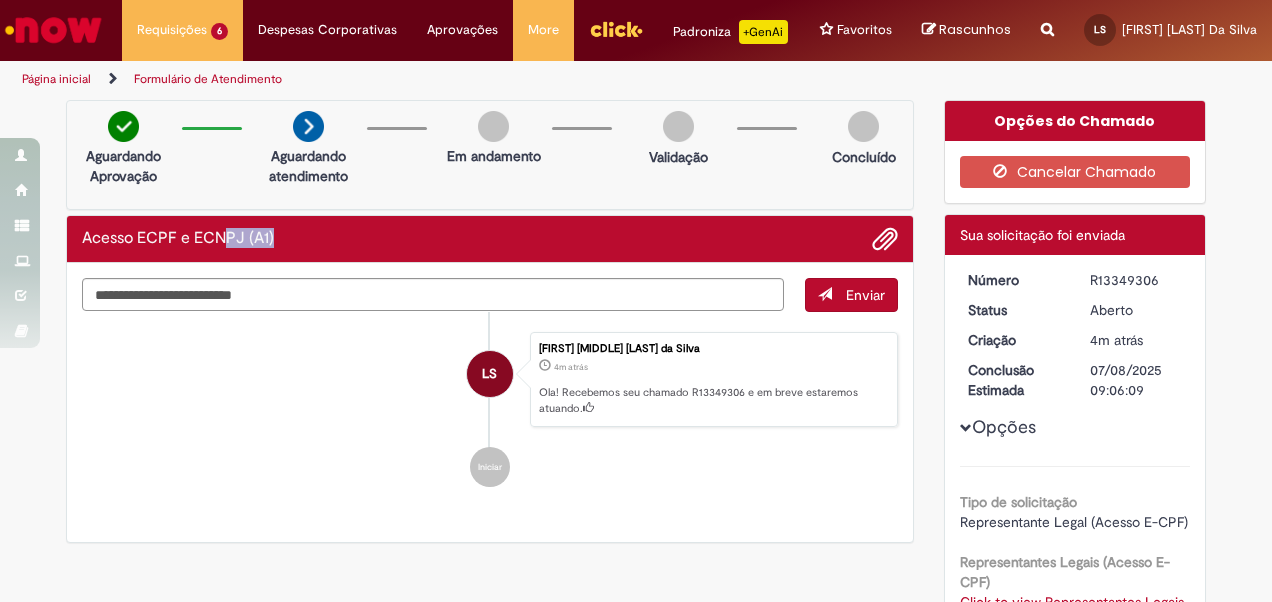 drag, startPoint x: 251, startPoint y: 263, endPoint x: 219, endPoint y: 279, distance: 35.77709 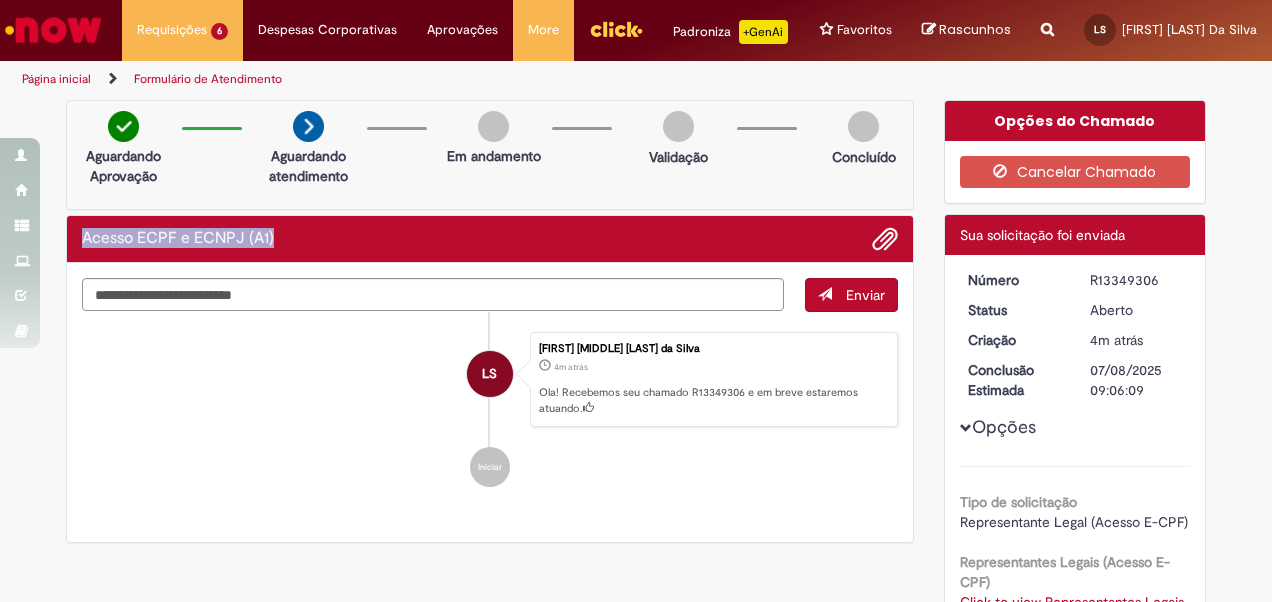 click on "Acesso ECPF e ECNPJ (A1)
Enviar
LS
Leonardo Eleuterio Ribeiro Soares da Silva
4m atrás 4 minutos atrás
Ola! Recebemos seu chamado R13349306 e em breve estaremos atuando.
Iniciar" at bounding box center (490, 379) 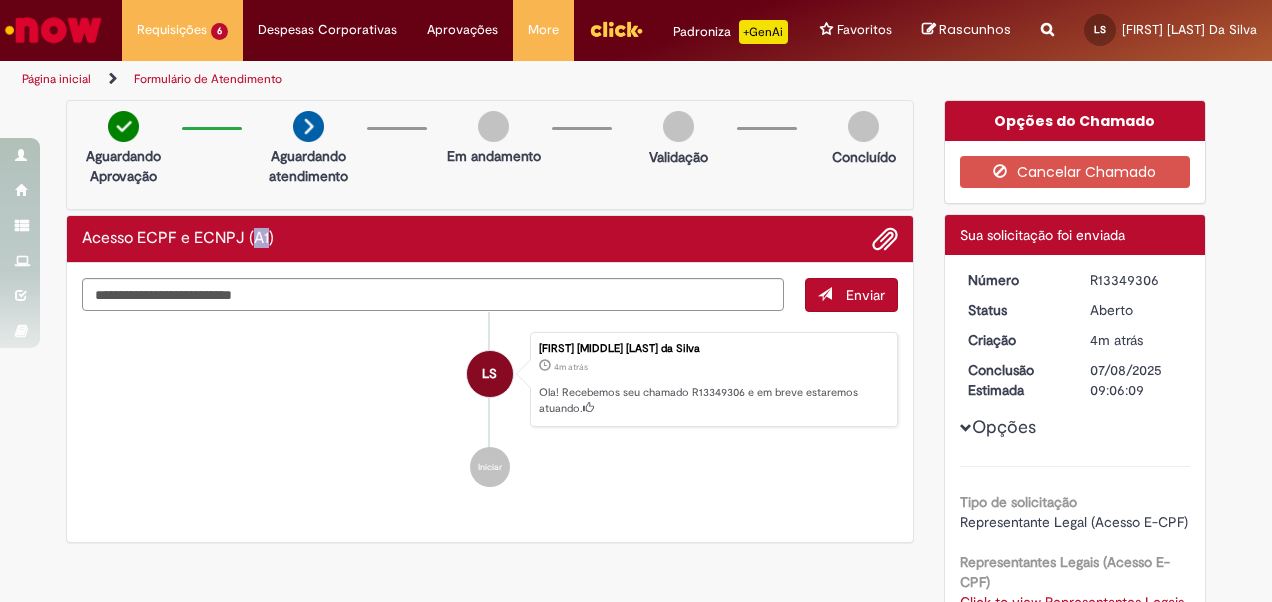 click on "Acesso ECPF e ECNPJ (A1)" at bounding box center [178, 239] 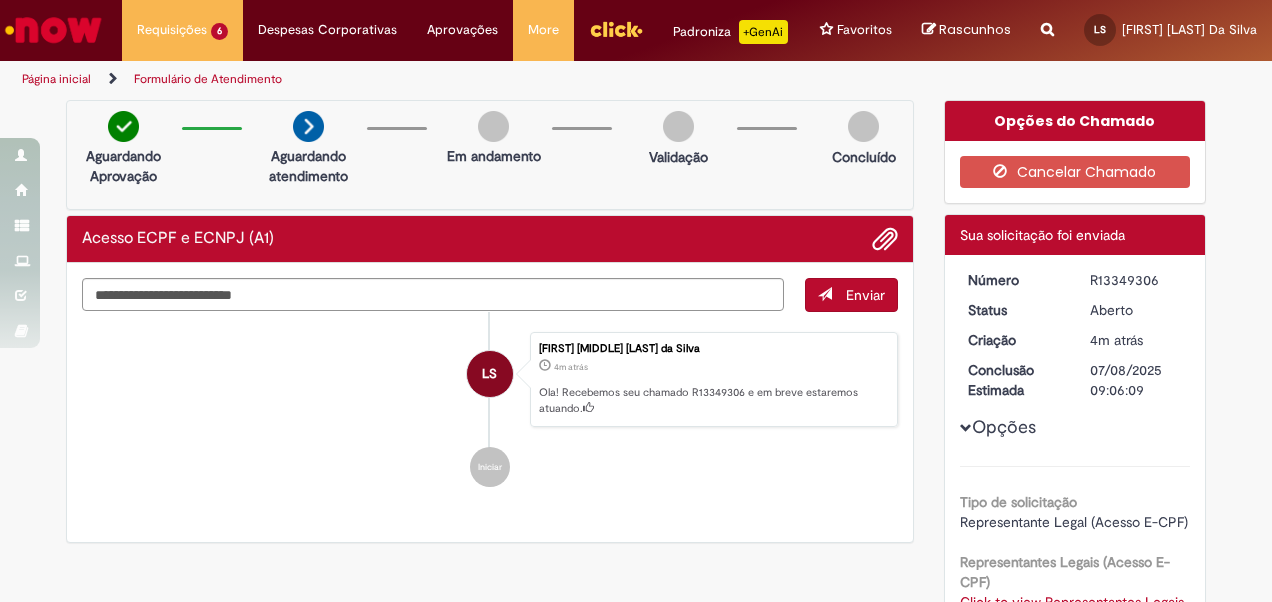 drag, startPoint x: 248, startPoint y: 256, endPoint x: 286, endPoint y: 259, distance: 38.118237 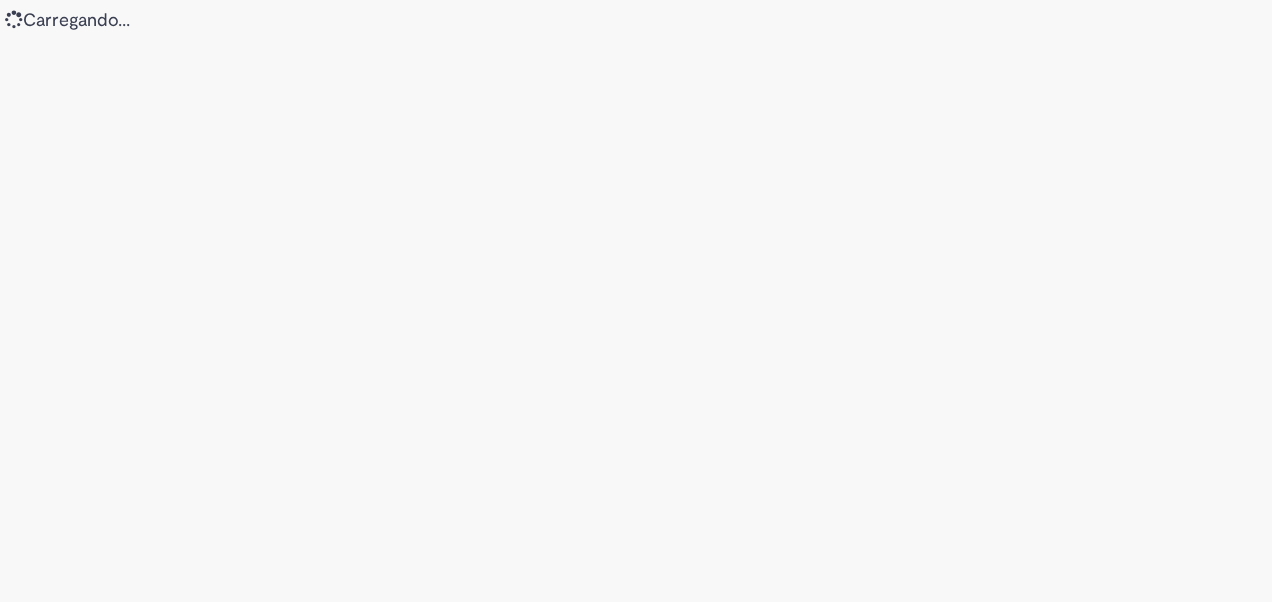 scroll, scrollTop: 0, scrollLeft: 0, axis: both 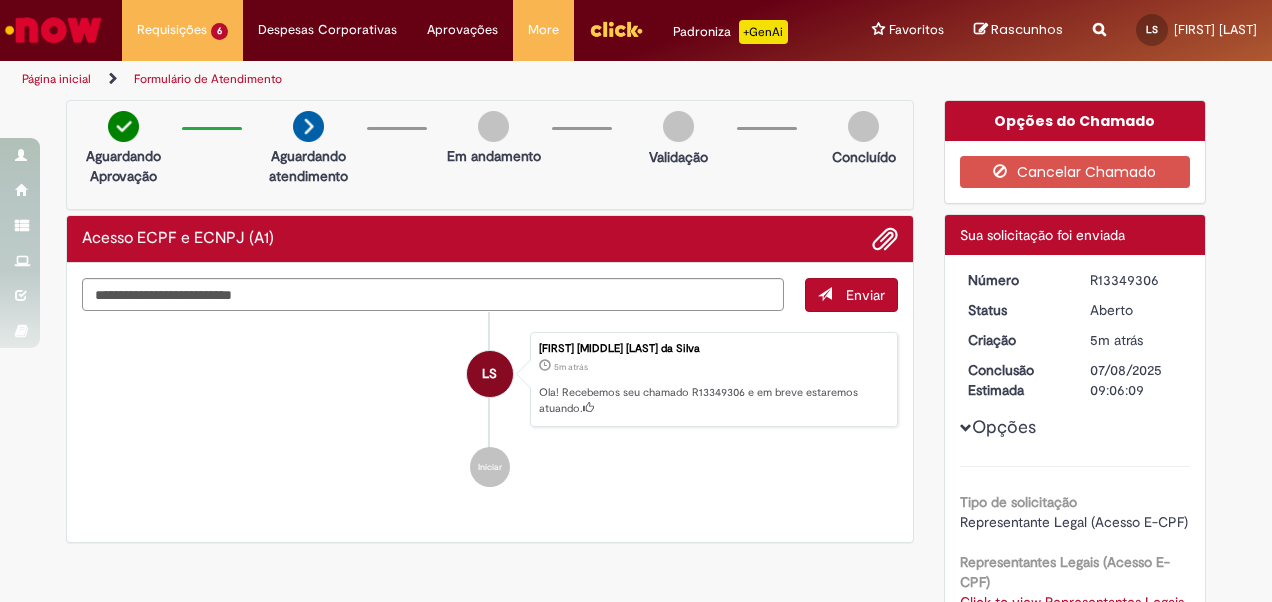 click on "Acesso ECPF e ECNPJ (A1)" at bounding box center [178, 239] 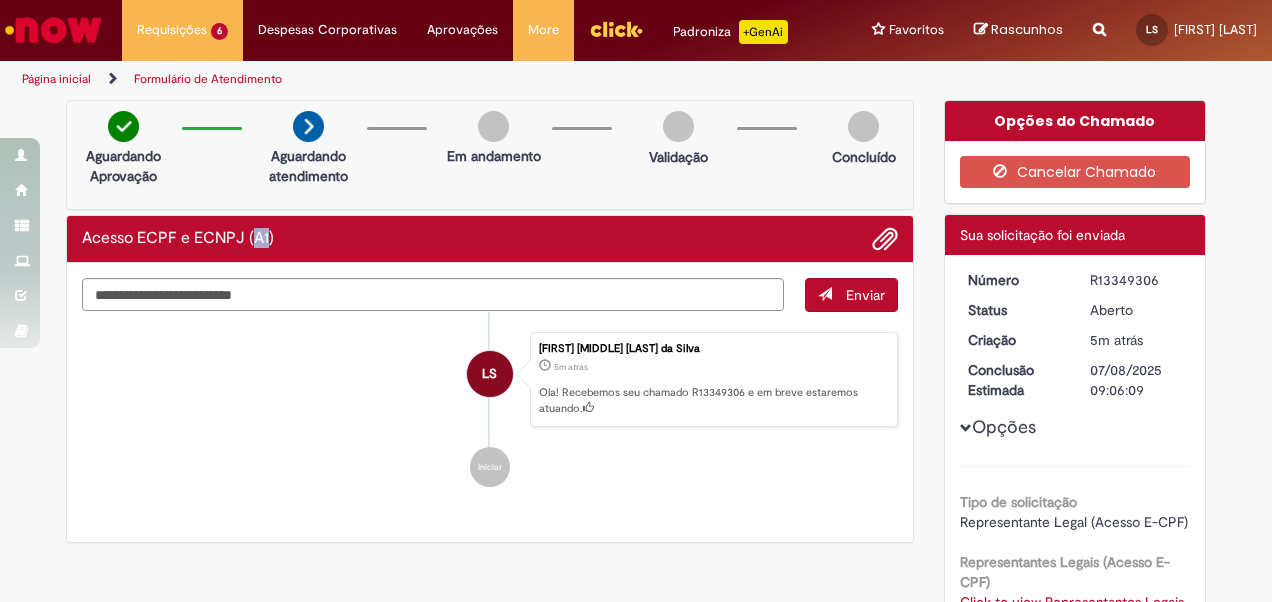 click on "Acesso ECPF e ECNPJ (A1)" at bounding box center (178, 239) 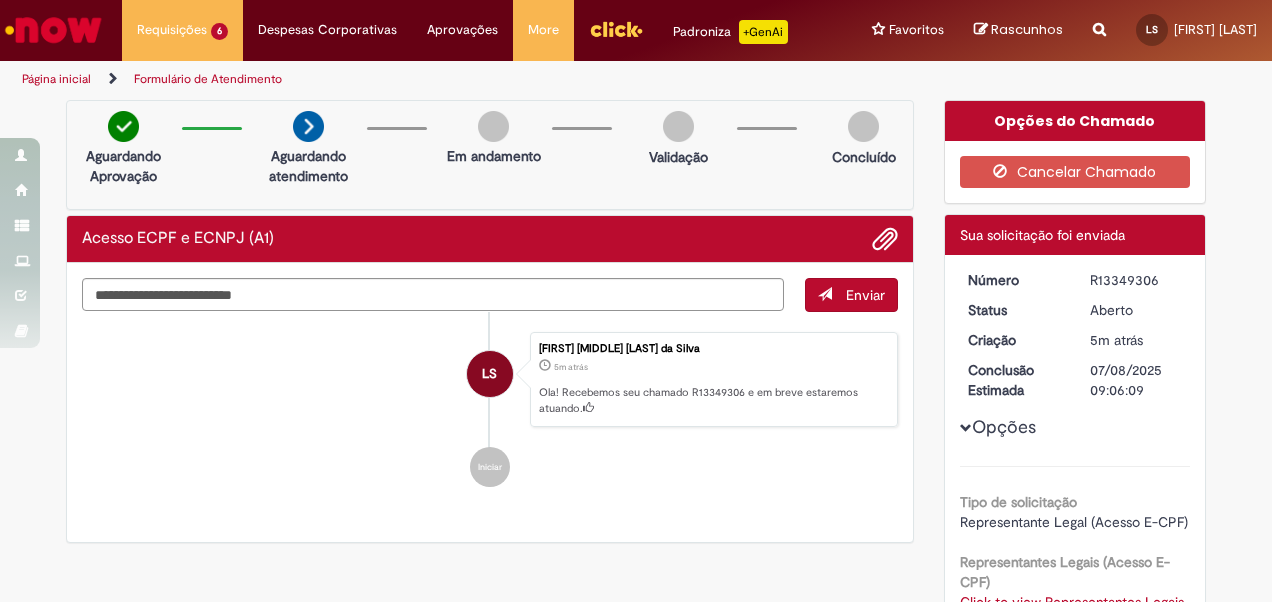 drag, startPoint x: 252, startPoint y: 260, endPoint x: 222, endPoint y: 262, distance: 30.066593 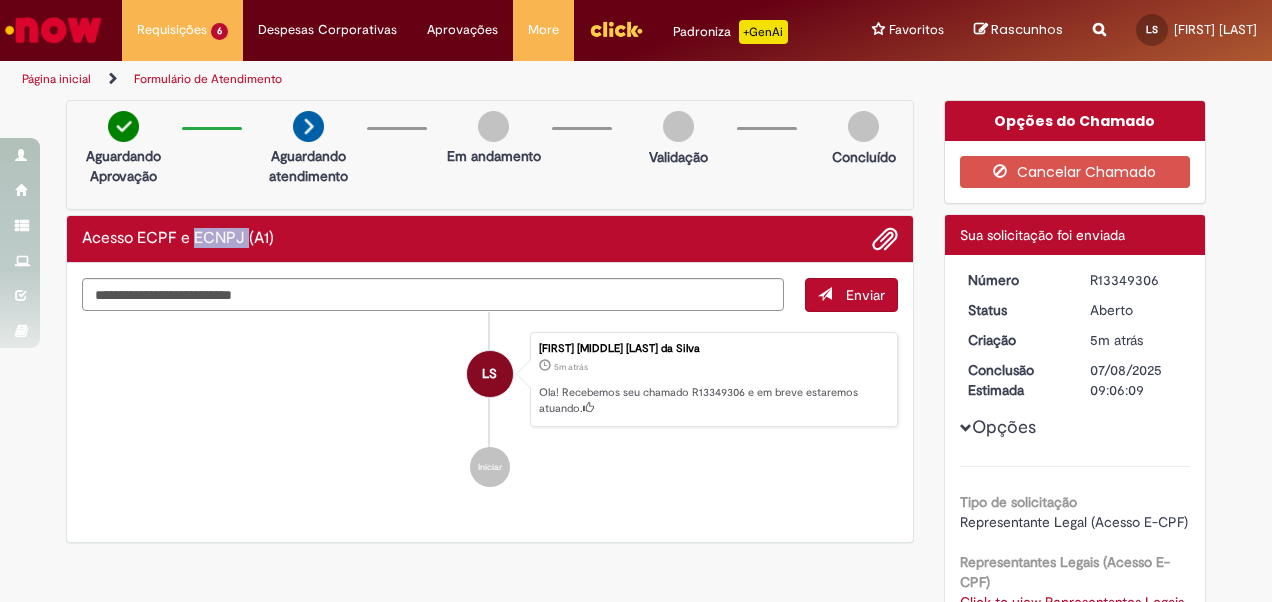 click on "Acesso ECPF e ECNPJ (A1)" at bounding box center [178, 239] 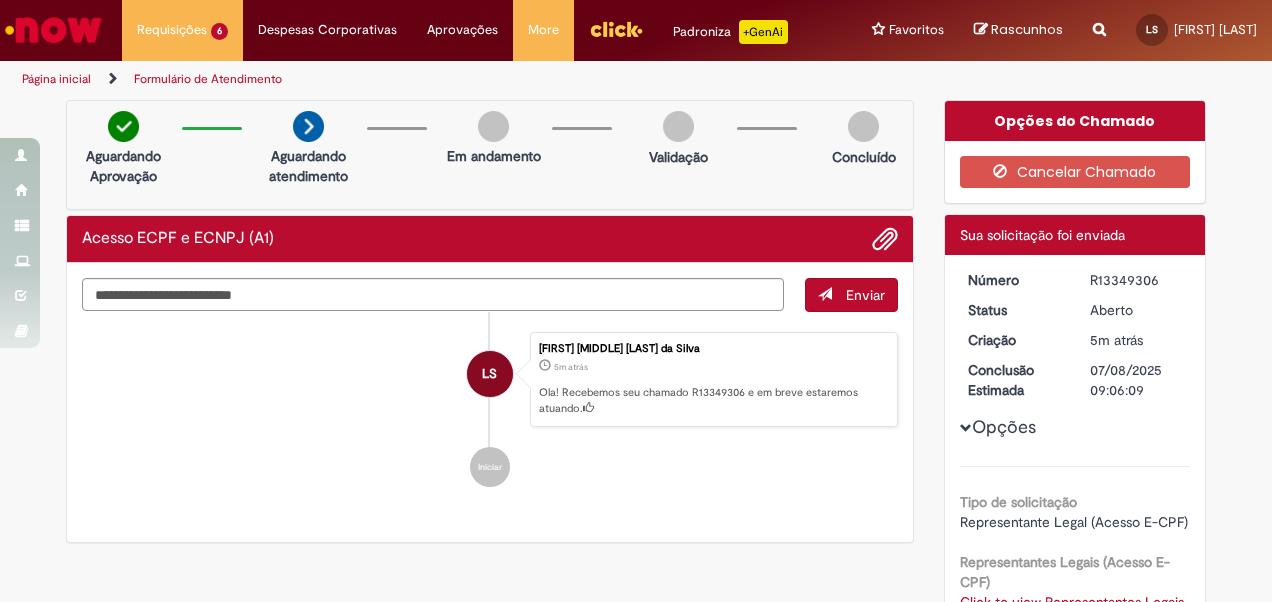 drag, startPoint x: 222, startPoint y: 262, endPoint x: 264, endPoint y: 258, distance: 42.190044 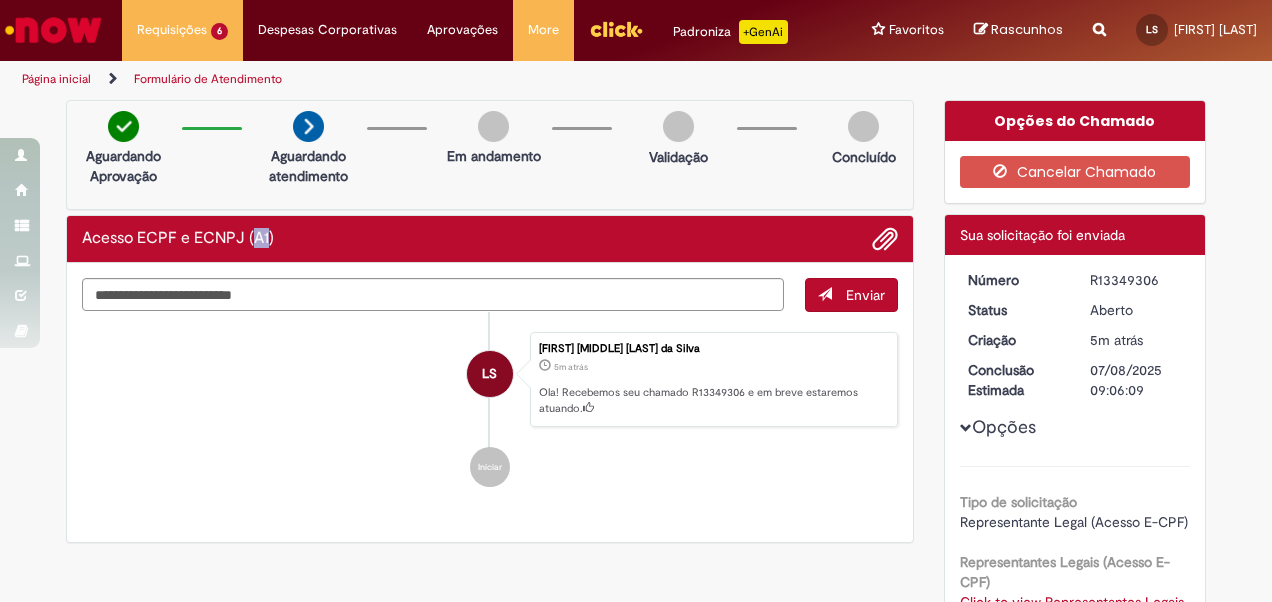 click on "Acesso ECPF e ECNPJ (A1)" at bounding box center (178, 239) 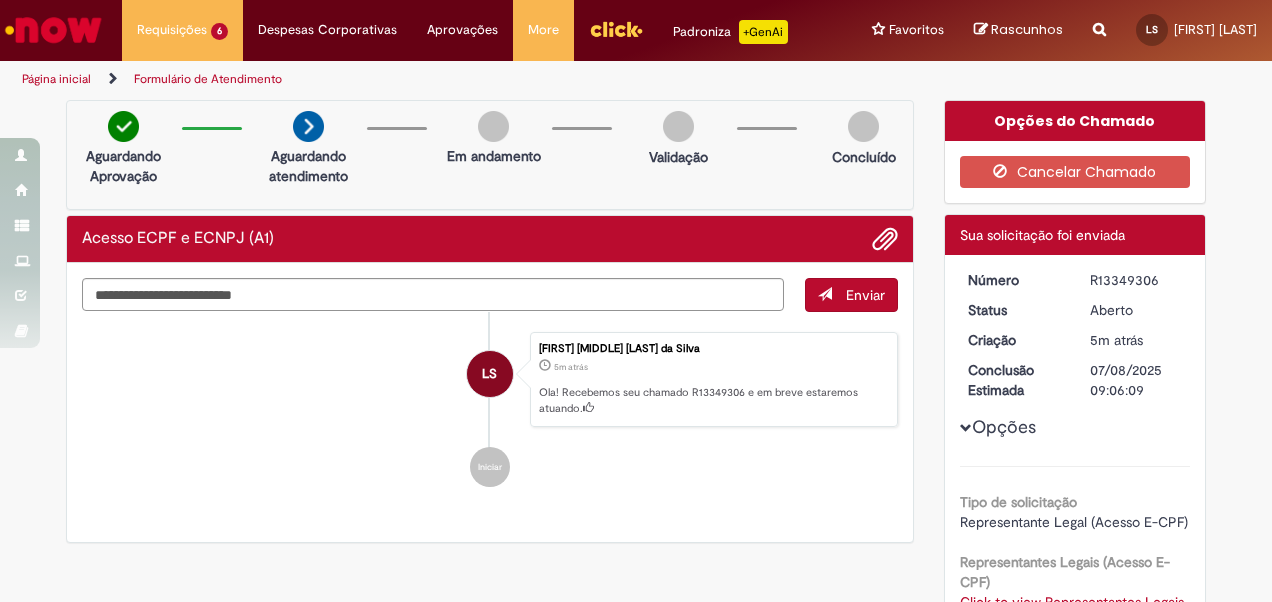 drag, startPoint x: 248, startPoint y: 259, endPoint x: 193, endPoint y: 252, distance: 55.443665 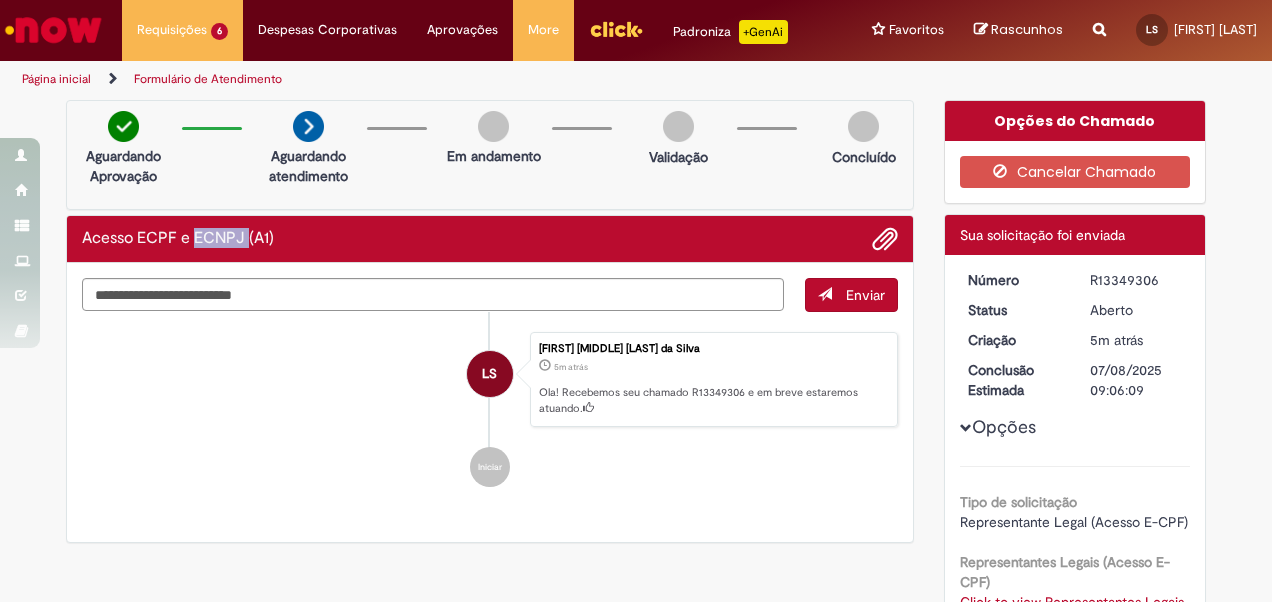 click on "Acesso ECPF e ECNPJ (A1)" at bounding box center [178, 239] 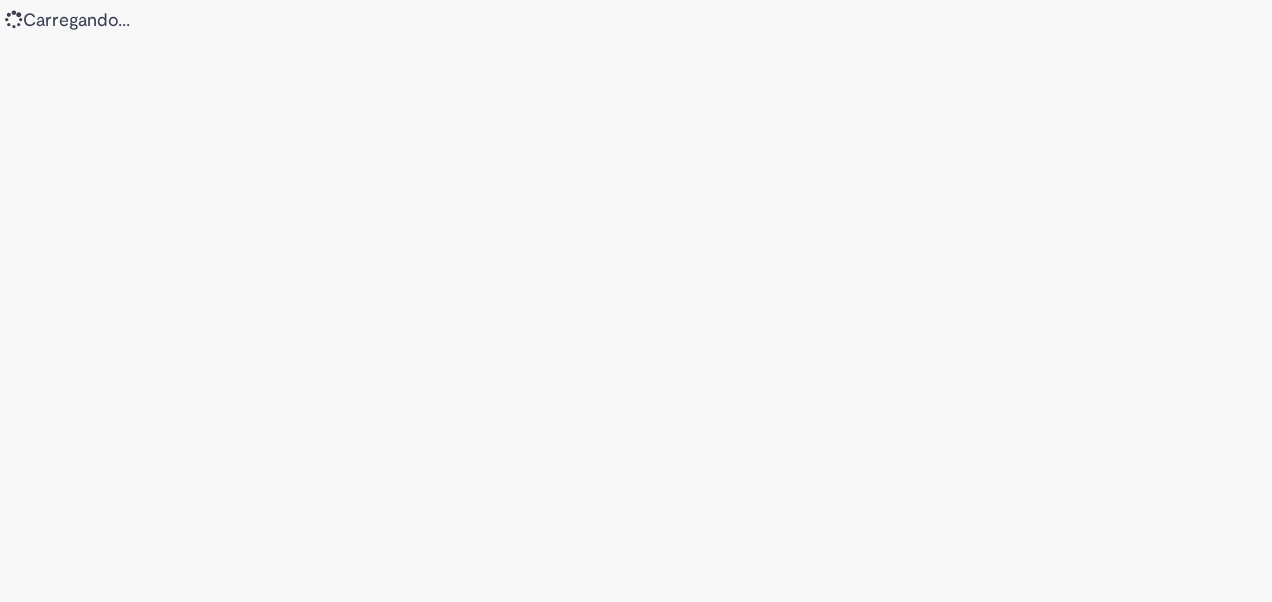 scroll, scrollTop: 0, scrollLeft: 0, axis: both 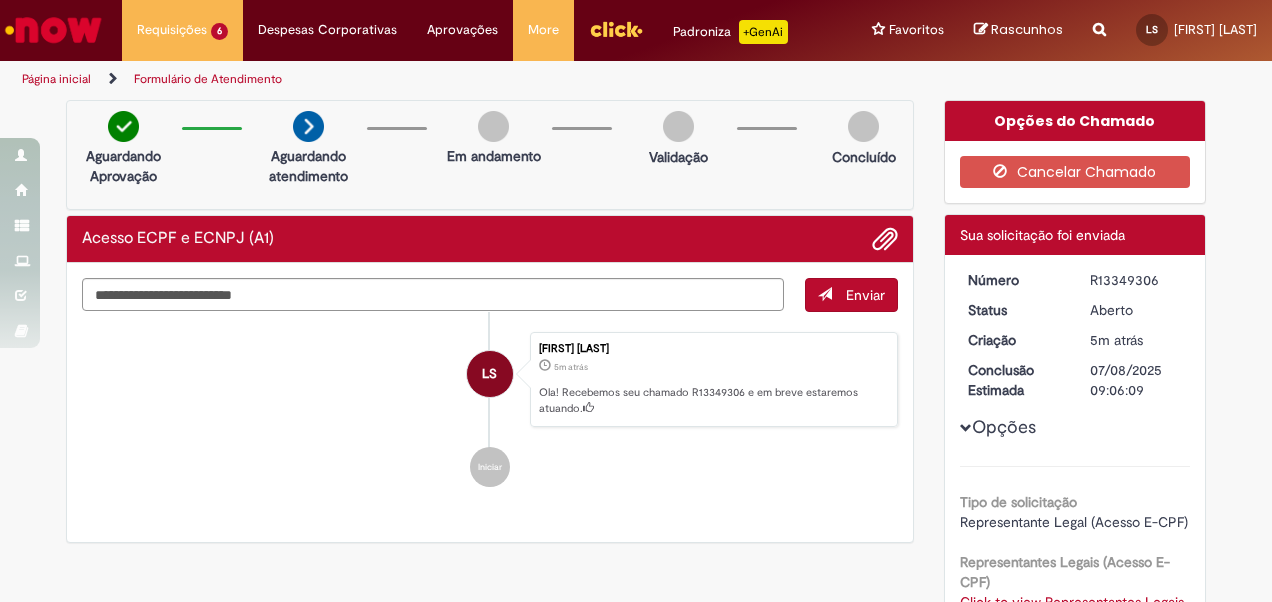 click on "LS
[FIRST] [LAST]
5m atrás 5 minutos atrás
Ola! Recebemos seu chamado R13349306 e em breve estaremos atuando." at bounding box center (490, 380) 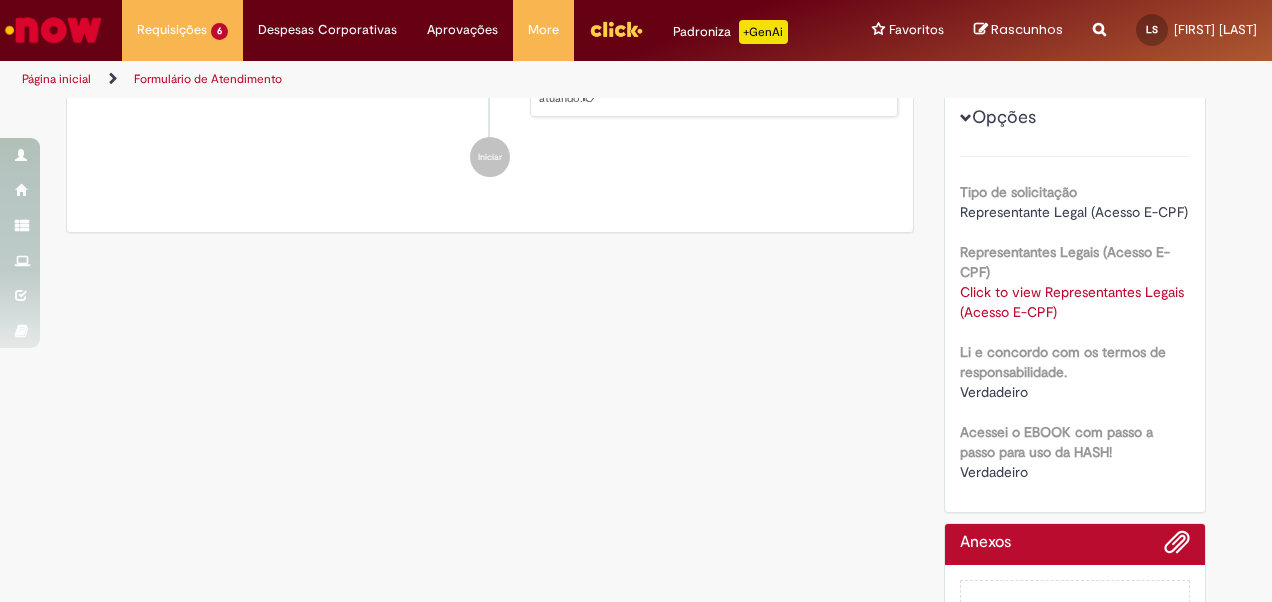 scroll, scrollTop: 0, scrollLeft: 0, axis: both 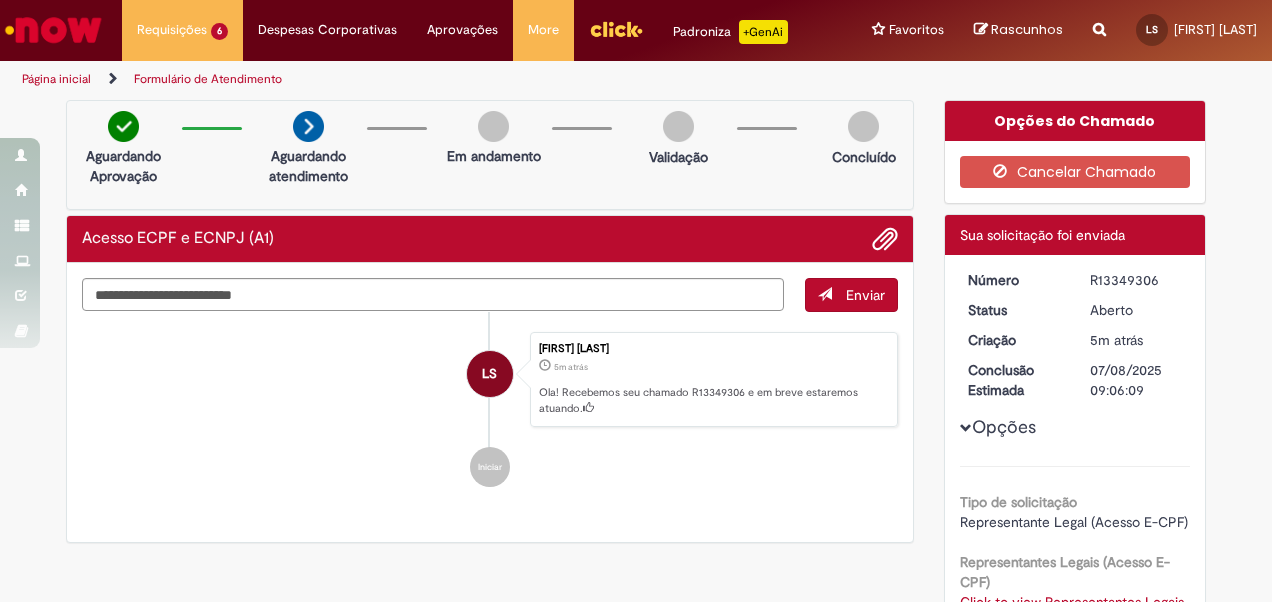 click on "Acesso ECPF e ECNPJ (A1)" at bounding box center (178, 239) 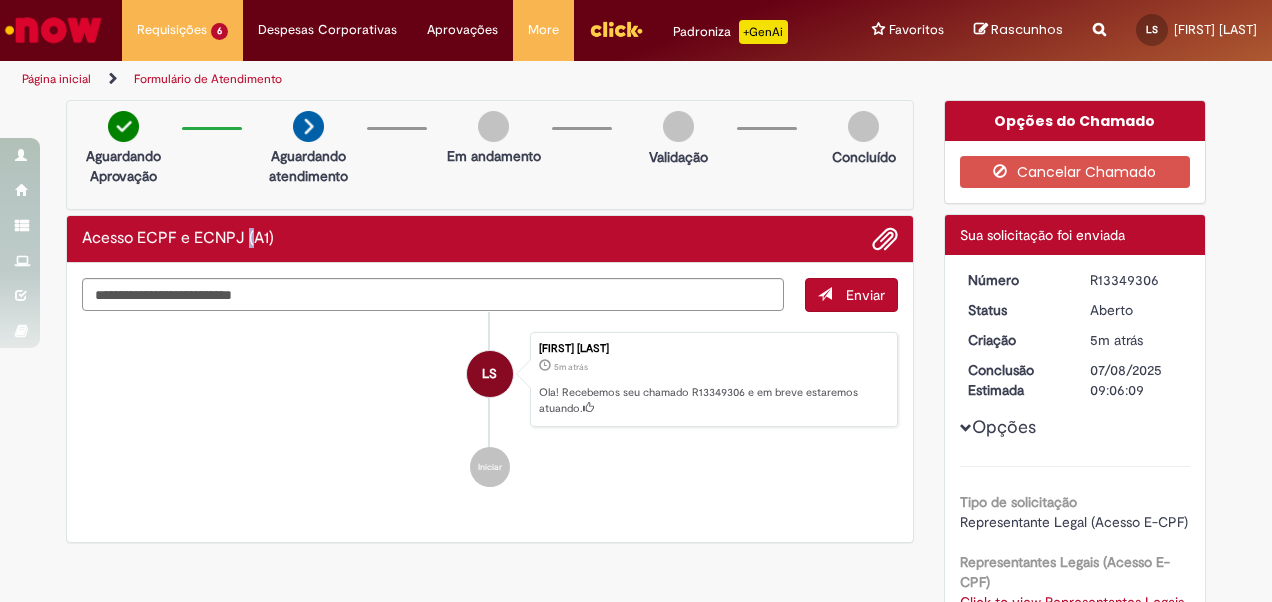 click on "Acesso ECPF e ECNPJ (A1)" at bounding box center (178, 239) 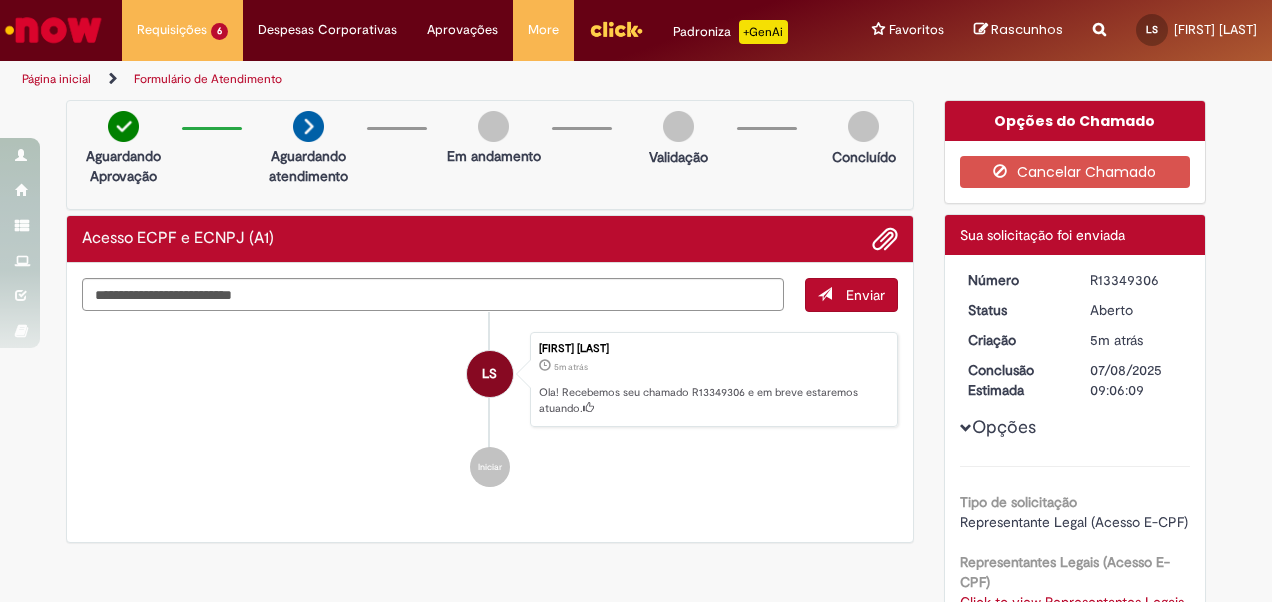 drag, startPoint x: 240, startPoint y: 249, endPoint x: 254, endPoint y: 254, distance: 14.866069 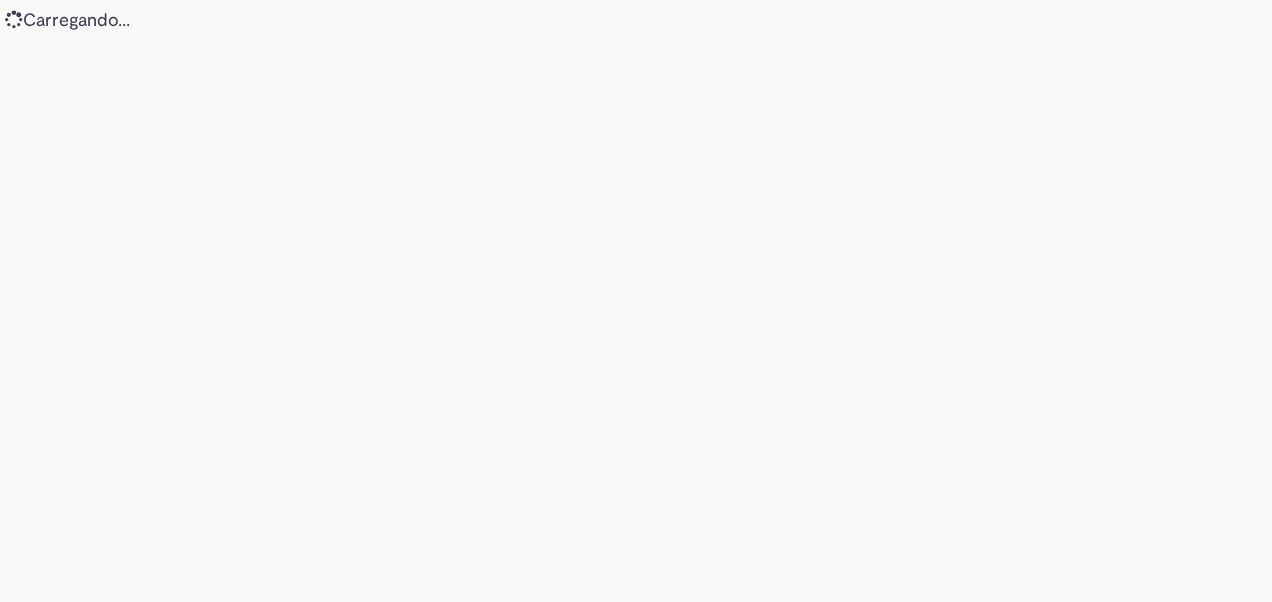 scroll, scrollTop: 0, scrollLeft: 0, axis: both 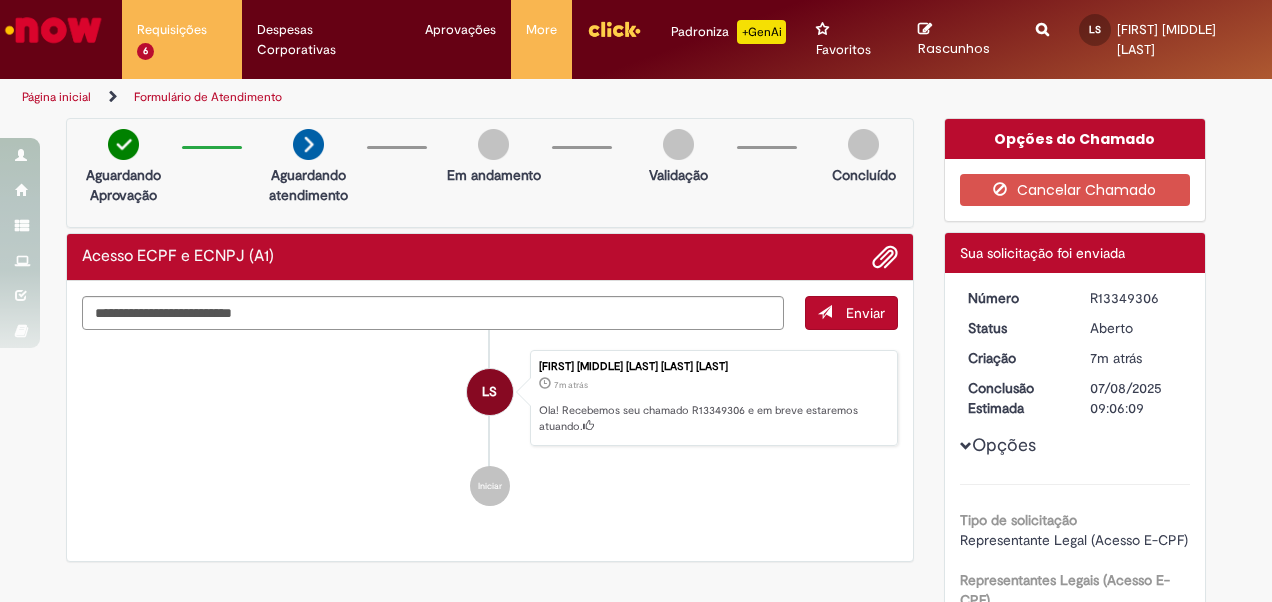 click on "Opções do Chamado" at bounding box center (1075, 139) 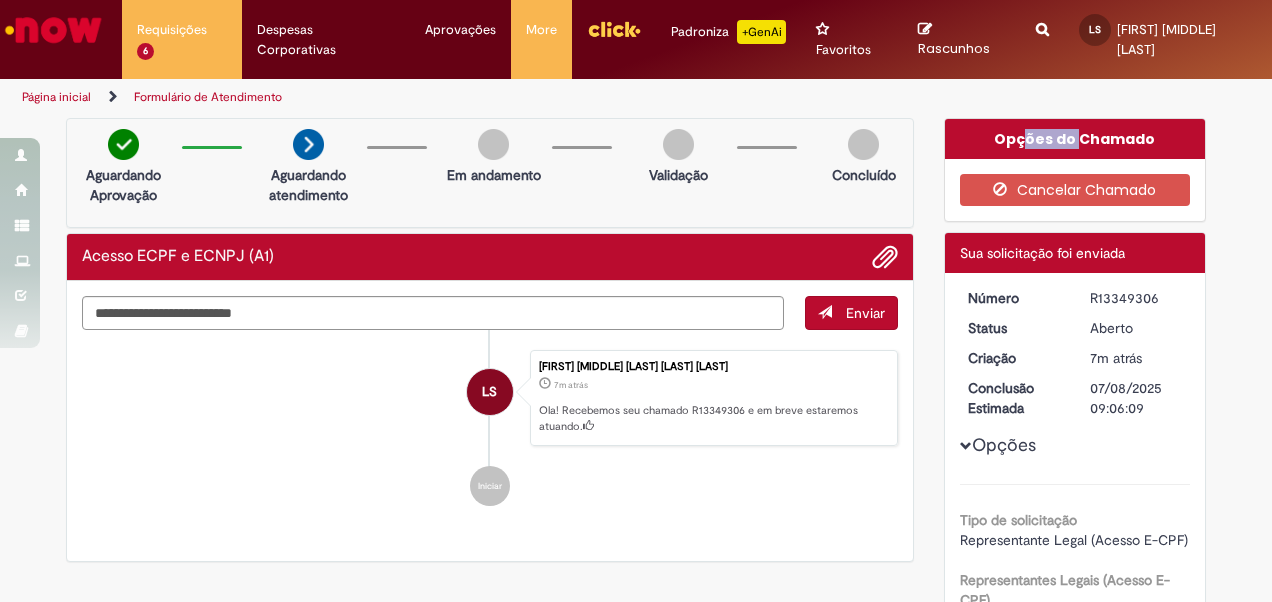 click on "Opções do Chamado" at bounding box center [1075, 139] 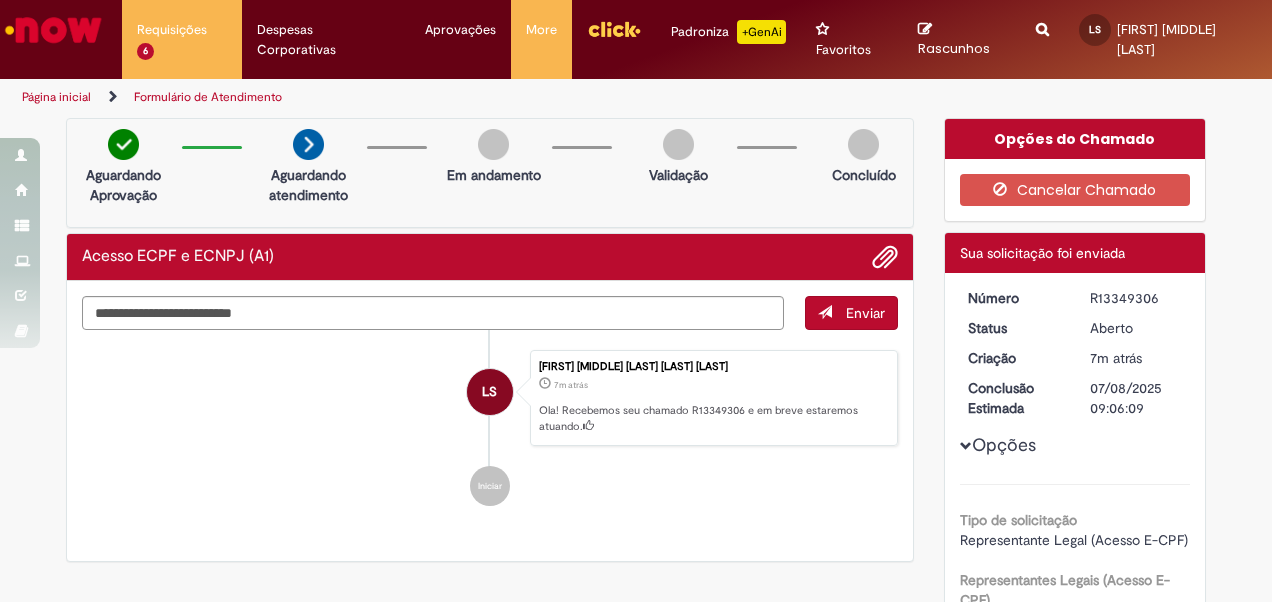 click on "Opções do Chamado" at bounding box center (1075, 139) 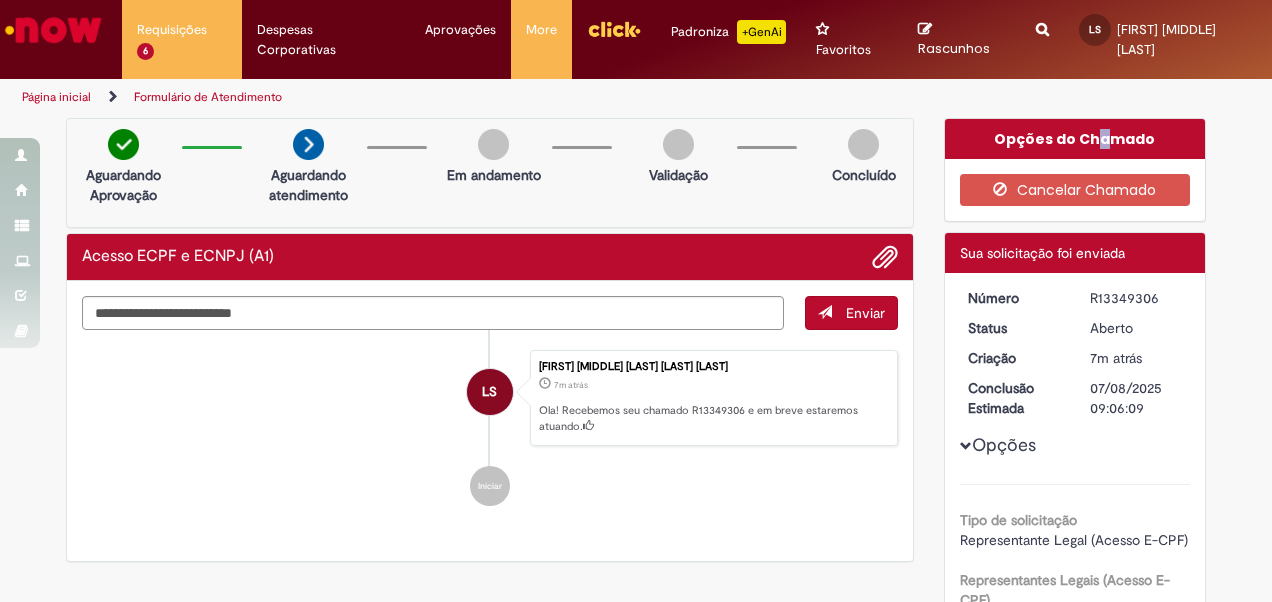 click on "Opções do Chamado" at bounding box center (1075, 139) 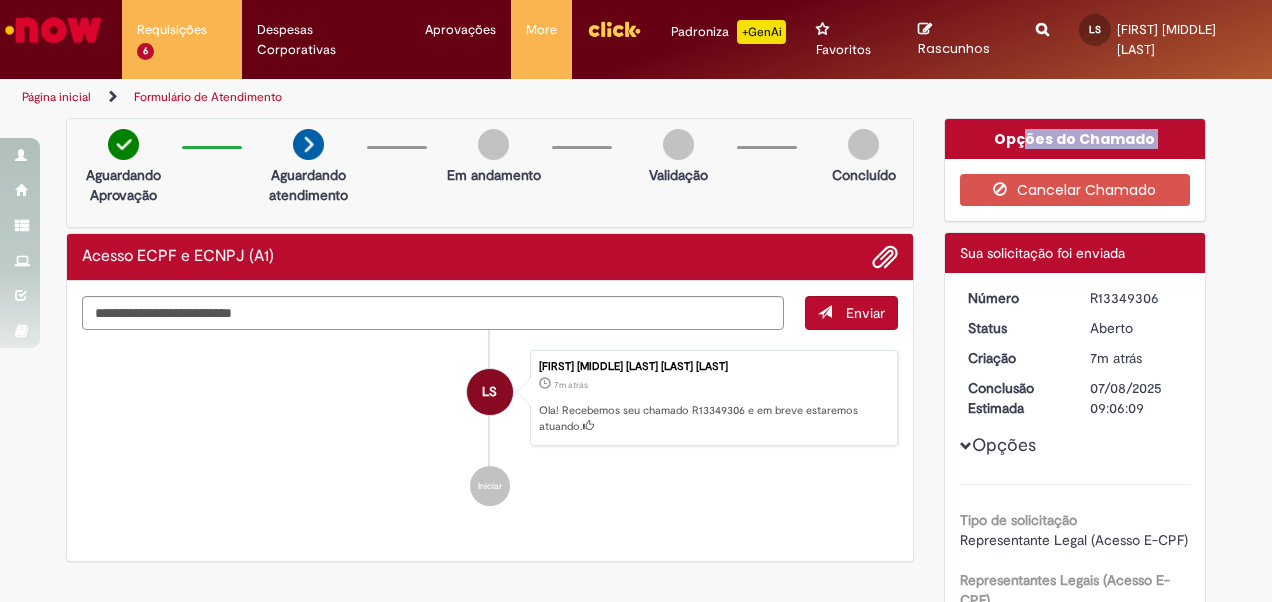 click on "Opções do Chamado" at bounding box center (1075, 139) 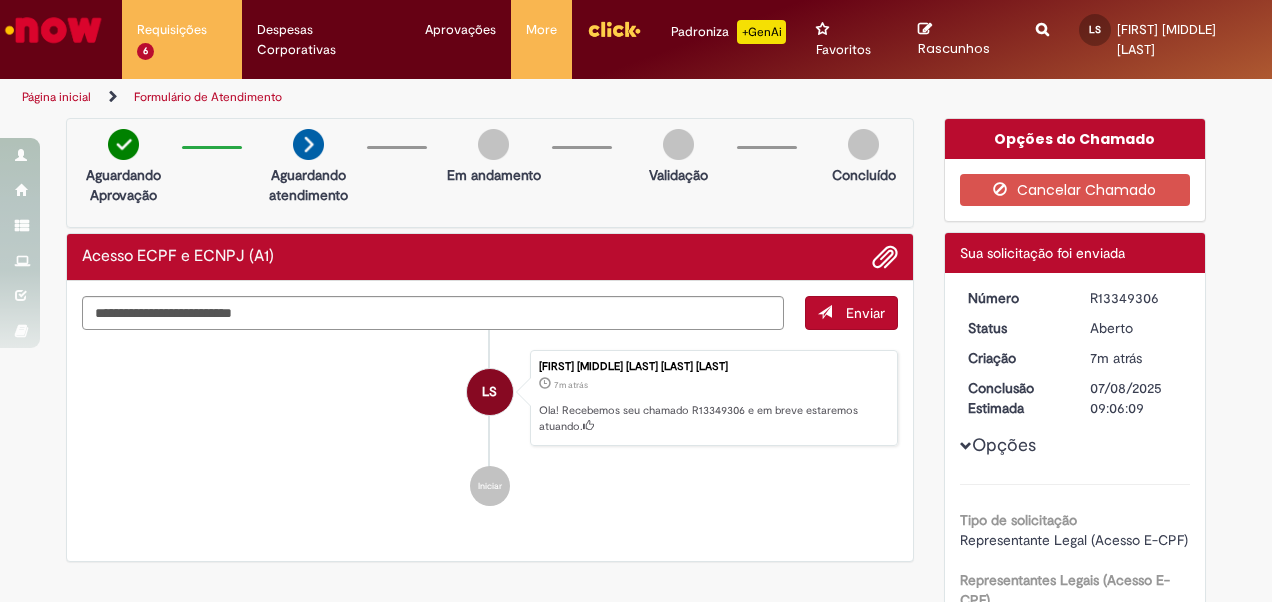 click on "Número" at bounding box center [1014, 298] 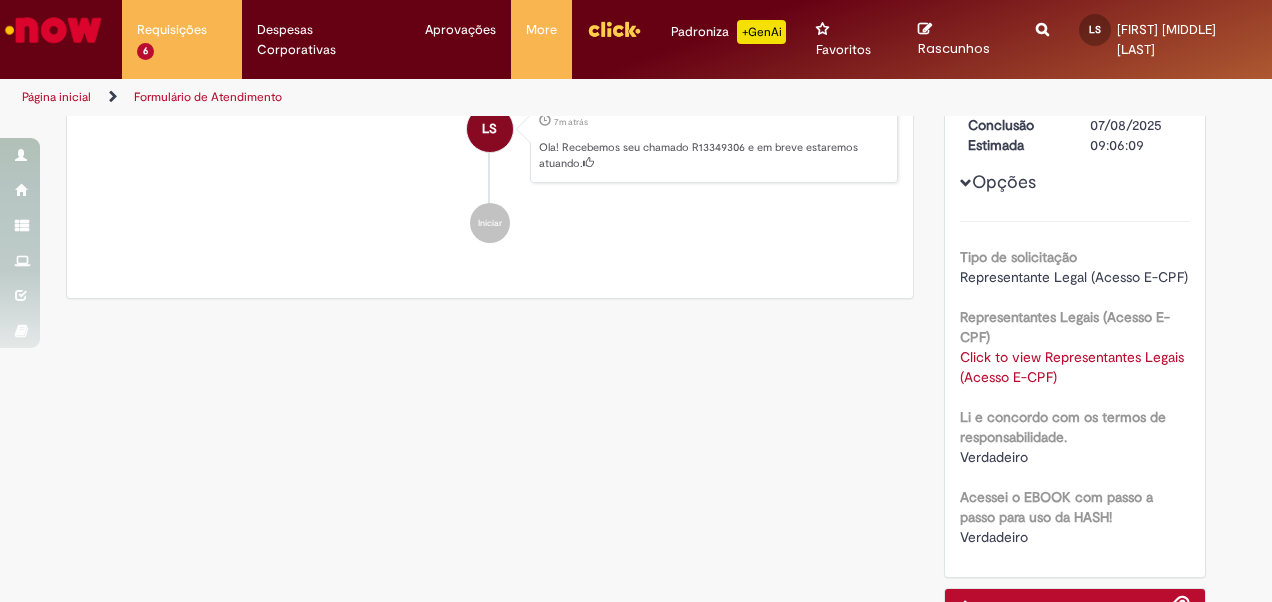 scroll, scrollTop: 329, scrollLeft: 0, axis: vertical 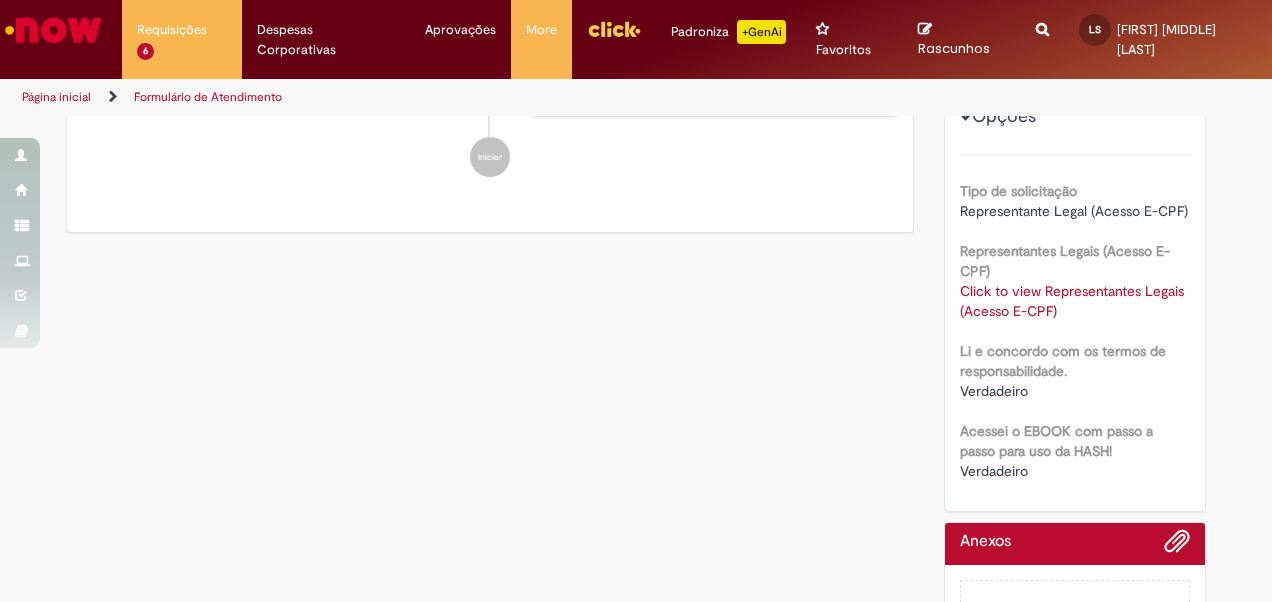 click on "Click to view Representantes Legais (Acesso E-CPF)" at bounding box center [1072, 301] 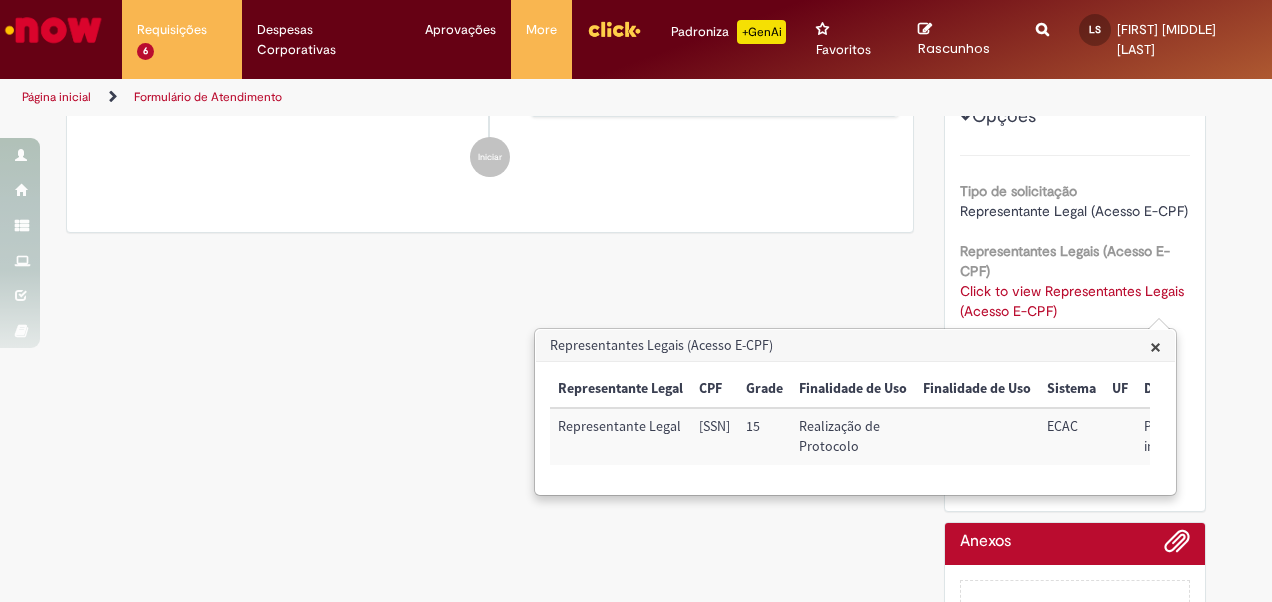 click on "Click to view Representantes Legais (Acesso E-CPF)" at bounding box center [1072, 301] 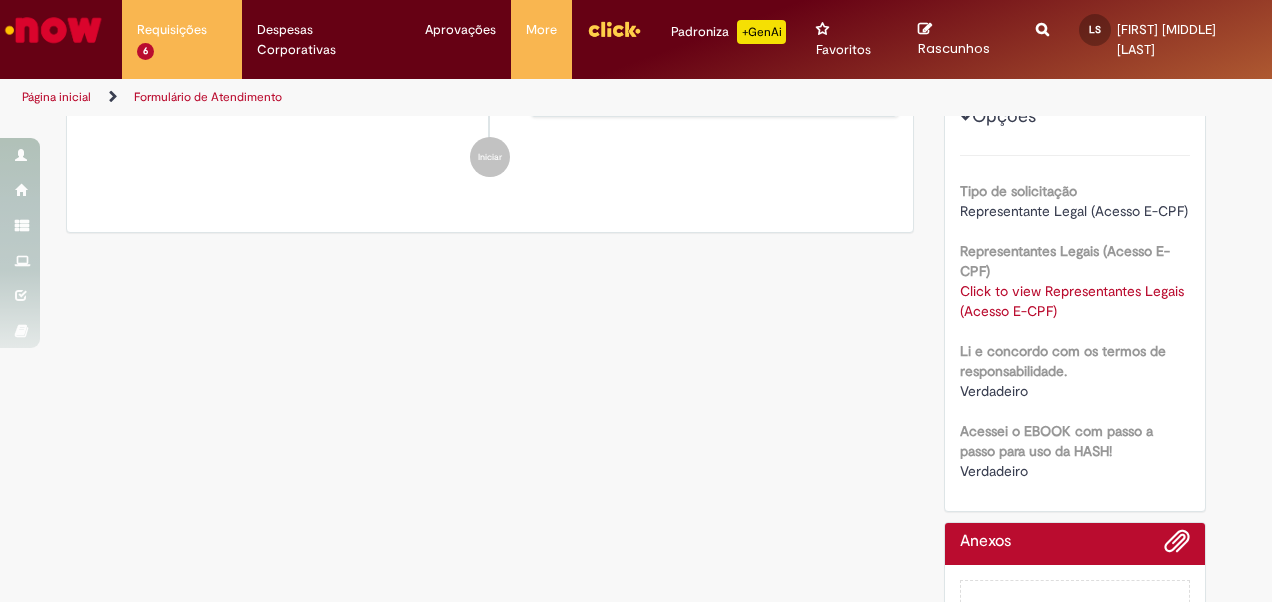 click on "Click to view Representantes Legais (Acesso E-CPF)" at bounding box center (1072, 301) 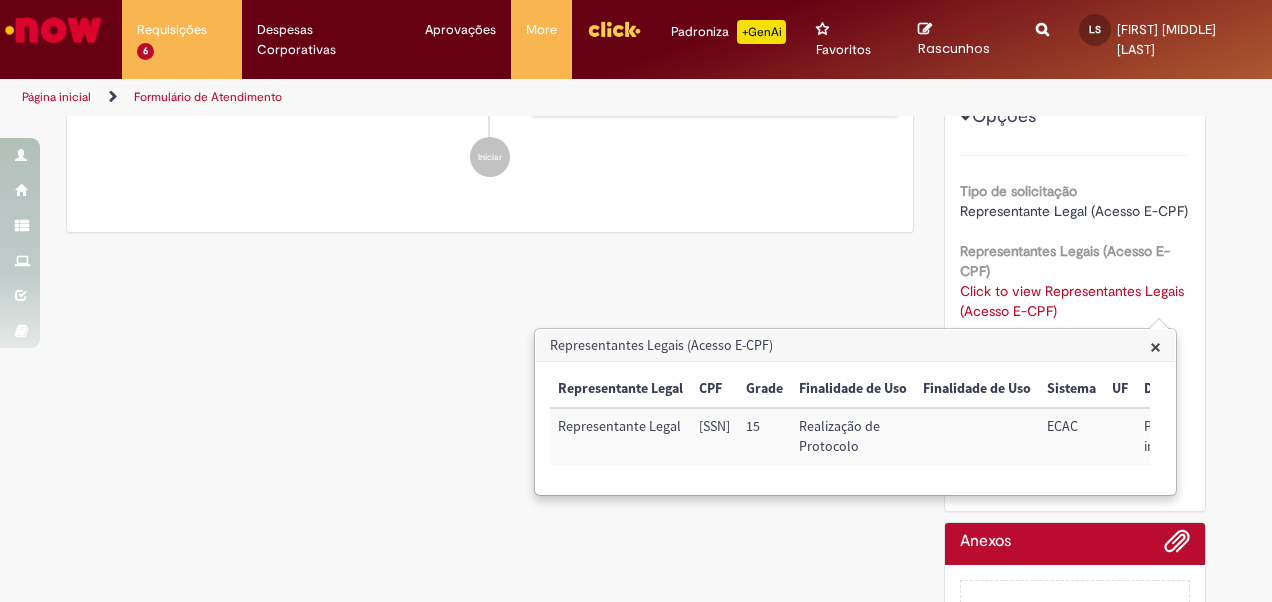 click on "Representantes Legais (Acesso E-CPF)" at bounding box center [855, 346] 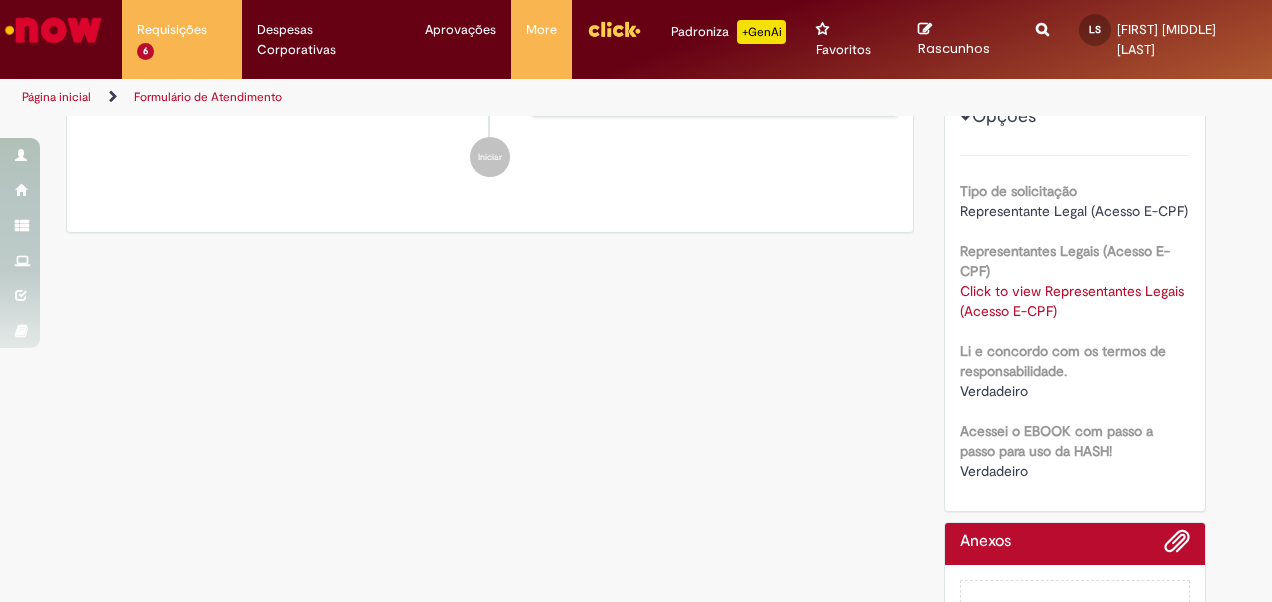 click on "Click to view Representantes Legais (Acesso E-CPF)   Click to view Representantes Legais (Acesso E-CPF)" at bounding box center [1075, 301] 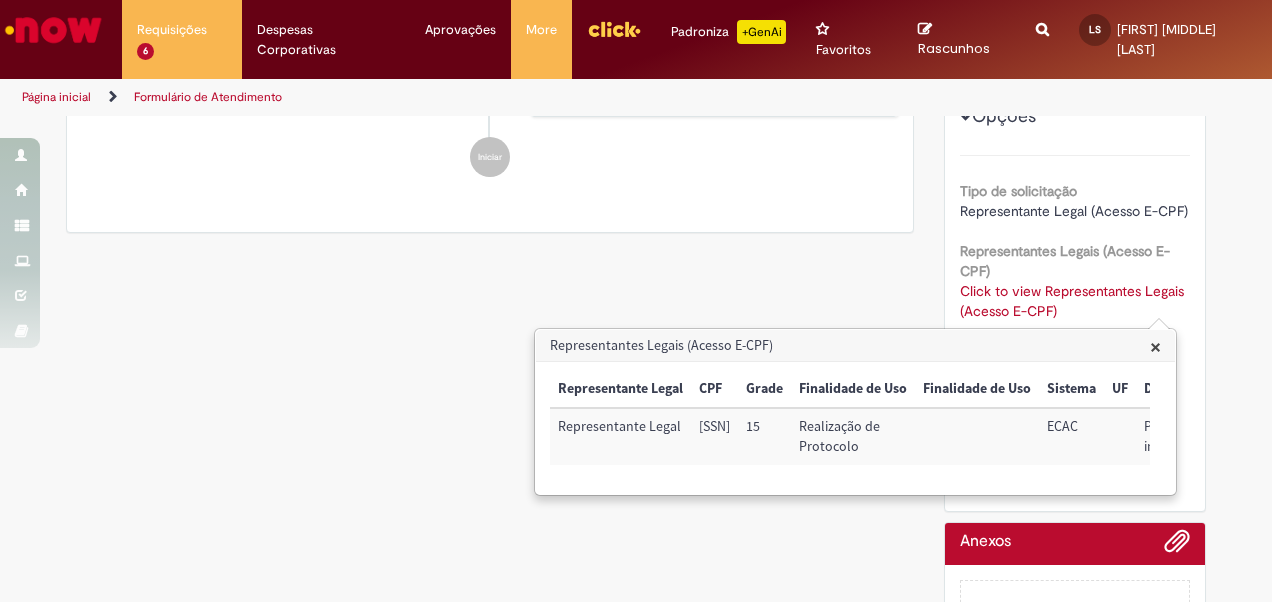 click on "Click to view Representantes Legais (Acesso E-CPF)" at bounding box center [1072, 301] 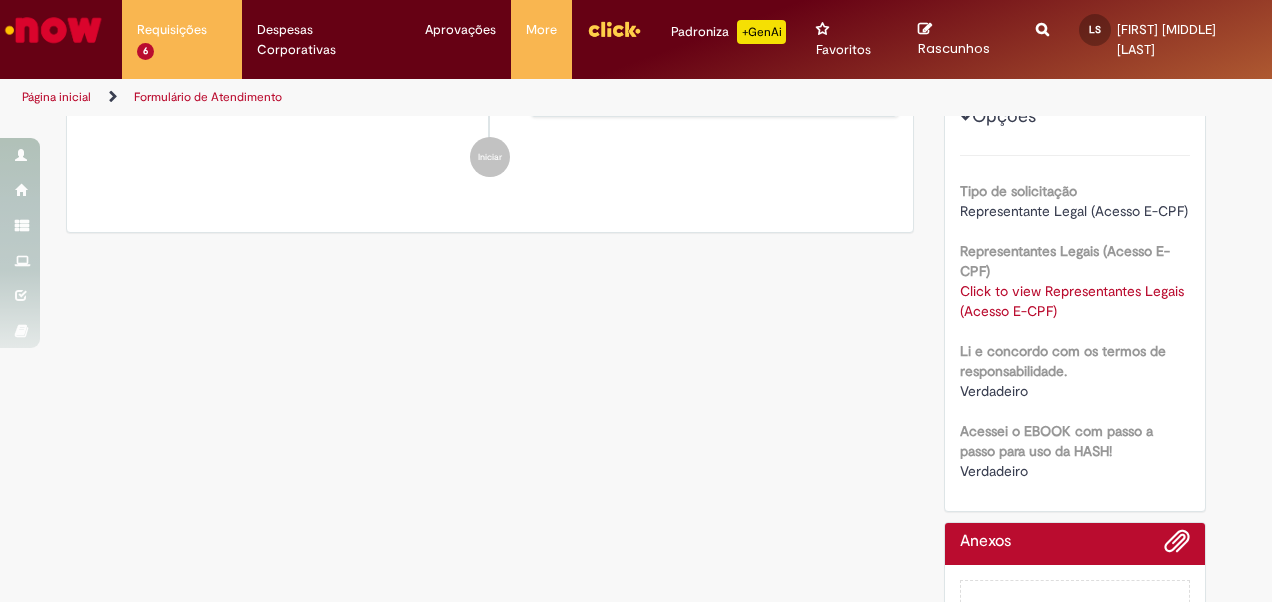 click on "Click to view Representantes Legais (Acesso E-CPF)" at bounding box center (1072, 301) 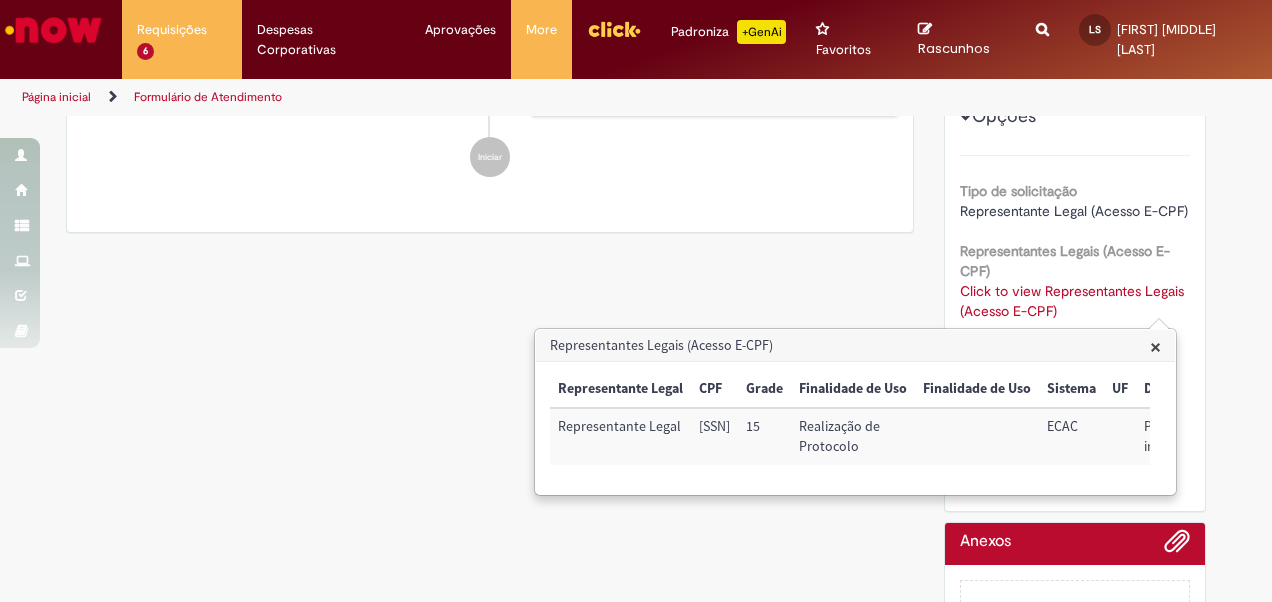 click on "Click to view Representantes Legais (Acesso E-CPF)" at bounding box center [1072, 301] 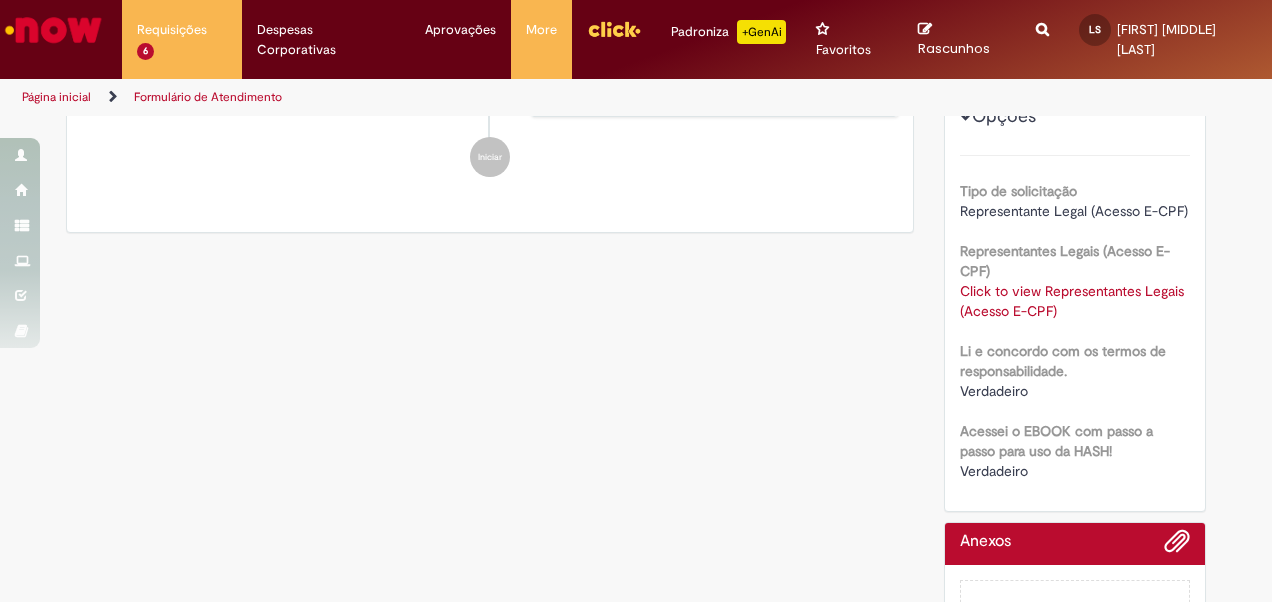 click on "Click to view Representantes Legais (Acesso E-CPF)" at bounding box center [1072, 301] 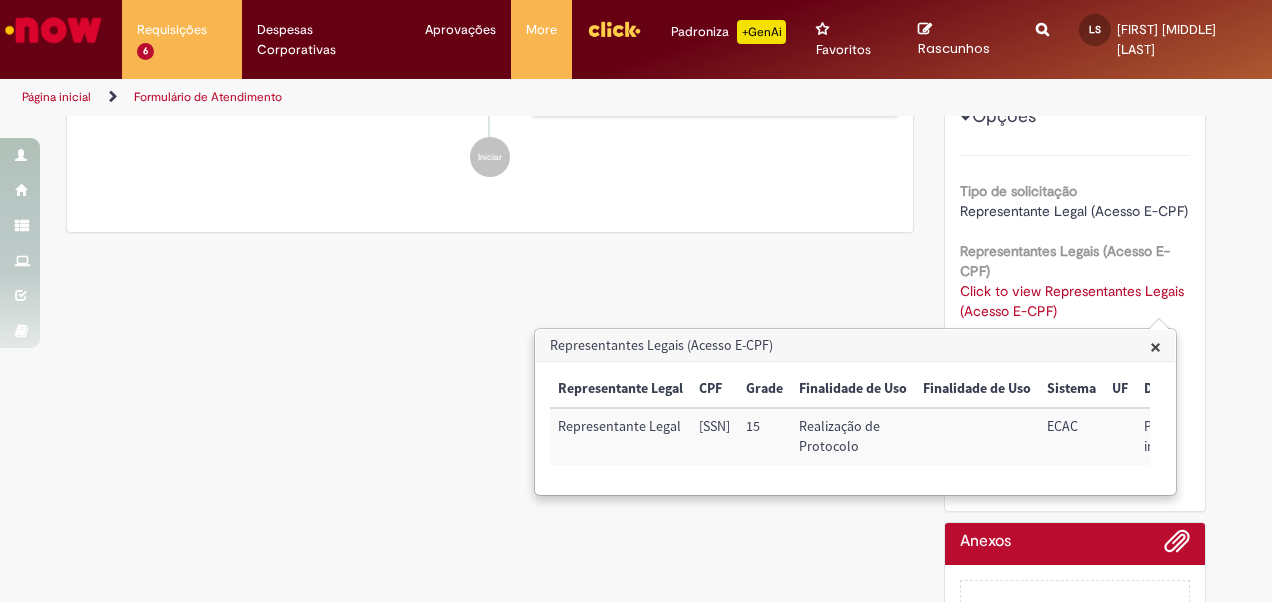click on "Click to view Representantes Legais (Acesso E-CPF)" at bounding box center (1072, 301) 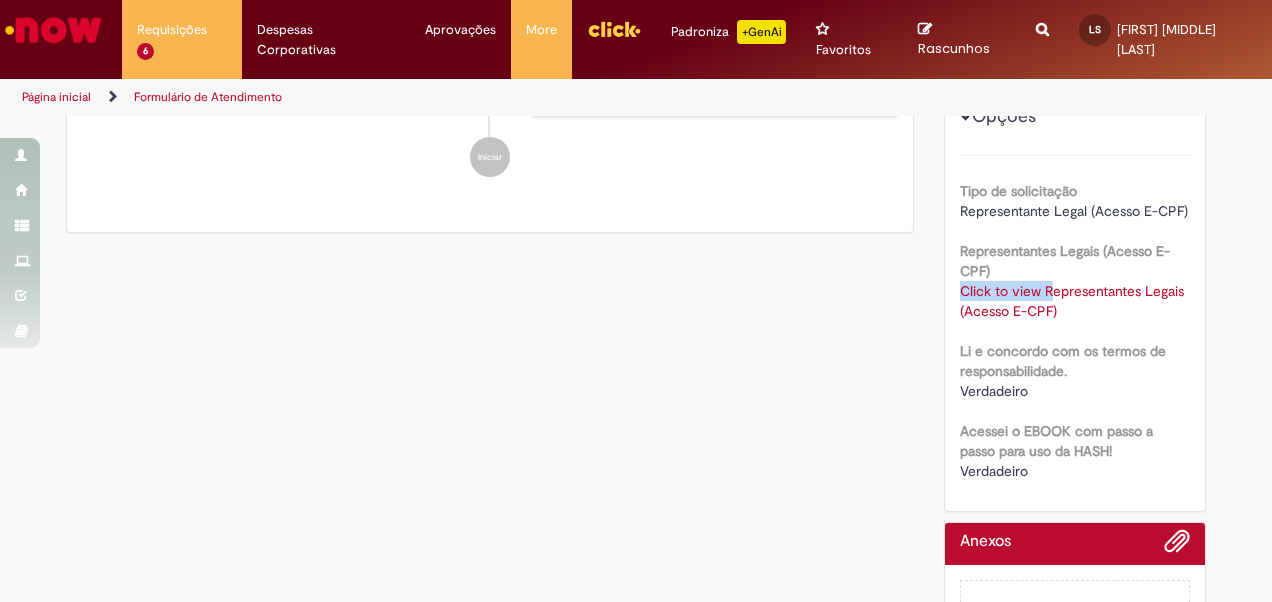 click on "Representantes Legais (Acesso E-CPF)
Click to view Representantes Legais (Acesso E-CPF)   Click to view Representantes Legais (Acesso E-CPF)" at bounding box center [1075, 278] 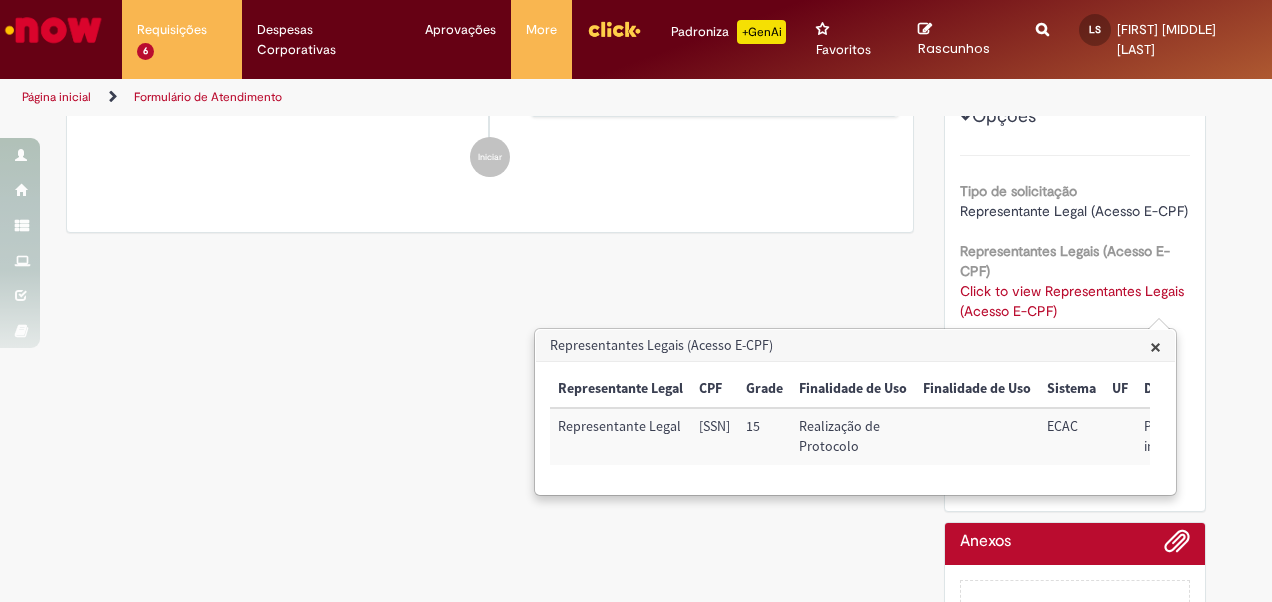 click on "Representantes Legais (Acesso E-CPF)" at bounding box center (855, 346) 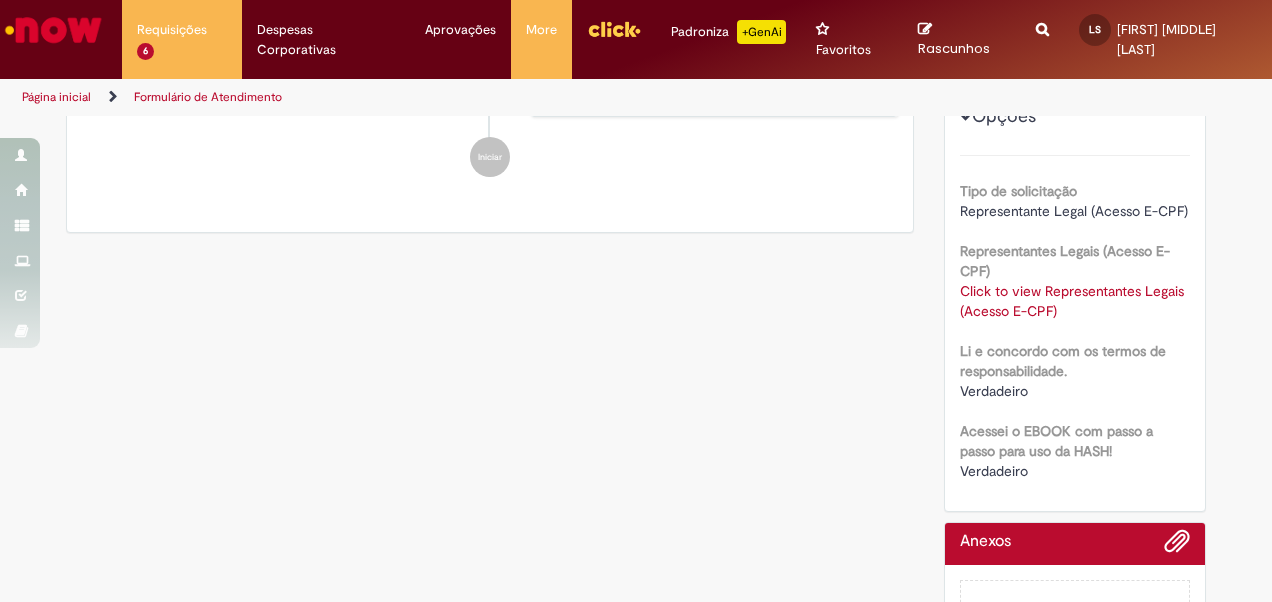 click on "Click to view Representantes Legais (Acesso E-CPF)" at bounding box center [1072, 301] 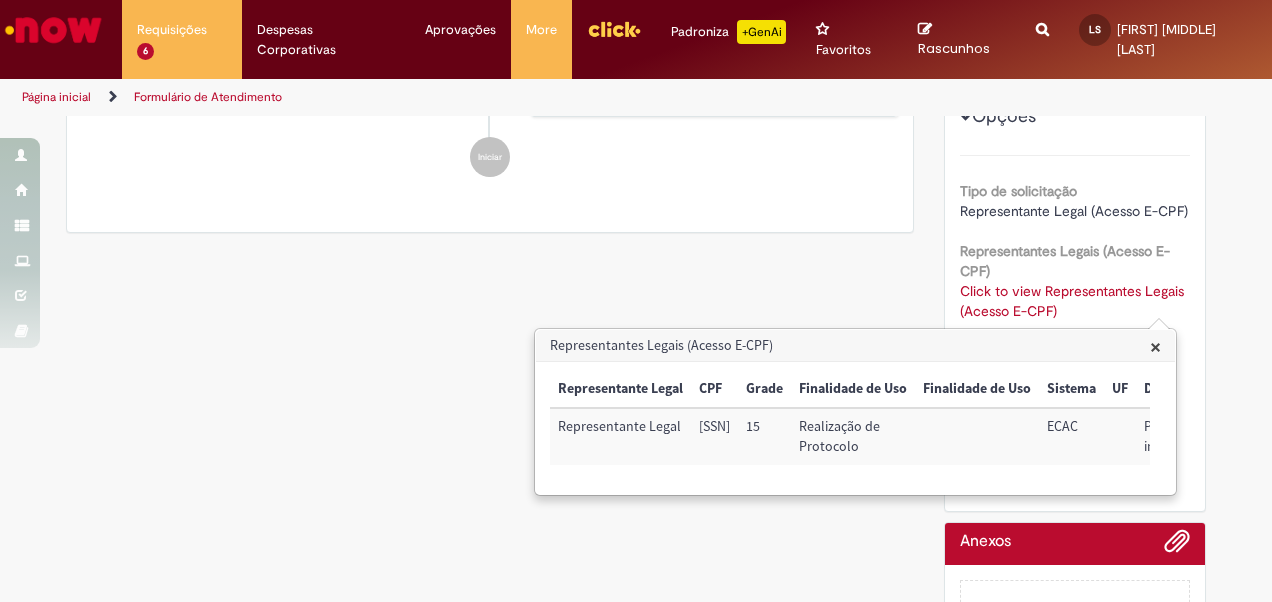 click on "Representantes Legais (Acesso E-CPF)" at bounding box center [855, 346] 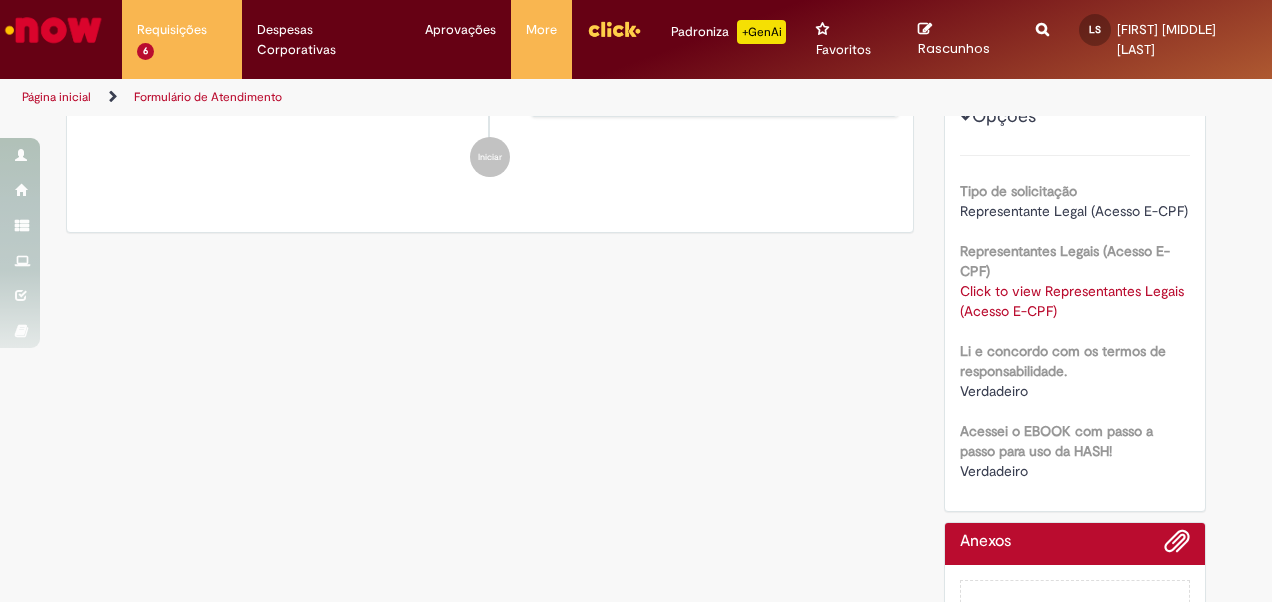 click on "Click to view Representantes Legais (Acesso E-CPF)" at bounding box center (1072, 301) 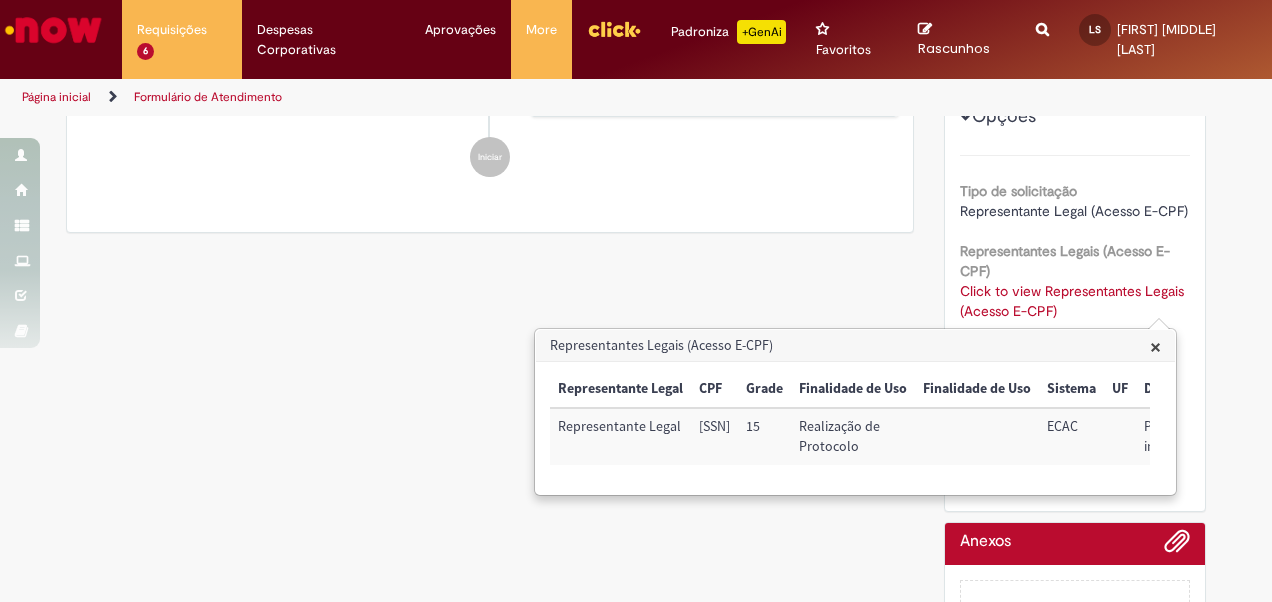 click on "Click to view Representantes Legais (Acesso E-CPF)" at bounding box center [1072, 301] 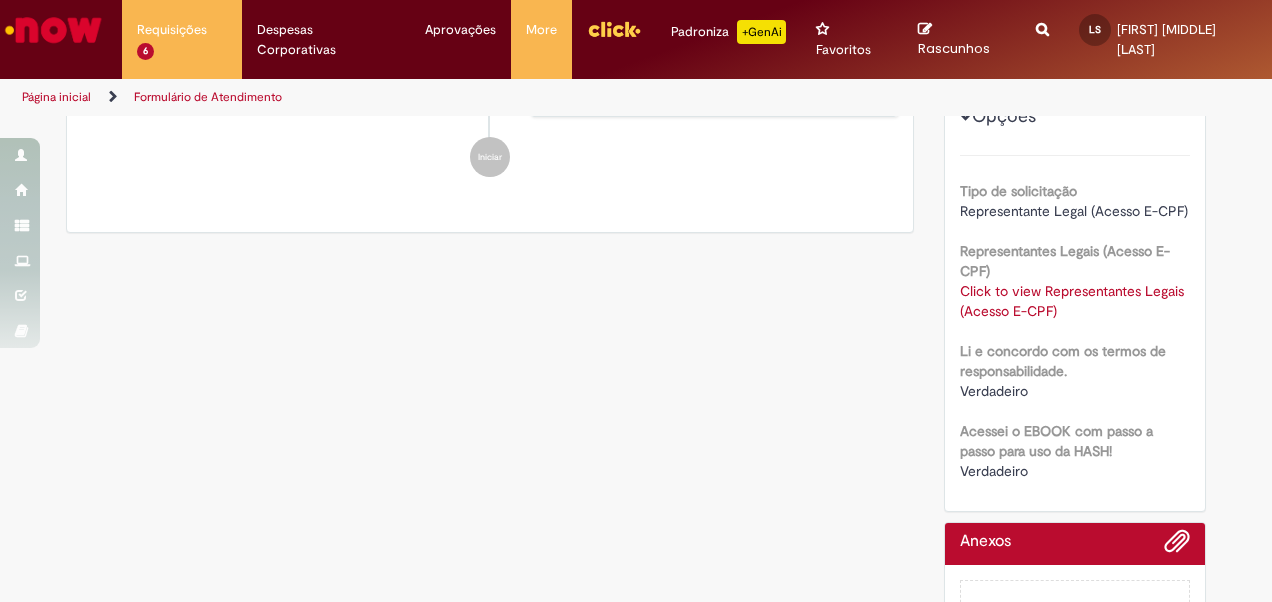 click on "Click to view Representantes Legais (Acesso E-CPF)" at bounding box center [1072, 301] 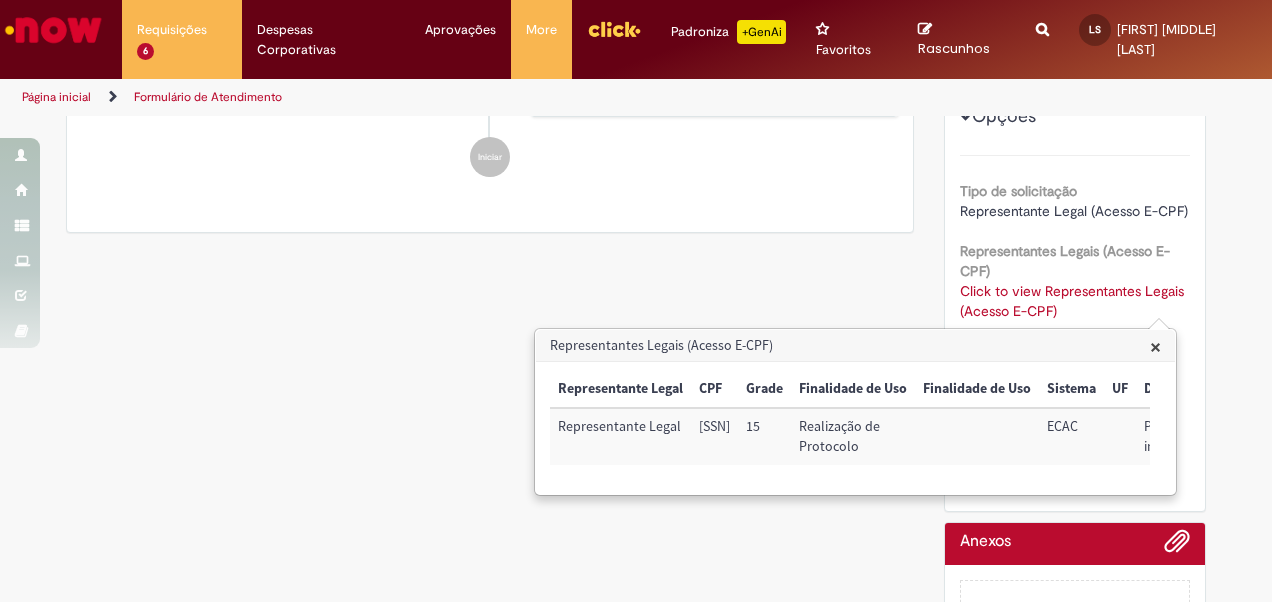 click on "Click to view Representantes Legais (Acesso E-CPF)" at bounding box center (1072, 301) 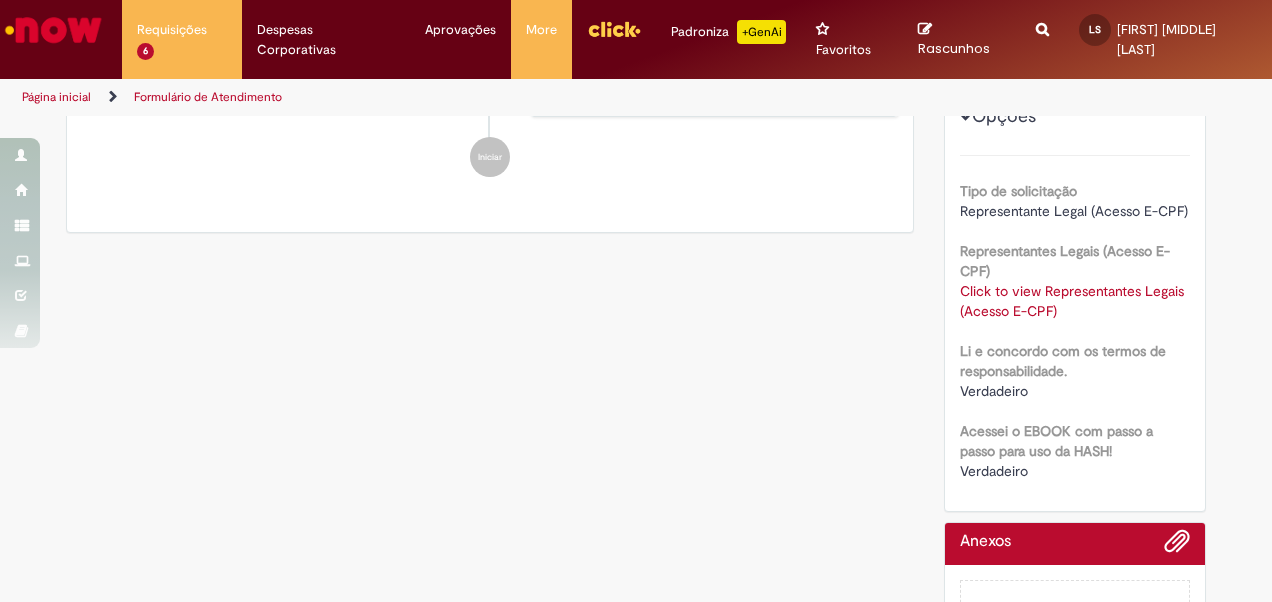 click on "Click to view Representantes Legais (Acesso E-CPF)" at bounding box center [1072, 301] 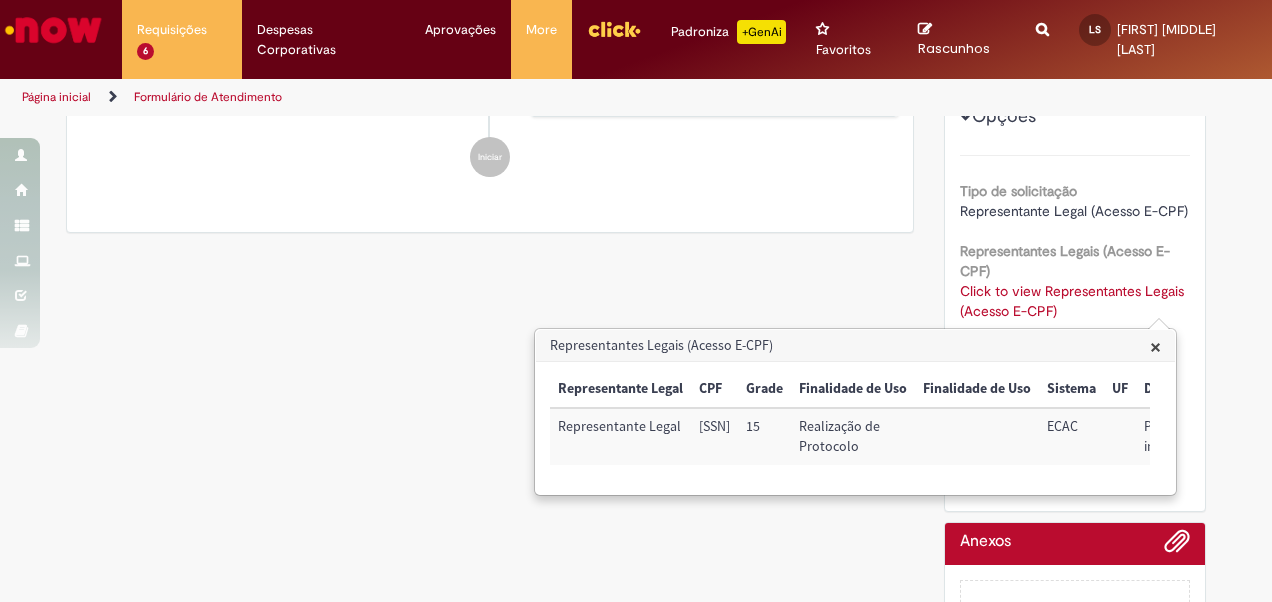 click on "Verificar Código de Barras
Aguardando Aprovação
Aguardando atendimento
Em andamento
Validação
Concluído
Acesso ECPF e ECNPJ (A1)
Enviar
LS
Leonardo Eleuterio Ribeiro Soares da Silva
8m atrás 8 minutos atrás
Ola! Recebemos seu chamado R13349306 e em breve estaremos atuando.
Iniciar
Opções do Chamado" at bounding box center (636, 238) 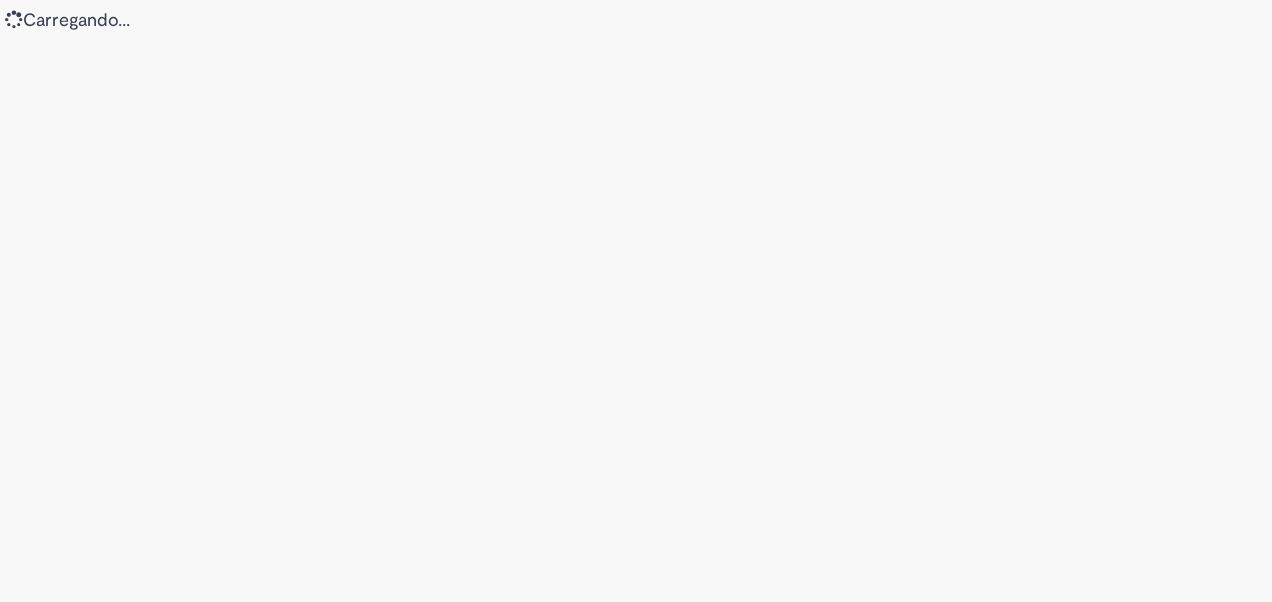 scroll, scrollTop: 0, scrollLeft: 0, axis: both 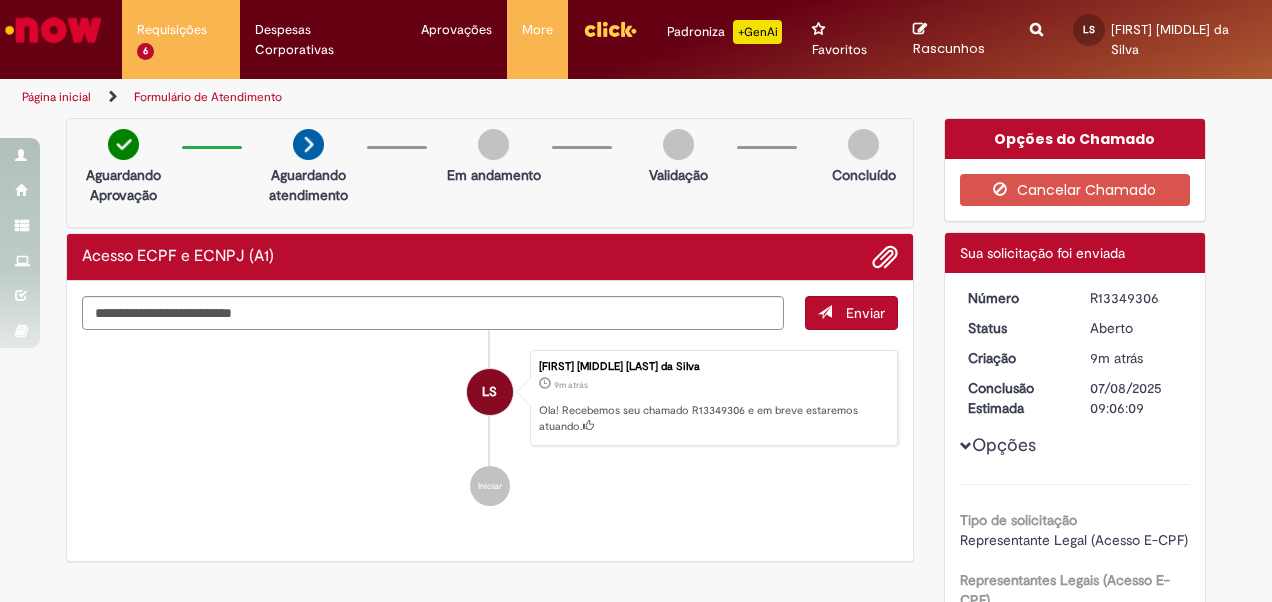 click on "Acesso ECPF e ECNPJ (A1)" at bounding box center [178, 257] 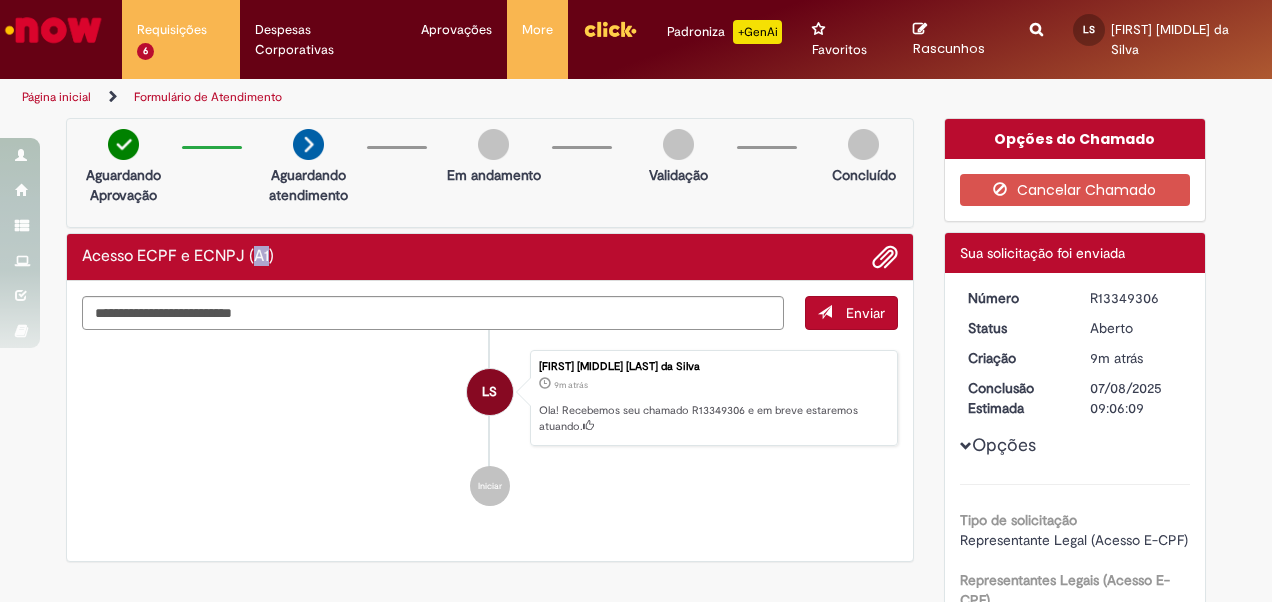 click on "Acesso ECPF e ECNPJ (A1)" at bounding box center (178, 257) 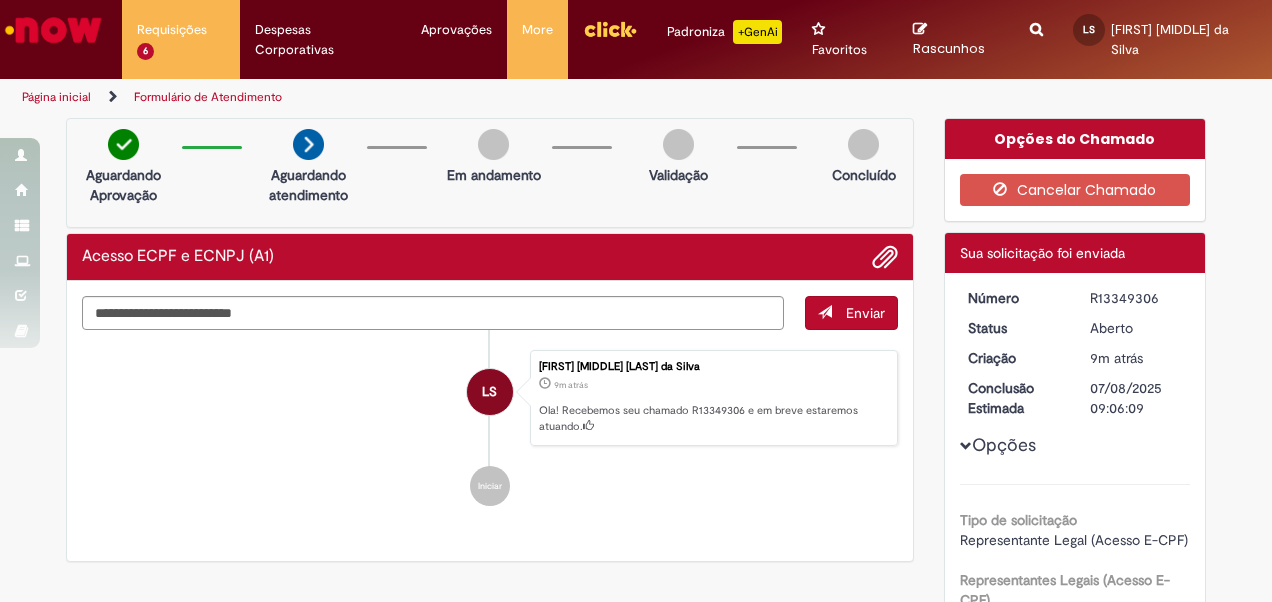 drag, startPoint x: 248, startPoint y: 252, endPoint x: 208, endPoint y: 254, distance: 40.04997 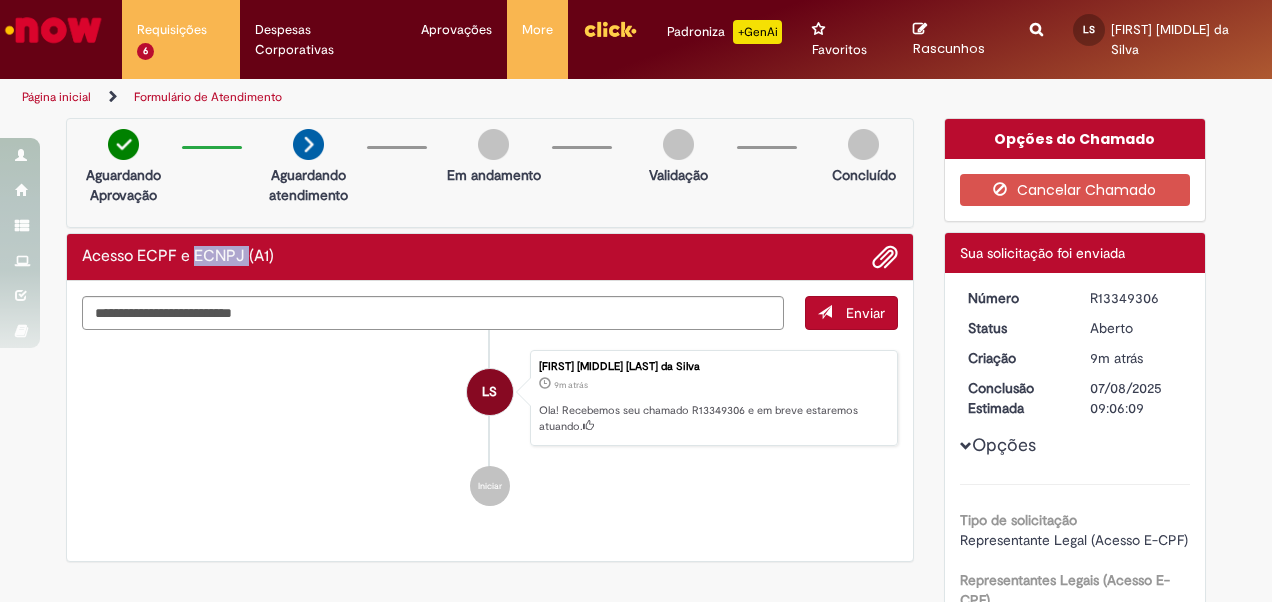 click on "Acesso ECPF e ECNPJ (A1)" at bounding box center [178, 257] 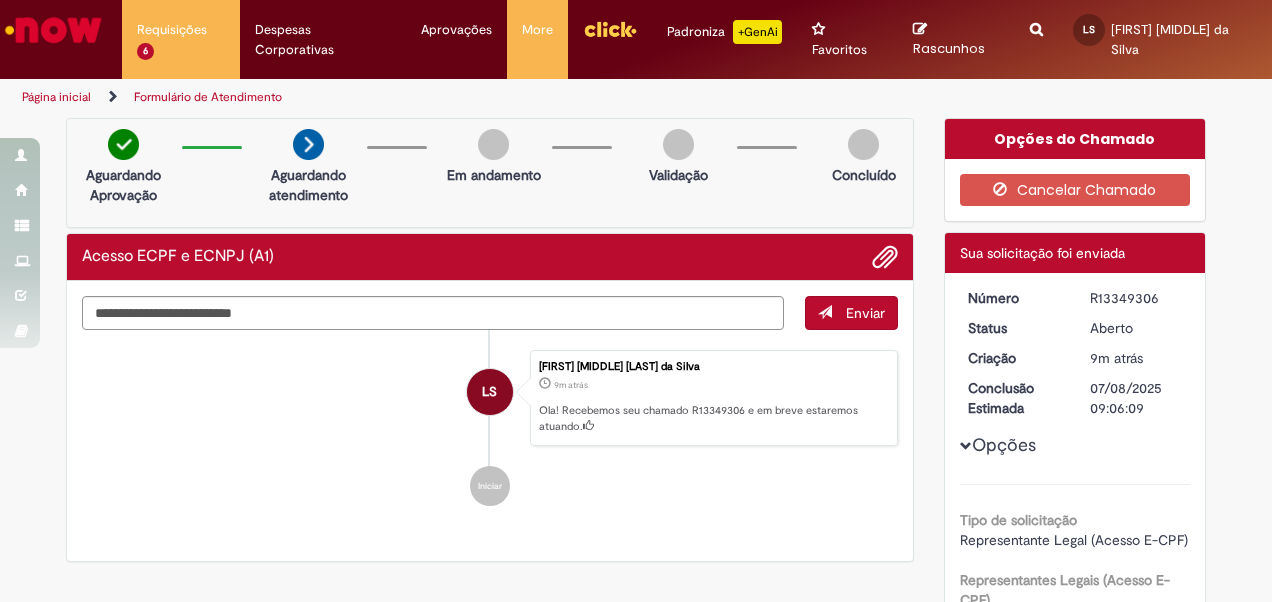 drag, startPoint x: 208, startPoint y: 254, endPoint x: 136, endPoint y: 254, distance: 72 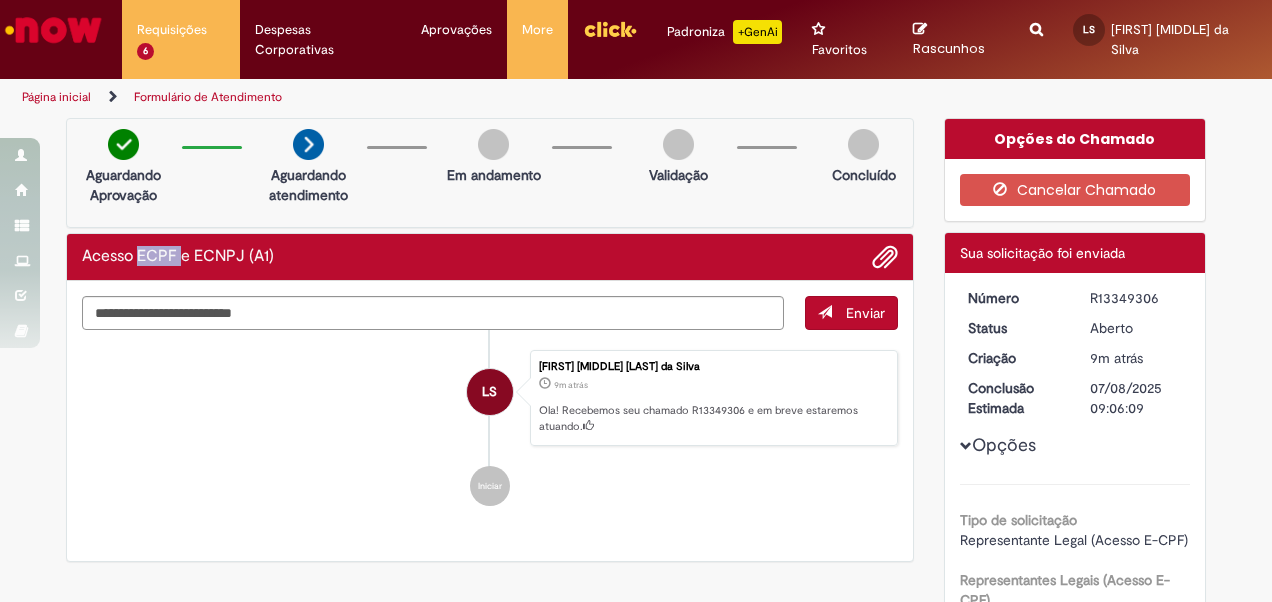 click on "Acesso ECPF e ECNPJ (A1)" at bounding box center [178, 257] 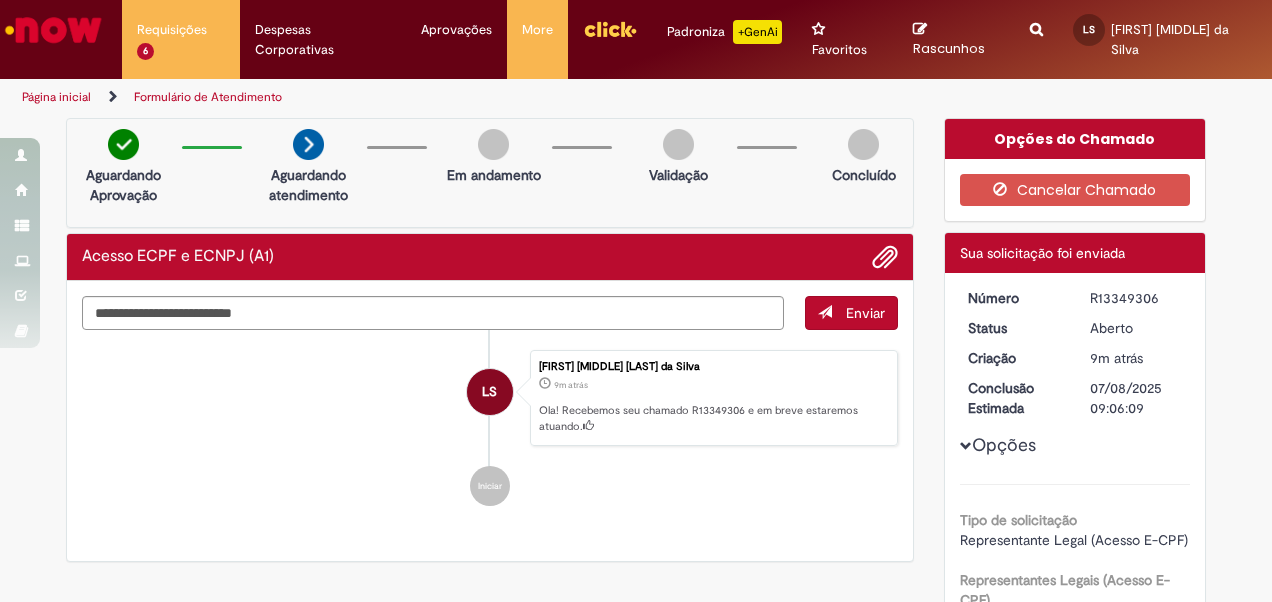 drag, startPoint x: 136, startPoint y: 254, endPoint x: 256, endPoint y: 256, distance: 120.01666 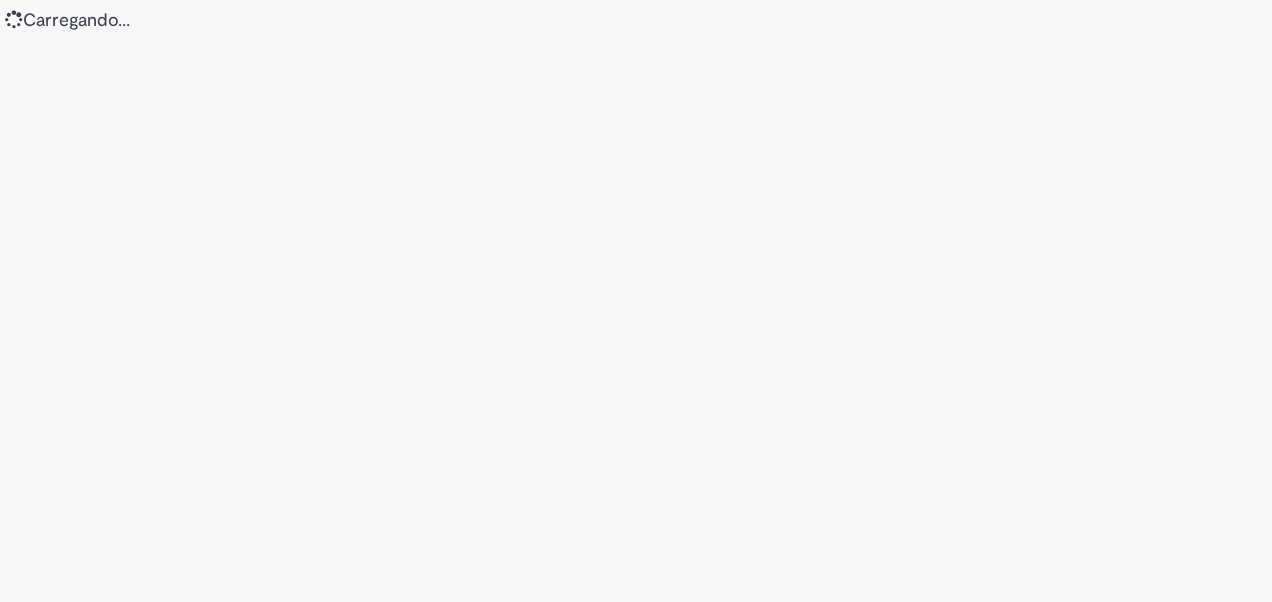 scroll, scrollTop: 0, scrollLeft: 0, axis: both 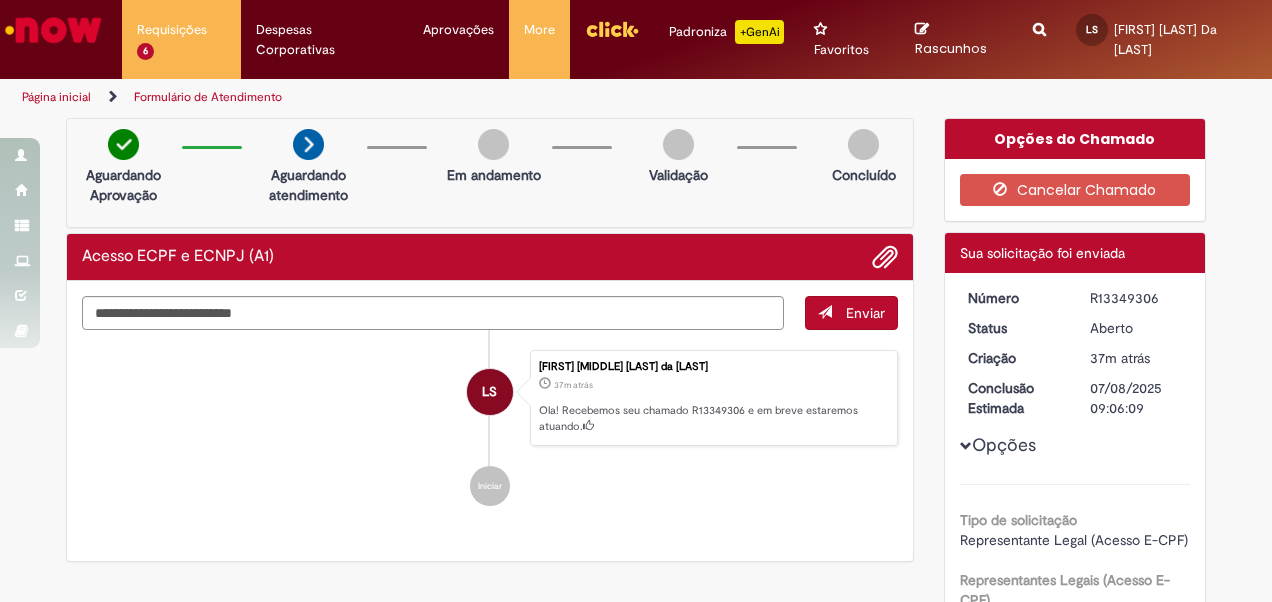 click on "Acesso ECPF e ECNPJ (A1)" at bounding box center [178, 257] 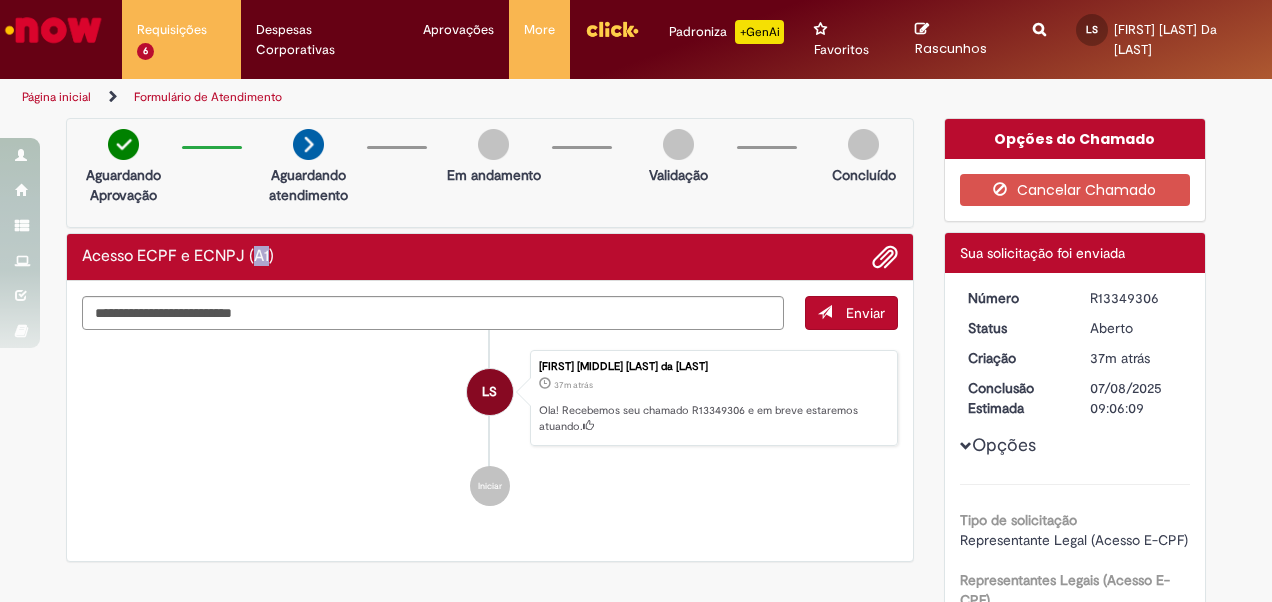 click on "Acesso ECPF e ECNPJ (A1)" at bounding box center (178, 257) 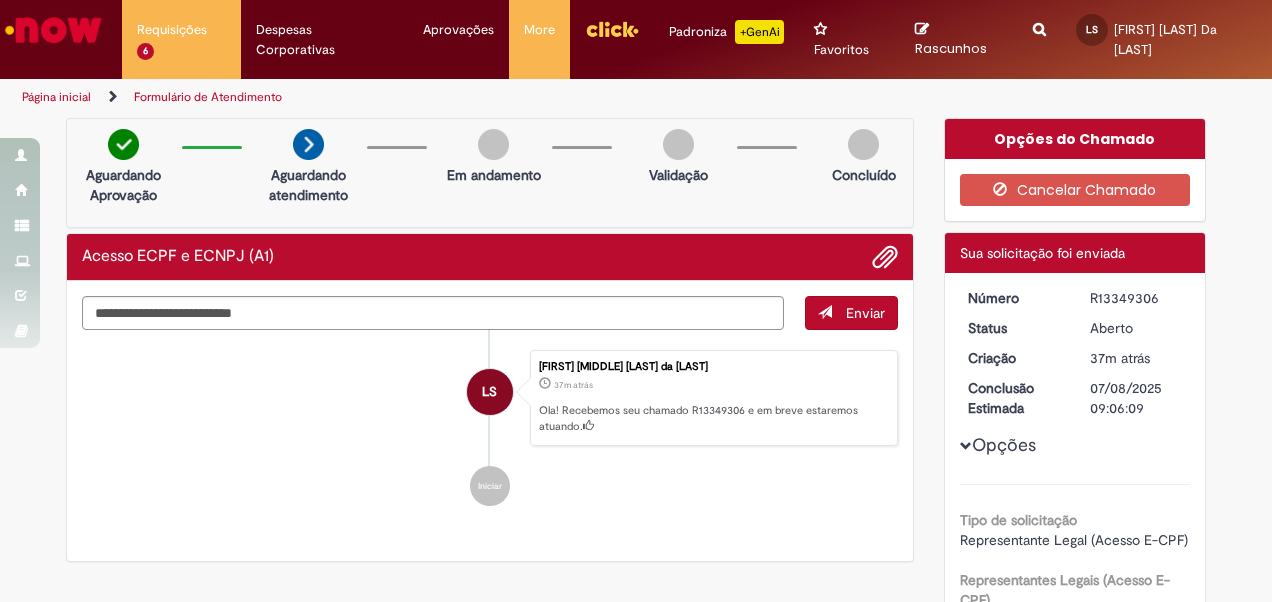 drag, startPoint x: 255, startPoint y: 249, endPoint x: 298, endPoint y: 284, distance: 55.443665 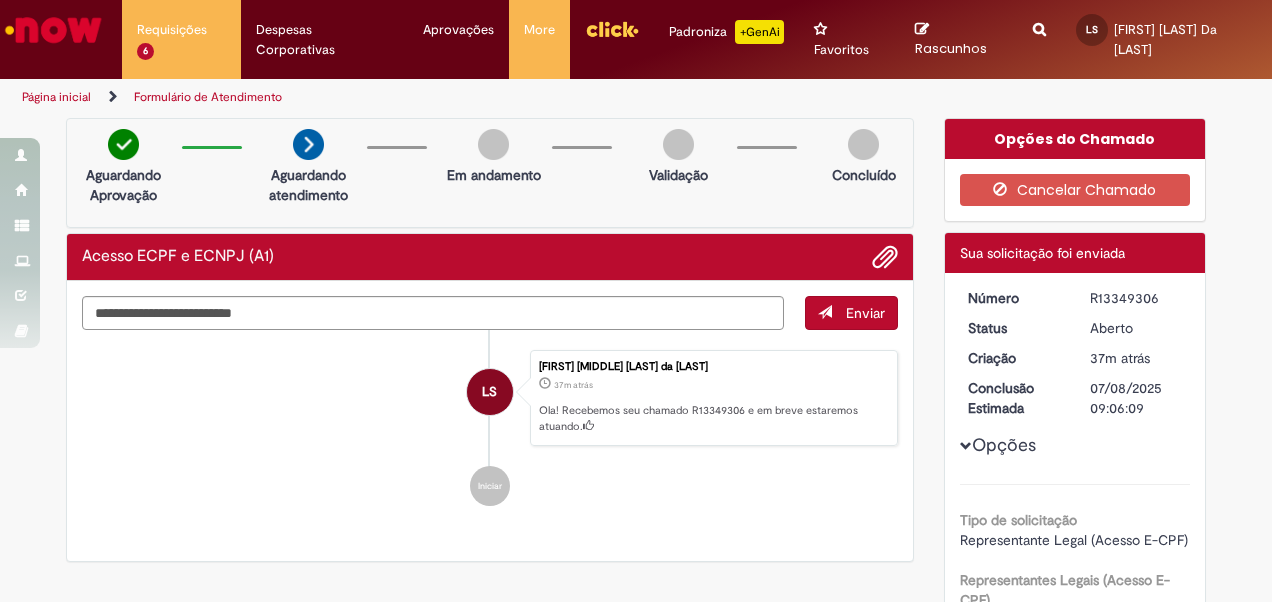 click on "Acesso ECPF e ECNPJ (A1)" at bounding box center [490, 257] 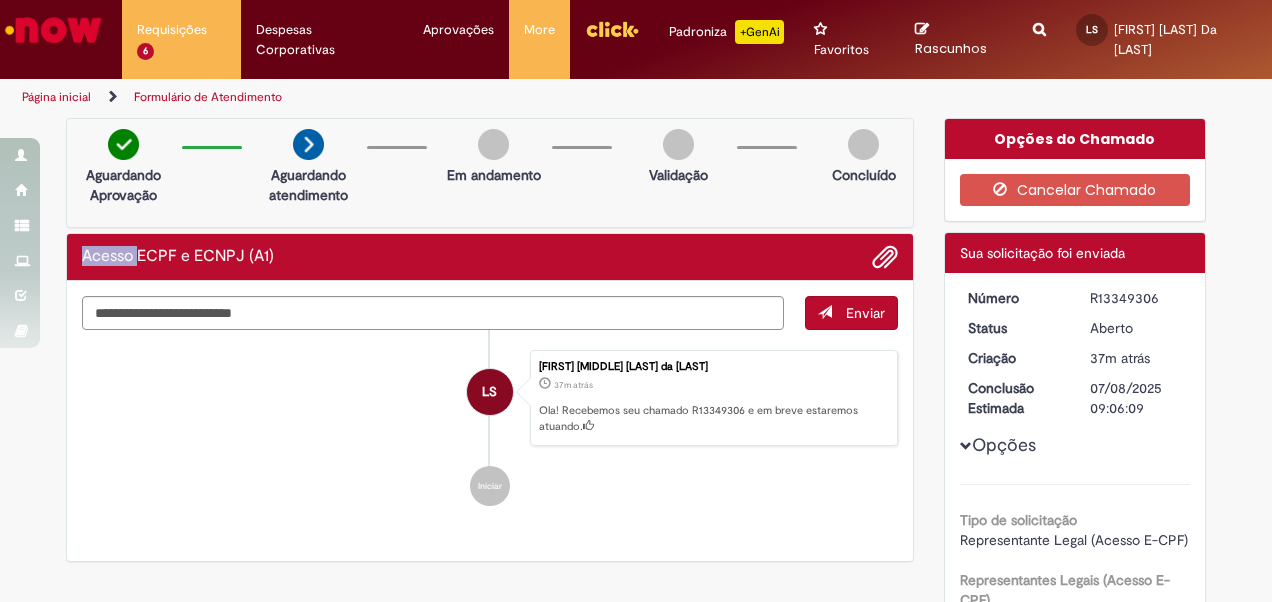 click on "Acesso ECPF e ECNPJ (A1)" at bounding box center [178, 257] 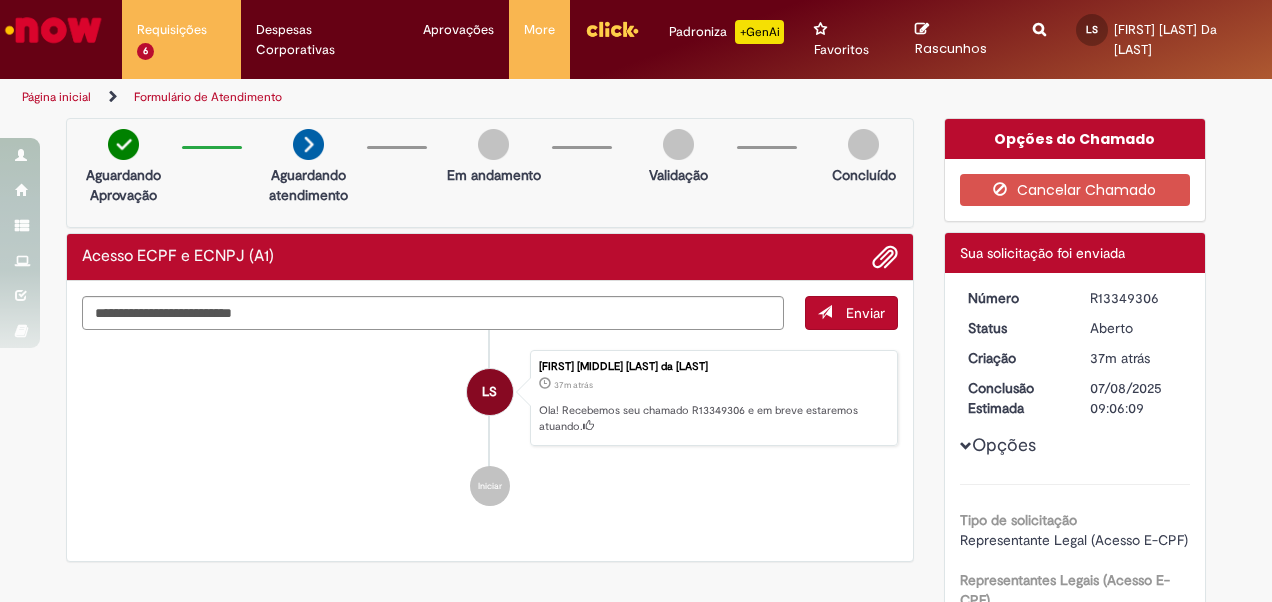 drag, startPoint x: 100, startPoint y: 260, endPoint x: 79, endPoint y: 280, distance: 29 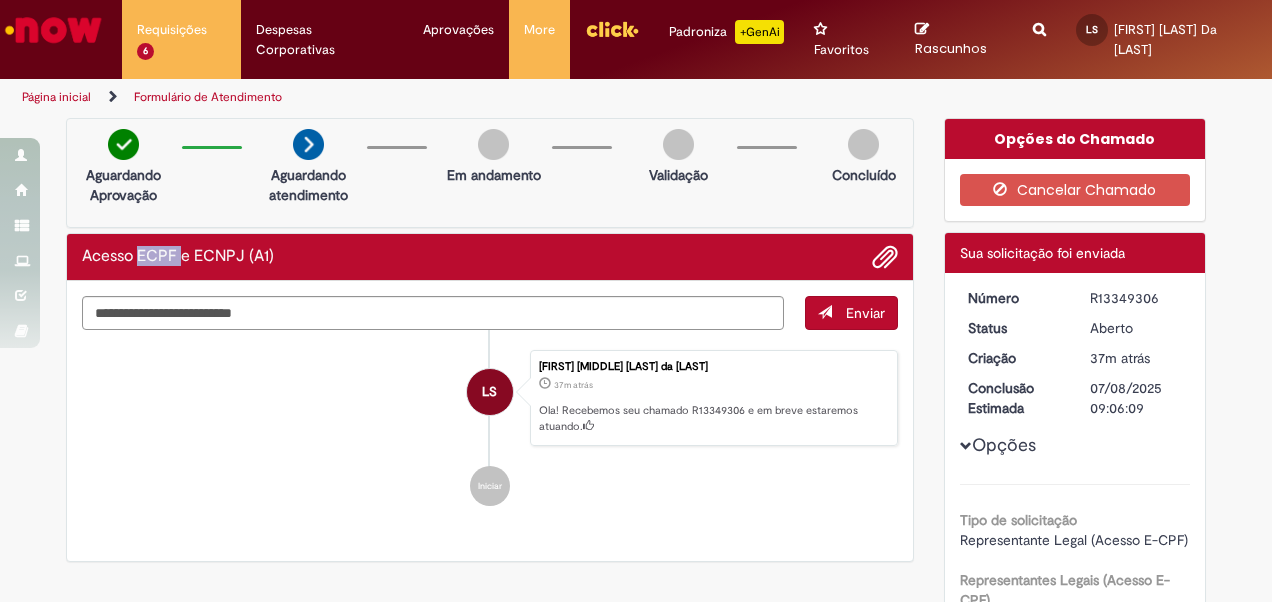 click on "Acesso ECPF e ECNPJ (A1)" at bounding box center (490, 257) 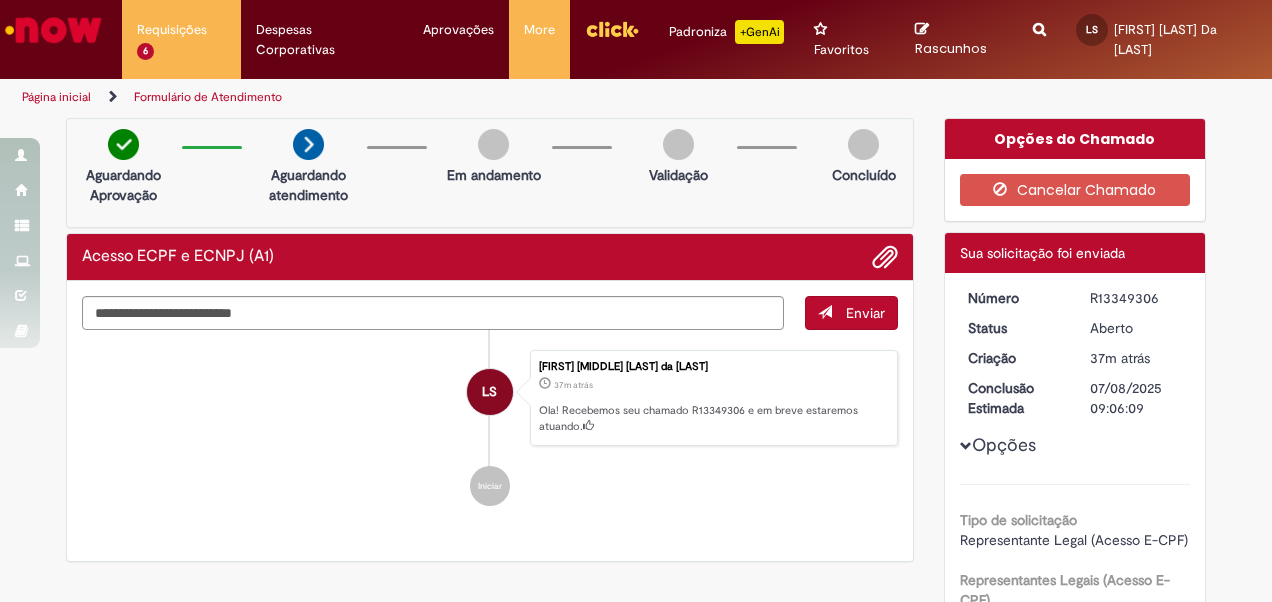 drag, startPoint x: 146, startPoint y: 240, endPoint x: 274, endPoint y: 266, distance: 130.61394 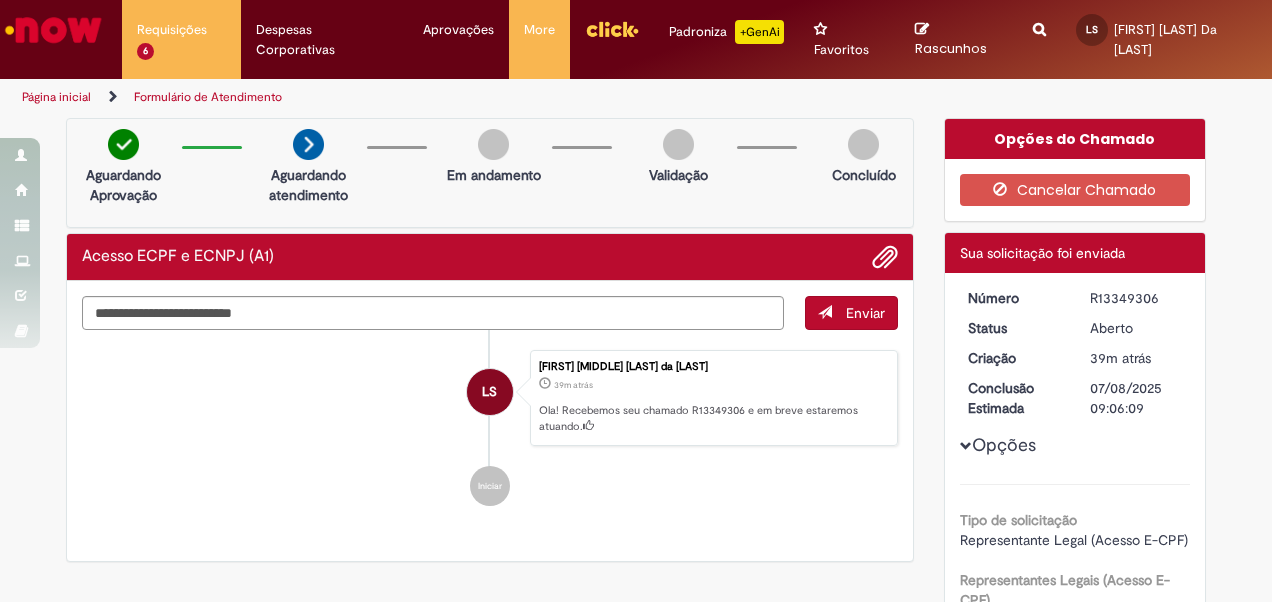 click on "Acesso ECPF e ECNPJ (A1)" at bounding box center (178, 257) 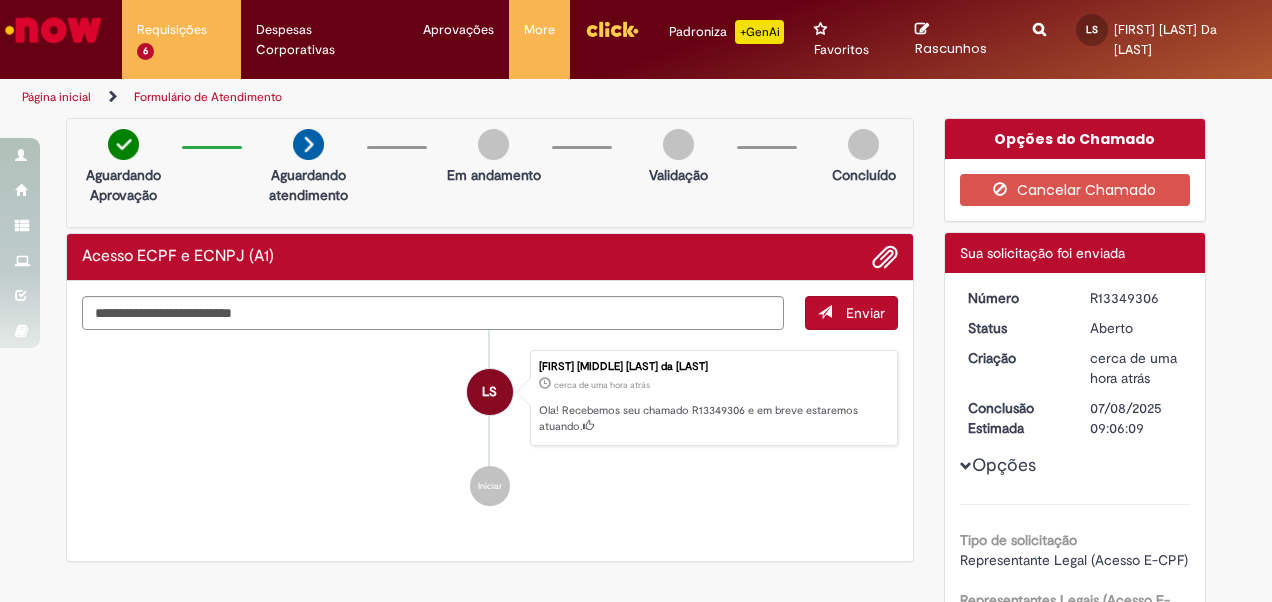 click on "Acesso ECPF e ECNPJ (A1)" at bounding box center (178, 257) 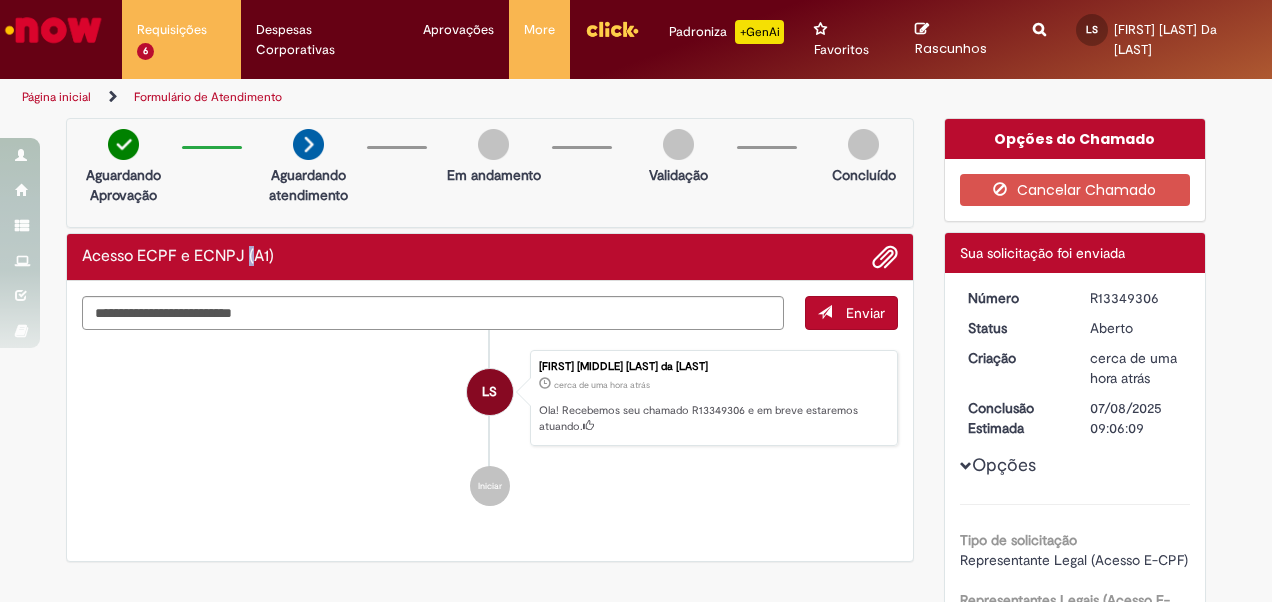 click on "Acesso ECPF e ECNPJ (A1)" at bounding box center (178, 257) 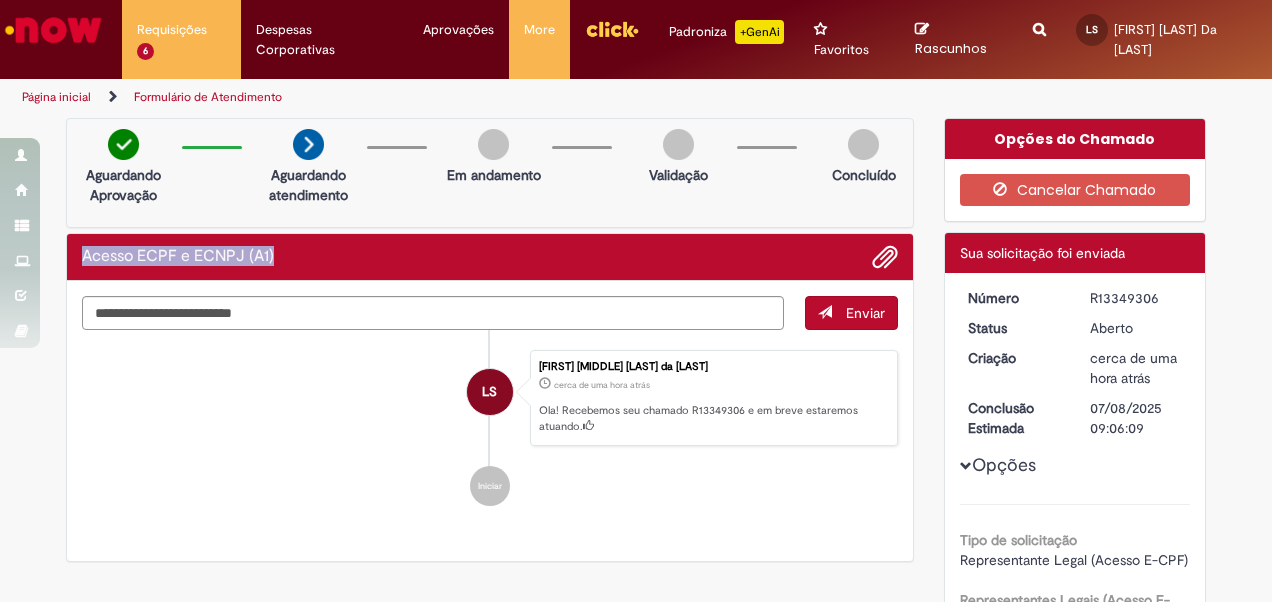 click on "Acesso ECPF e ECNPJ (A1)" at bounding box center [178, 257] 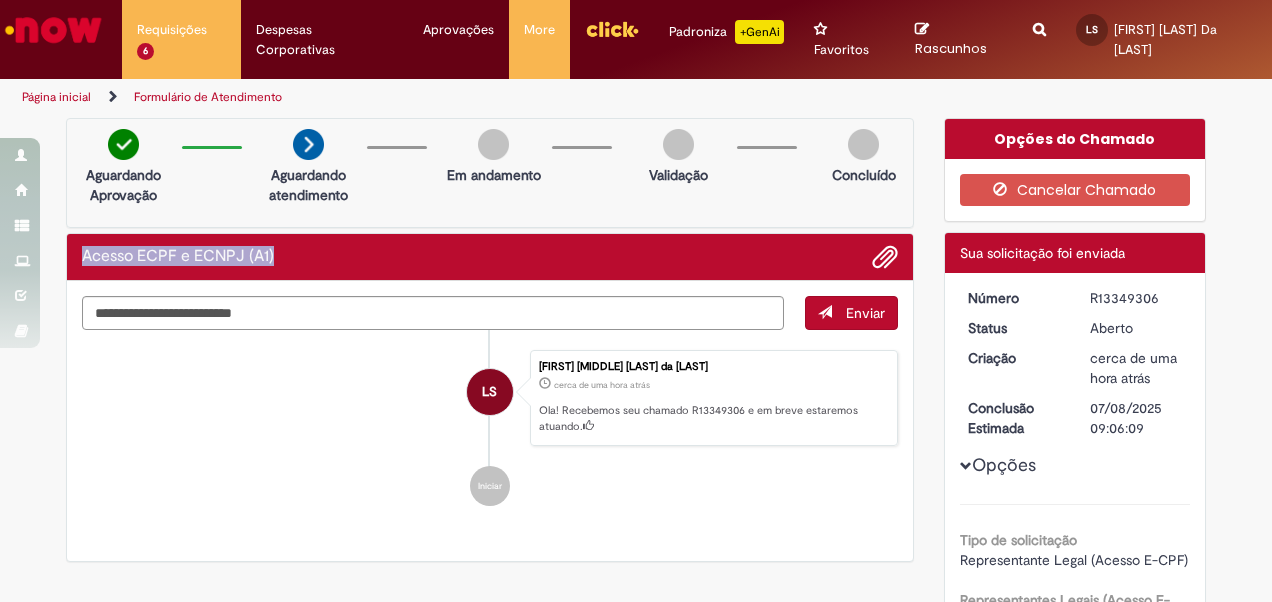 click on "Acesso ECPF e ECNPJ (A1)" at bounding box center [178, 257] 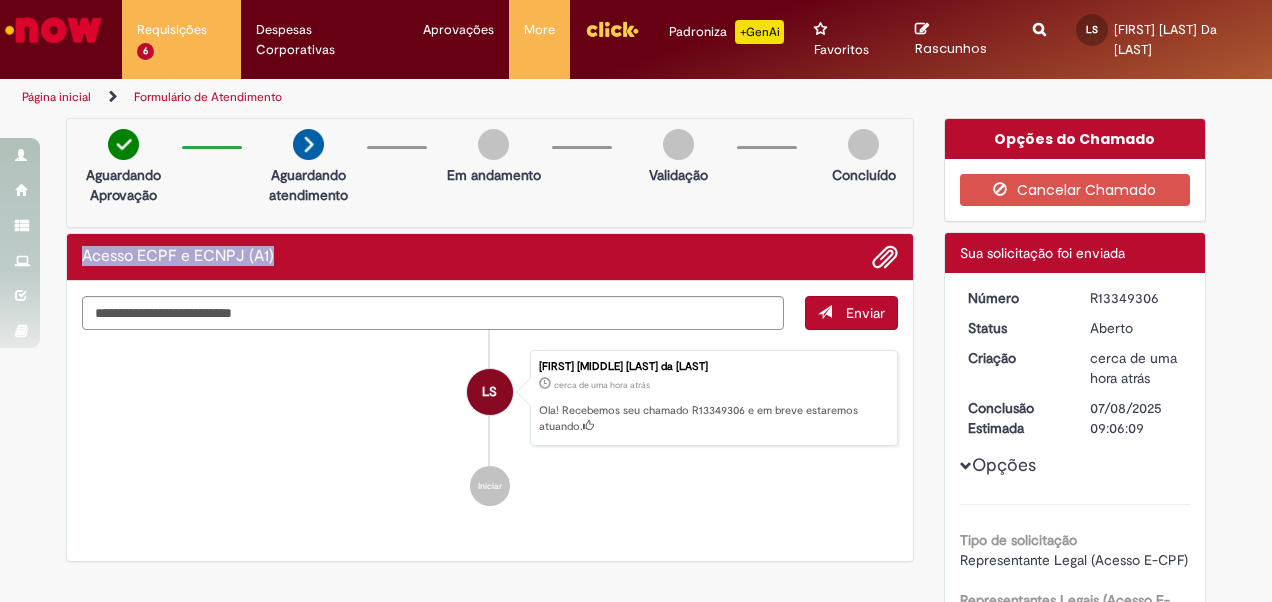 click on "Acesso ECPF e ECNPJ (A1)" at bounding box center [178, 257] 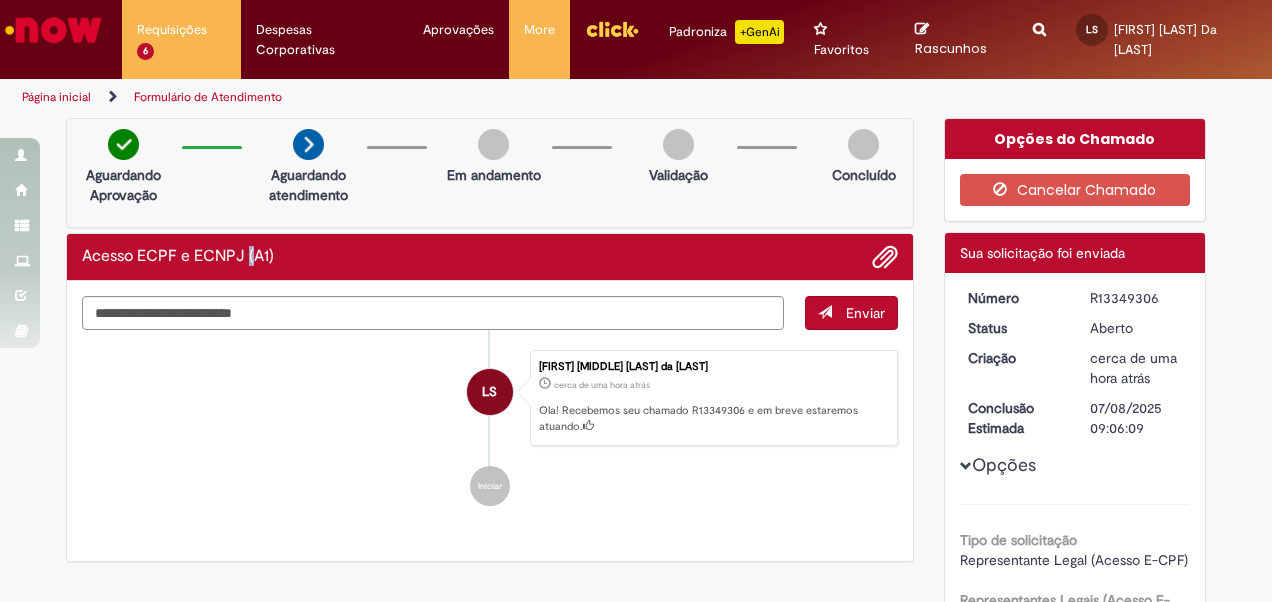 click on "Acesso ECPF e ECNPJ (A1)" at bounding box center [178, 257] 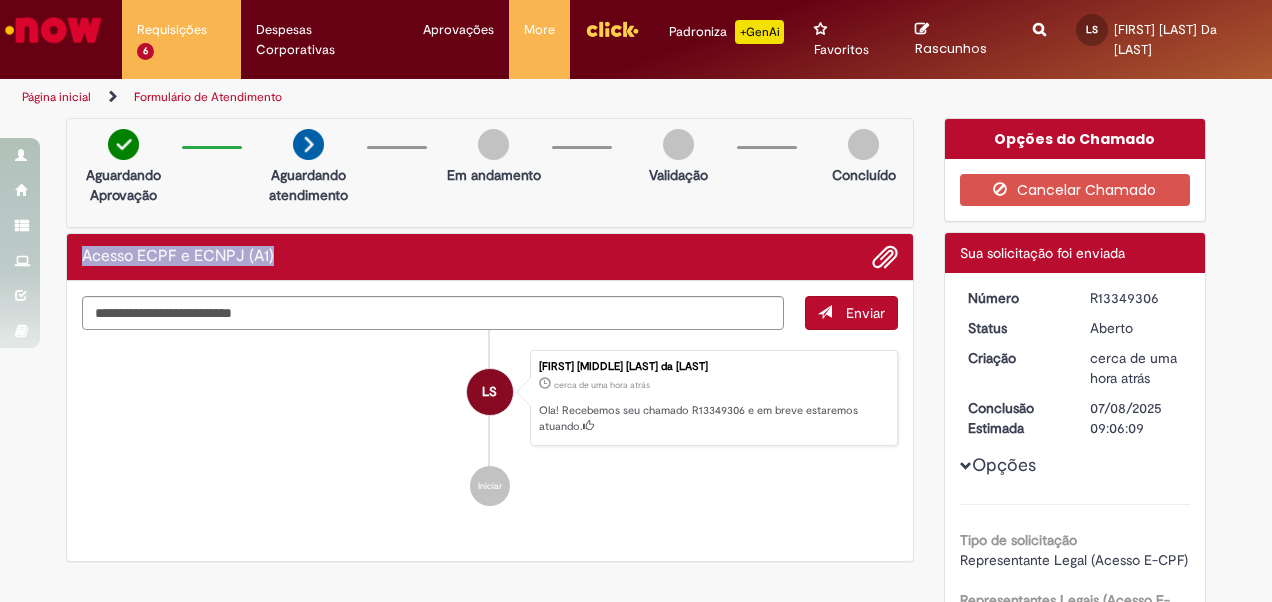 click on "Acesso ECPF e ECNPJ (A1)" at bounding box center [178, 257] 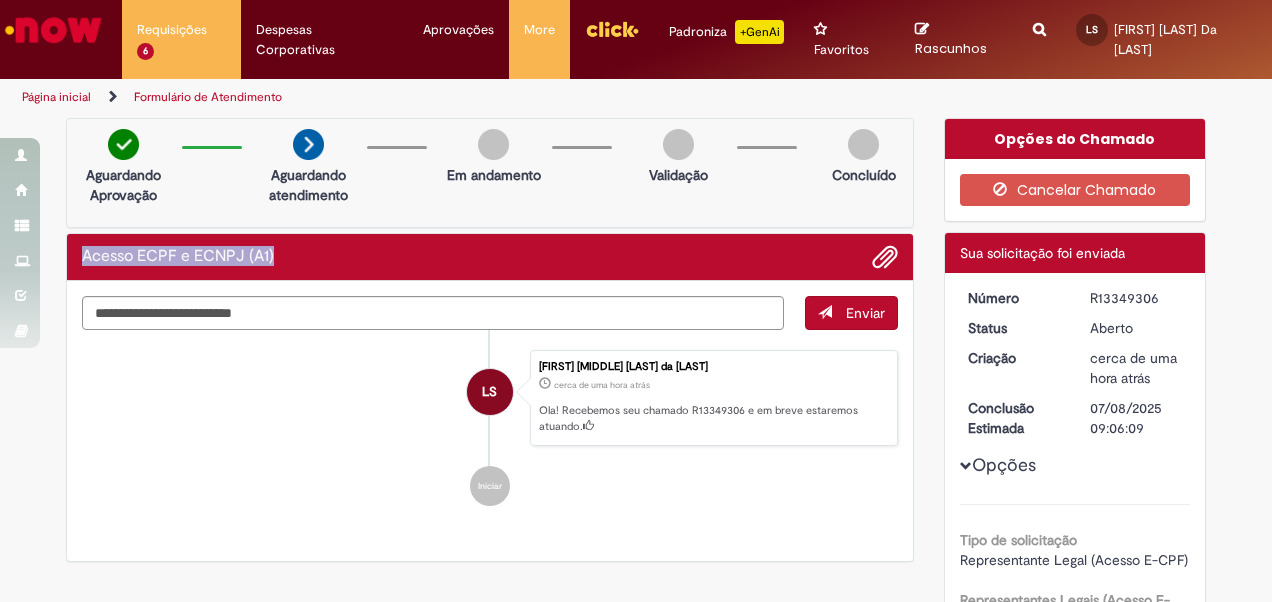 click on "Acesso ECPF e ECNPJ (A1)" at bounding box center (178, 257) 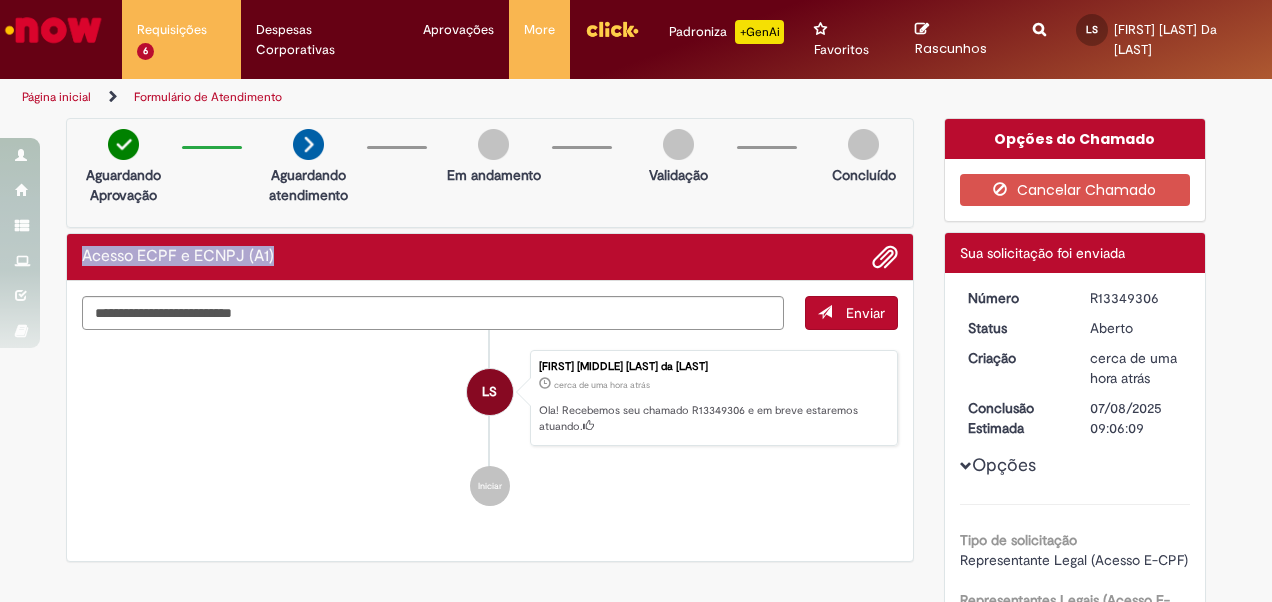 drag, startPoint x: 226, startPoint y: 251, endPoint x: 274, endPoint y: 256, distance: 48.259712 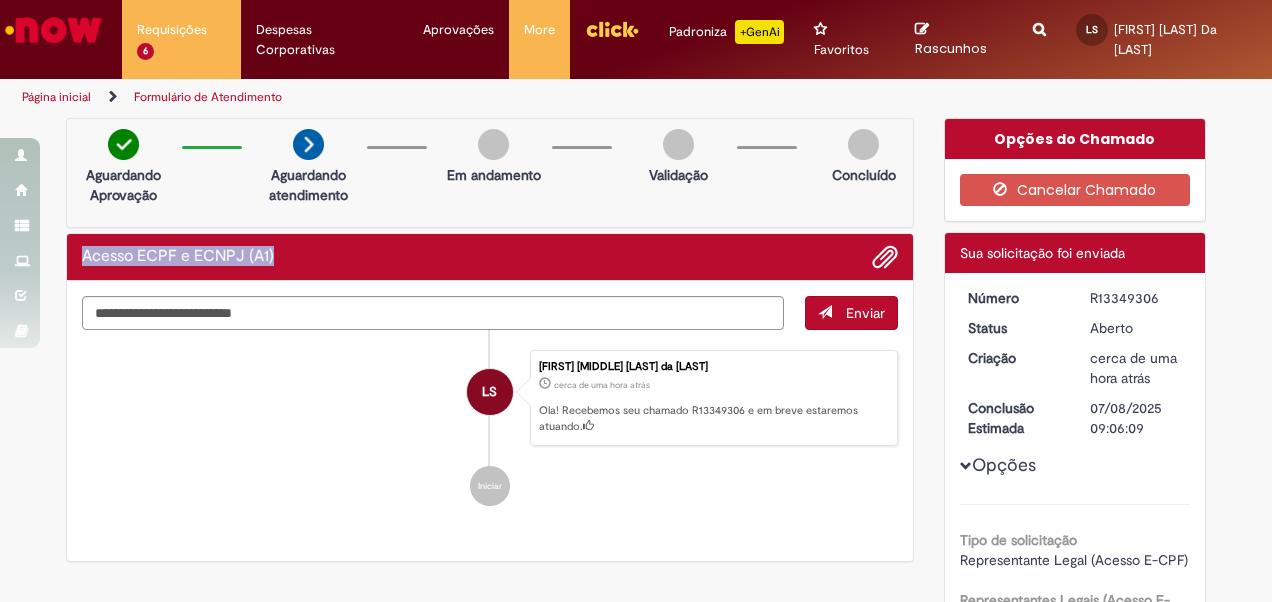 click on "Acesso ECPF e ECNPJ (A1)" at bounding box center (490, 257) 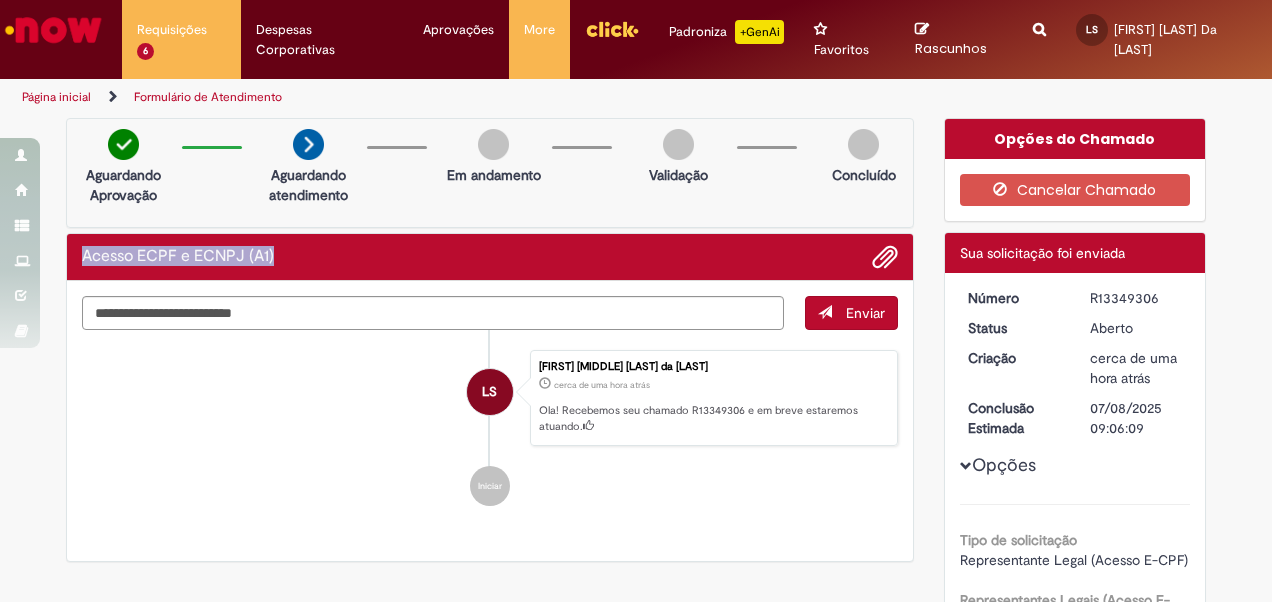 click on "Acesso ECPF e ECNPJ (A1)" at bounding box center [178, 257] 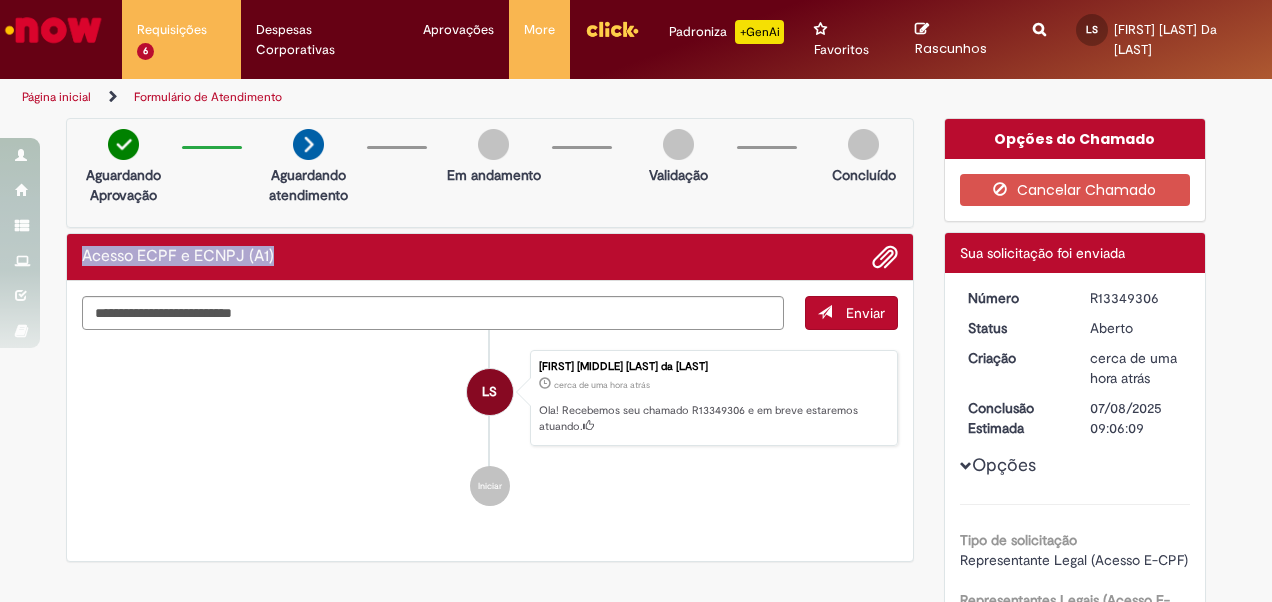 click on "Acesso ECPF e ECNPJ (A1)" at bounding box center (490, 257) 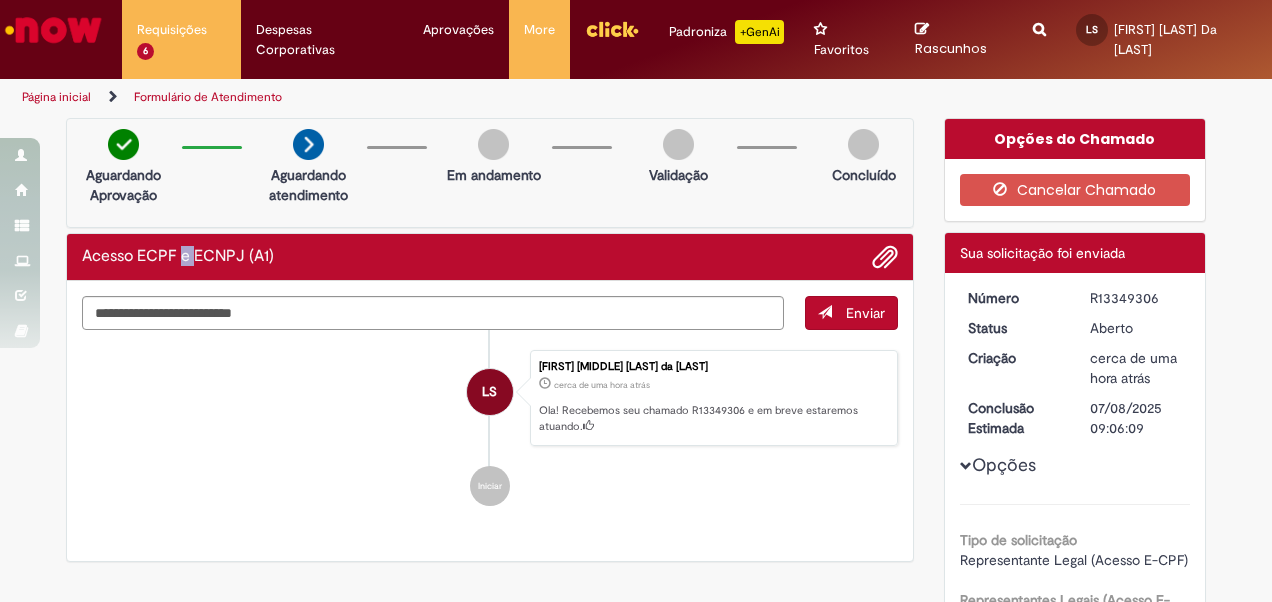 click on "Acesso ECPF e ECNPJ (A1)" at bounding box center [490, 257] 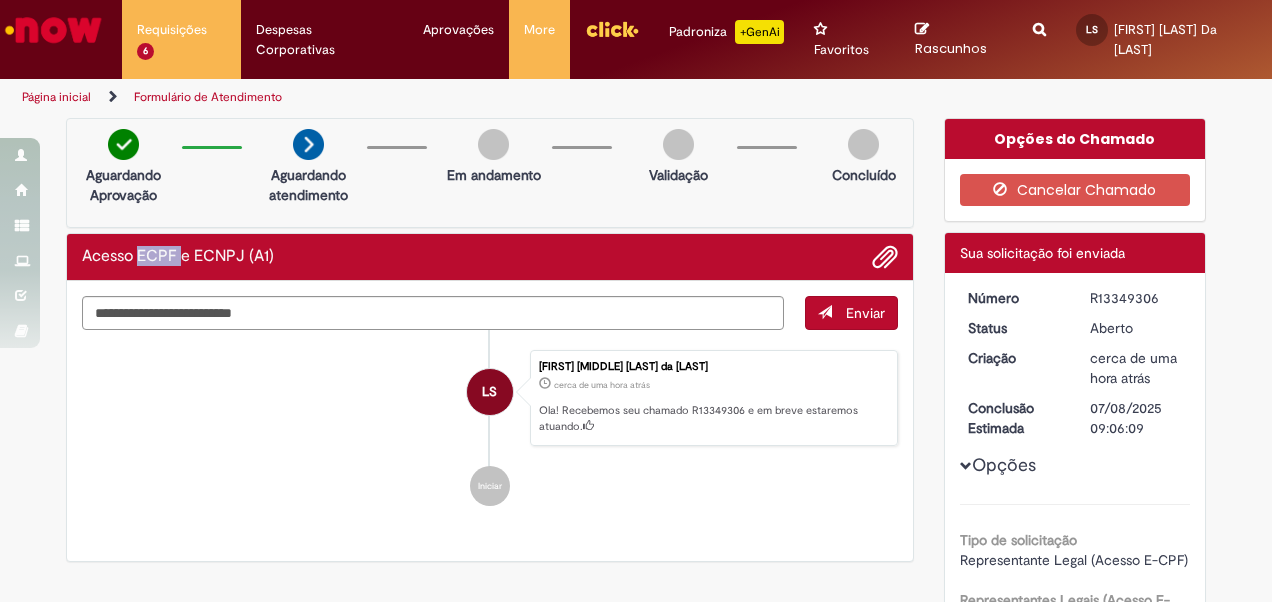 click on "Acesso ECPF e ECNPJ (A1)" at bounding box center (490, 257) 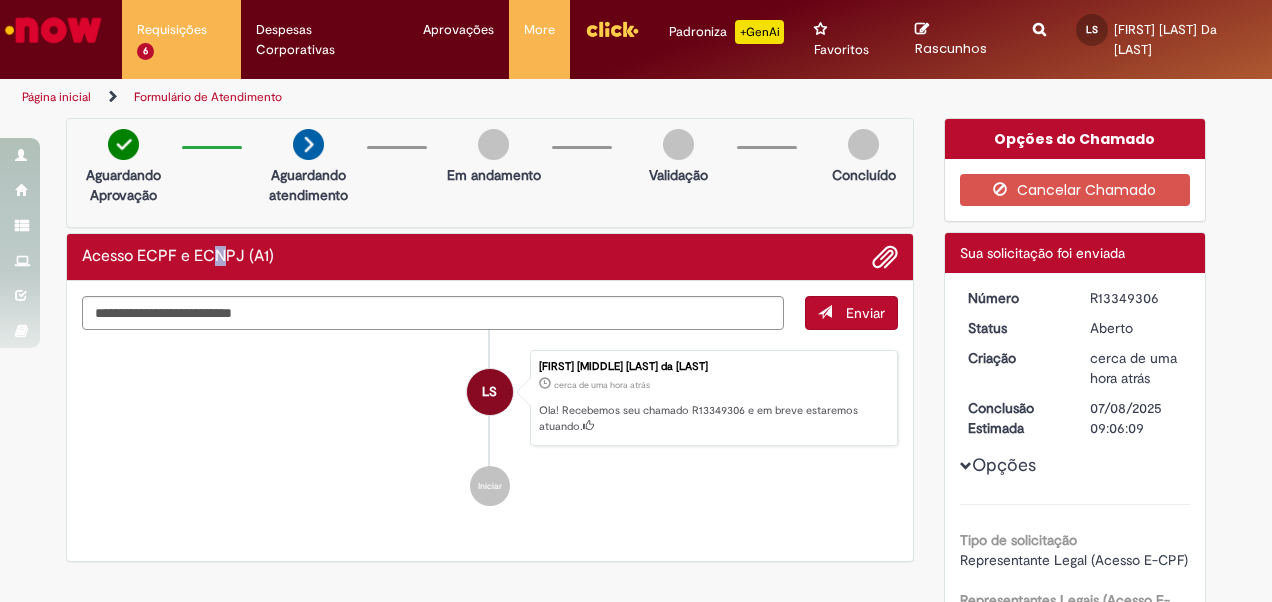 drag, startPoint x: 160, startPoint y: 268, endPoint x: 212, endPoint y: 268, distance: 52 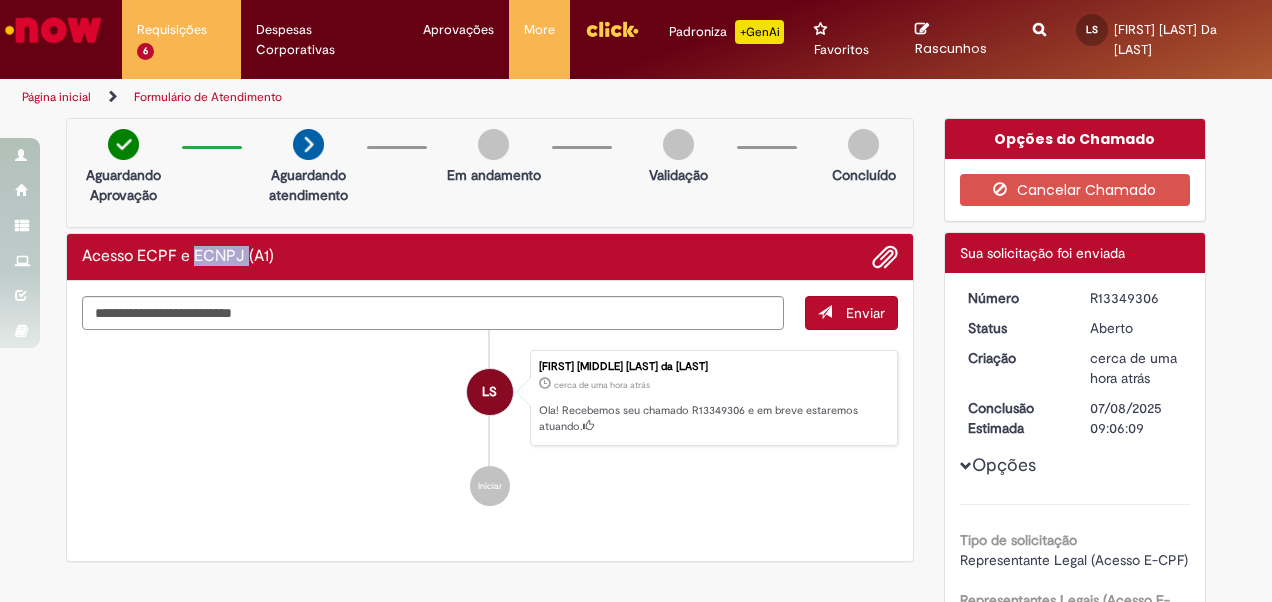 click on "Acesso ECPF e ECNPJ (A1)" at bounding box center [178, 257] 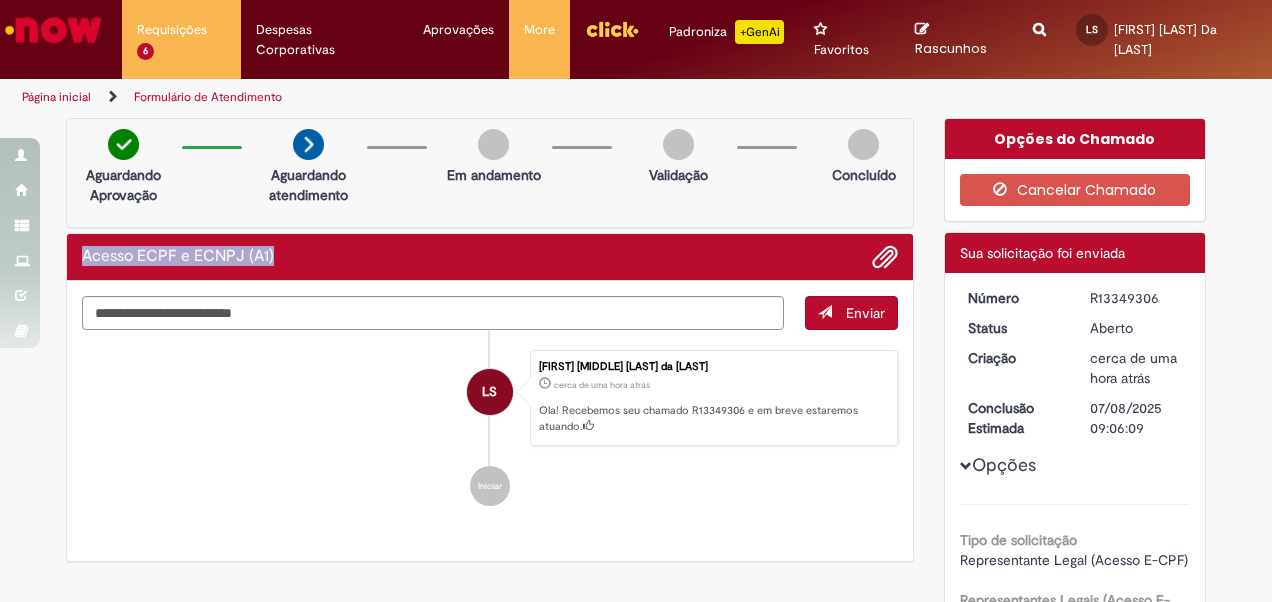 click on "Acesso ECPF e ECNPJ (A1)" at bounding box center [178, 257] 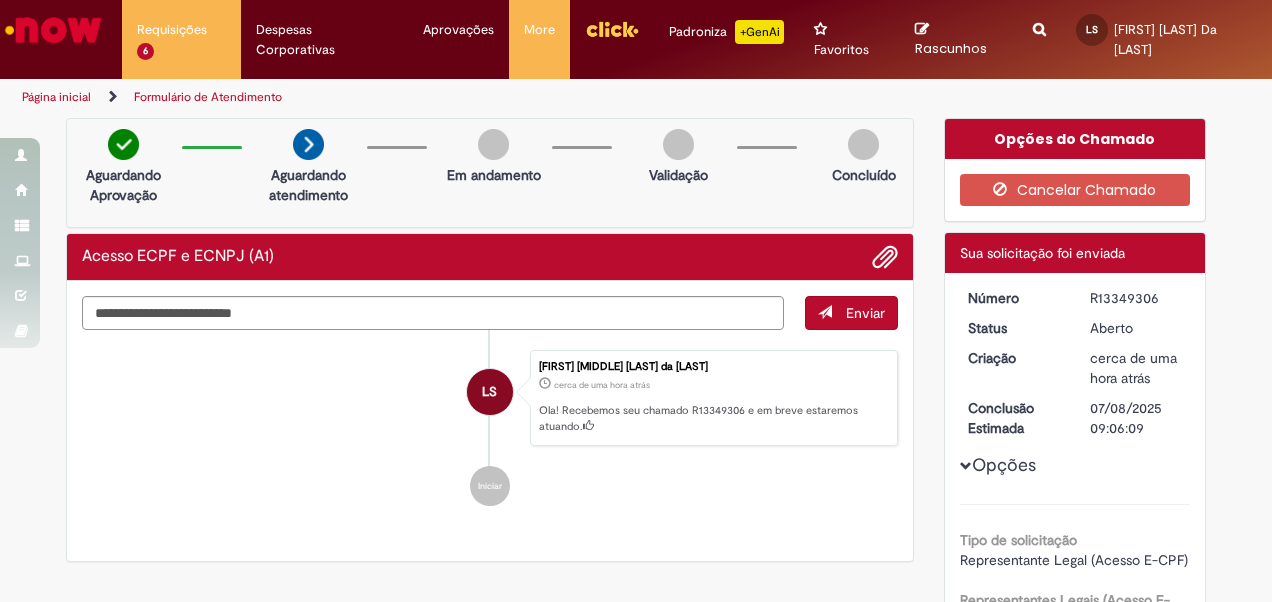 click on "LS
[FIRST] [MIDDLE] [LAST] da [LAST]
cerca de uma hora atrás cerca de uma hora atrás
Ola! Recebemos seu chamado R13349306 e em breve estaremos atuando.
Iniciar" at bounding box center (490, 428) 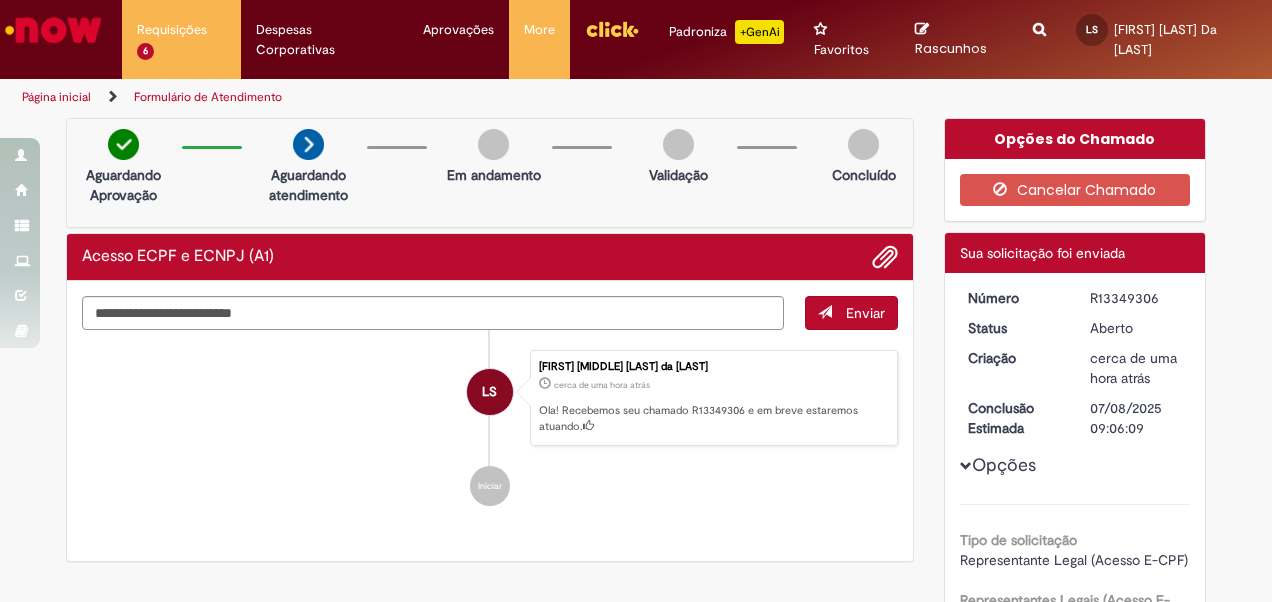 click on "Acesso ECPF e ECNPJ (A1)" at bounding box center (178, 257) 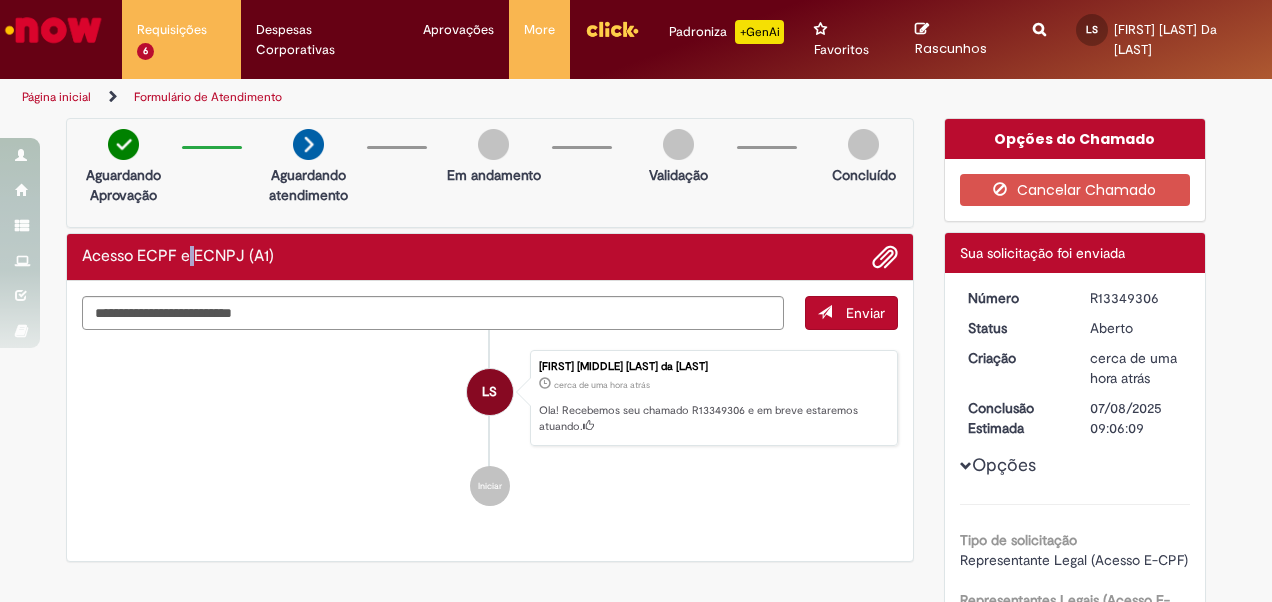 click on "Acesso ECPF e ECNPJ (A1)" at bounding box center [178, 257] 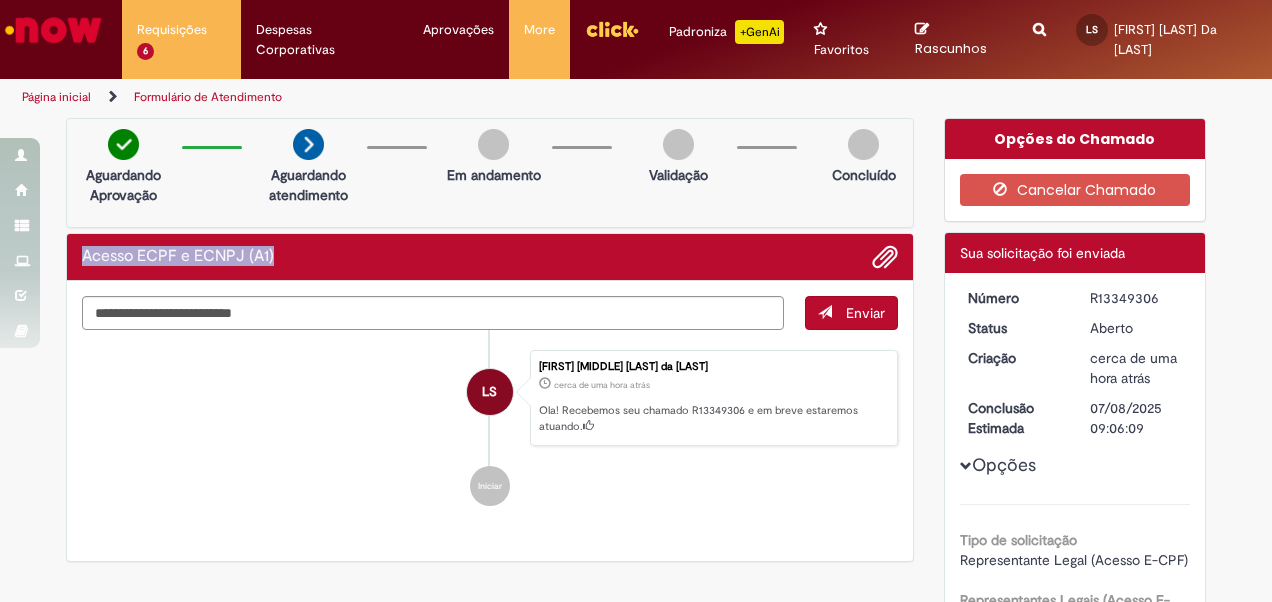 click on "Acesso ECPF e ECNPJ (A1)" at bounding box center [178, 257] 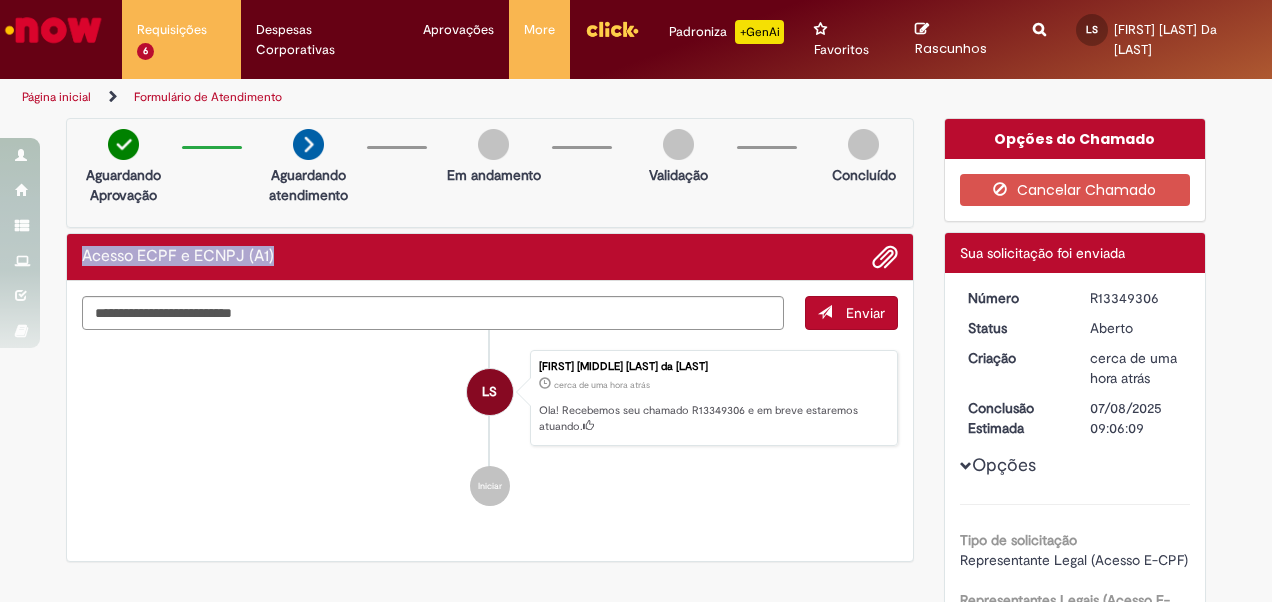 drag, startPoint x: 199, startPoint y: 258, endPoint x: 274, endPoint y: 259, distance: 75.00667 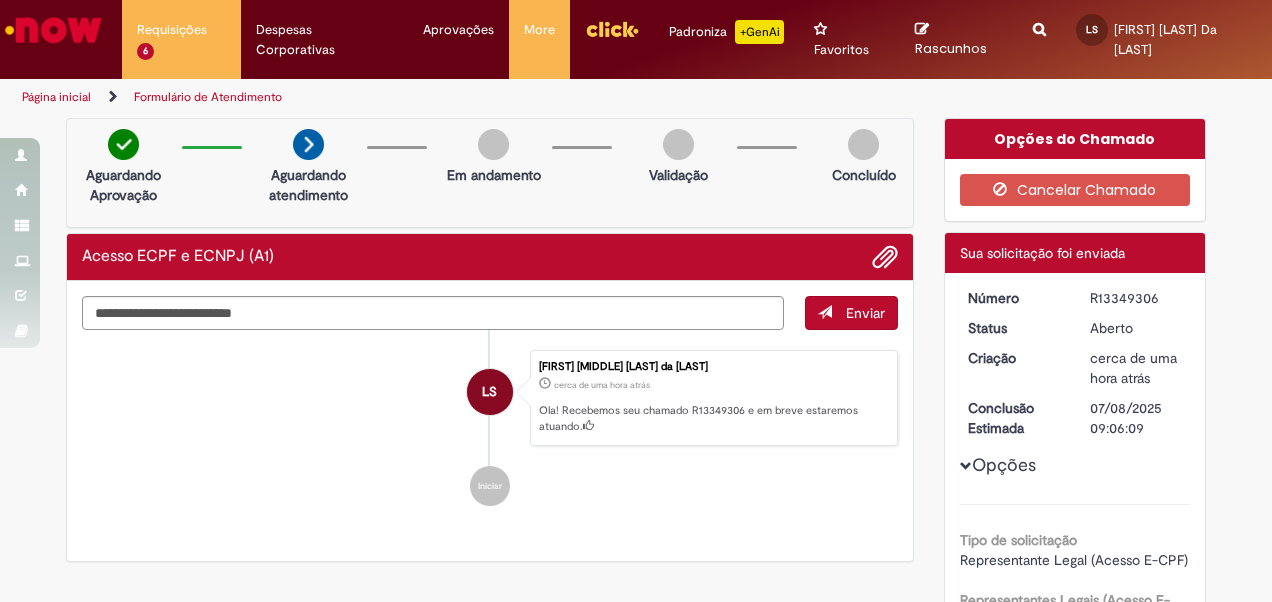 click on "Acesso ECPF e ECNPJ (A1)" at bounding box center (178, 257) 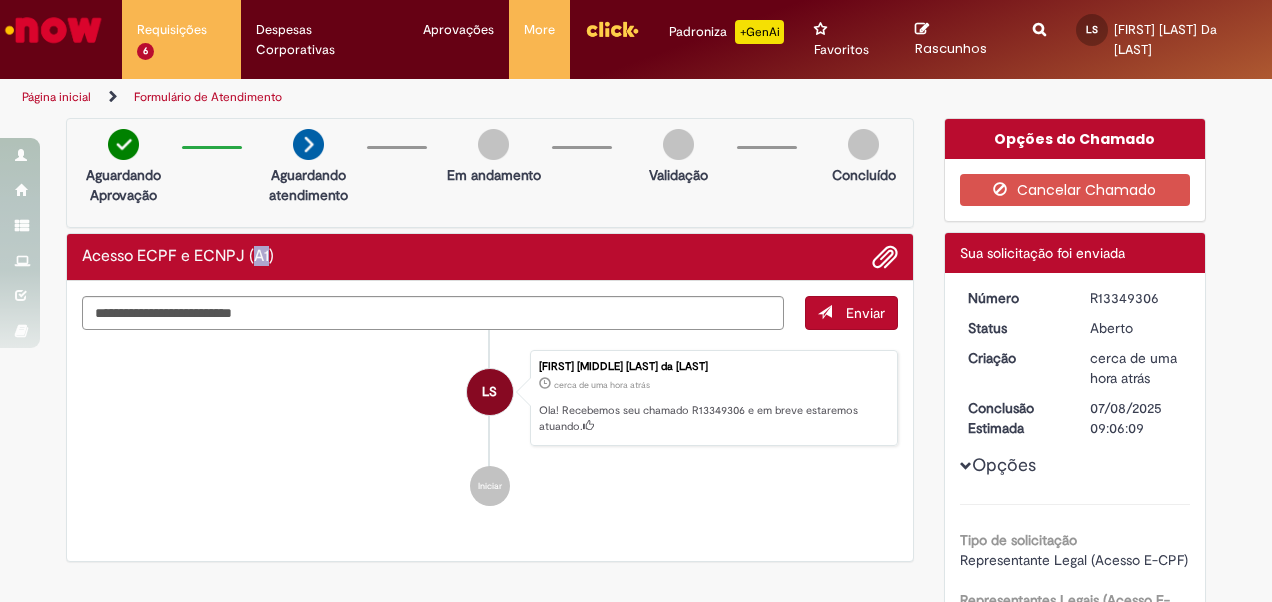 click on "Acesso ECPF e ECNPJ (A1)" at bounding box center (178, 257) 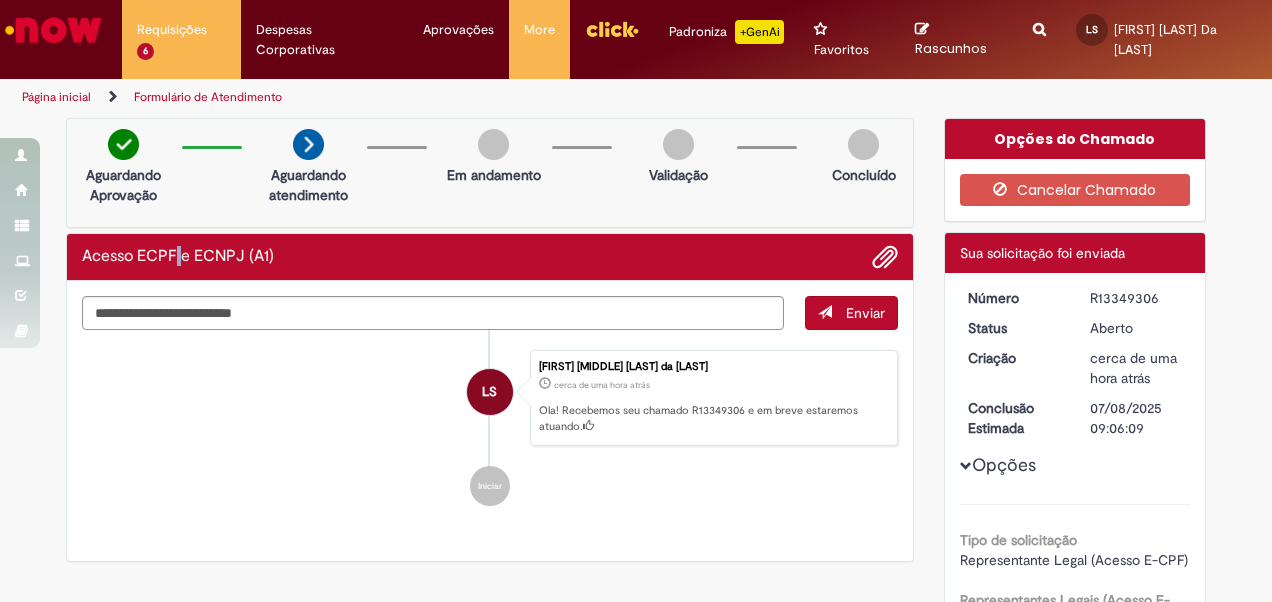 drag, startPoint x: 253, startPoint y: 252, endPoint x: 171, endPoint y: 250, distance: 82.02438 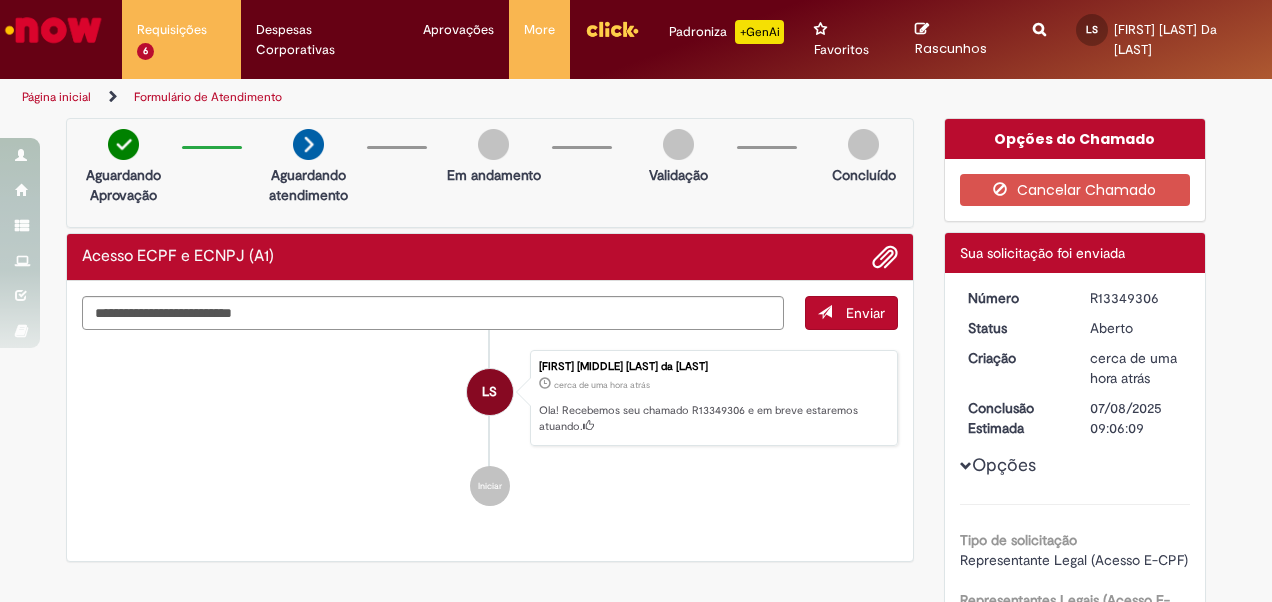 click on "Enviar
LS
[FIRST] [MIDDLE] [LAST] da [LAST]
cerca de uma hora atrás cerca de uma hora atrás
Ola! Recebemos seu chamado R13349306 e em breve estaremos atuando.
Iniciar" at bounding box center (490, 421) 